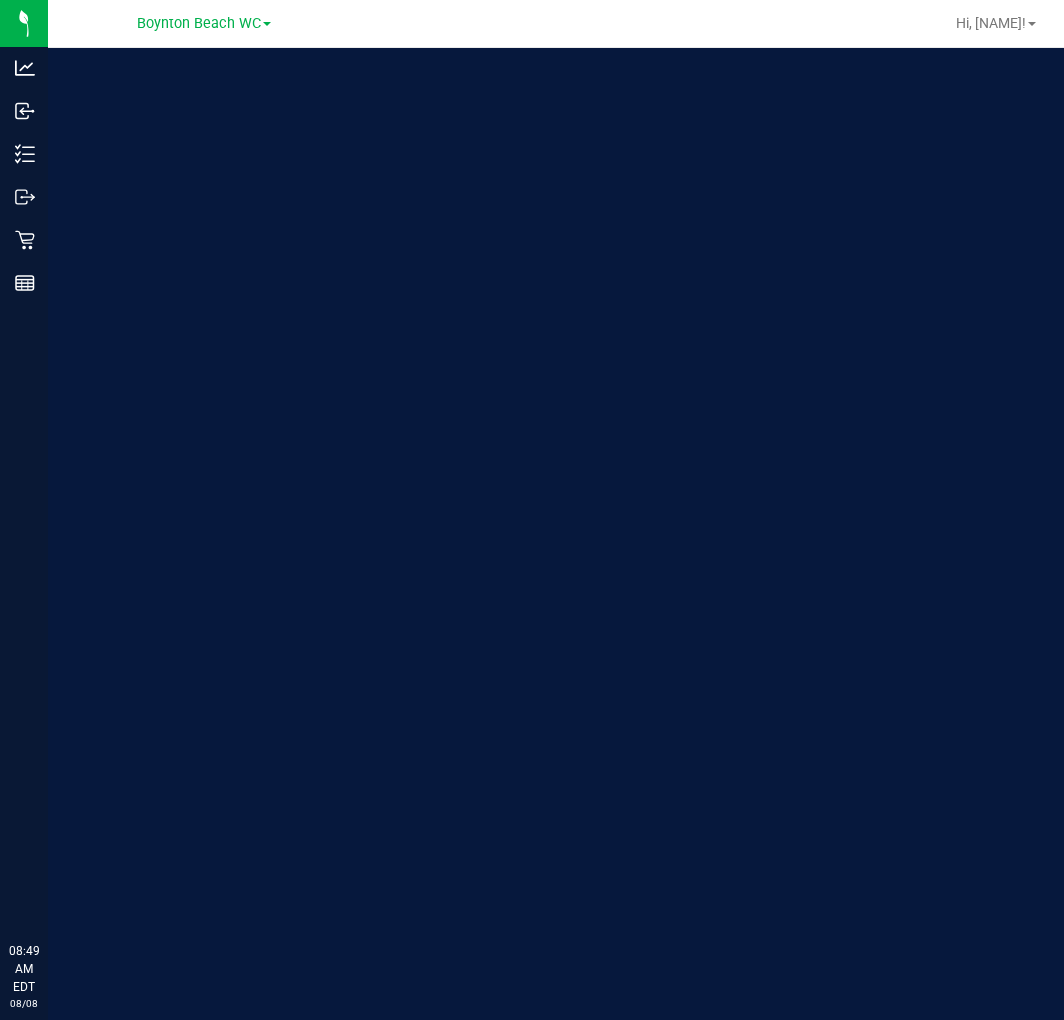 scroll, scrollTop: 0, scrollLeft: 0, axis: both 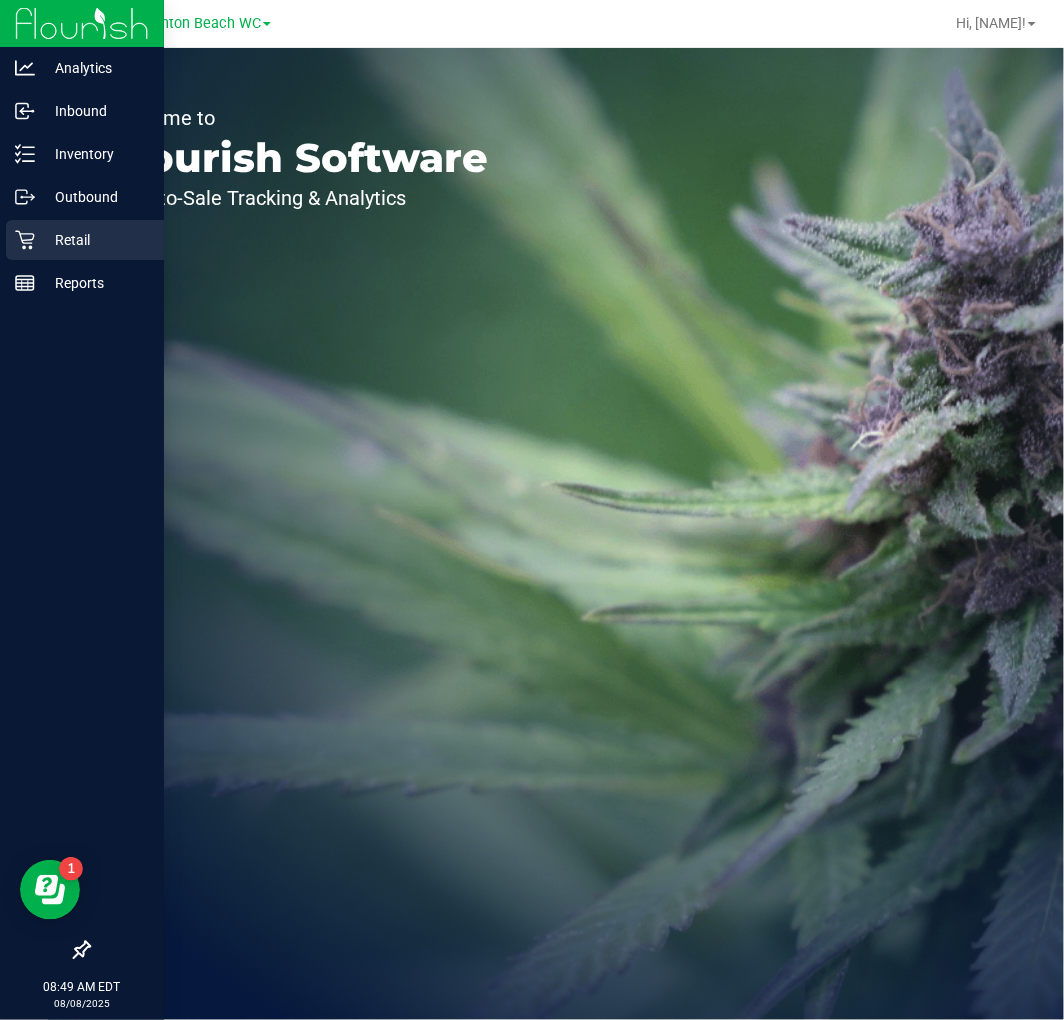 click on "Retail" at bounding box center [85, 240] 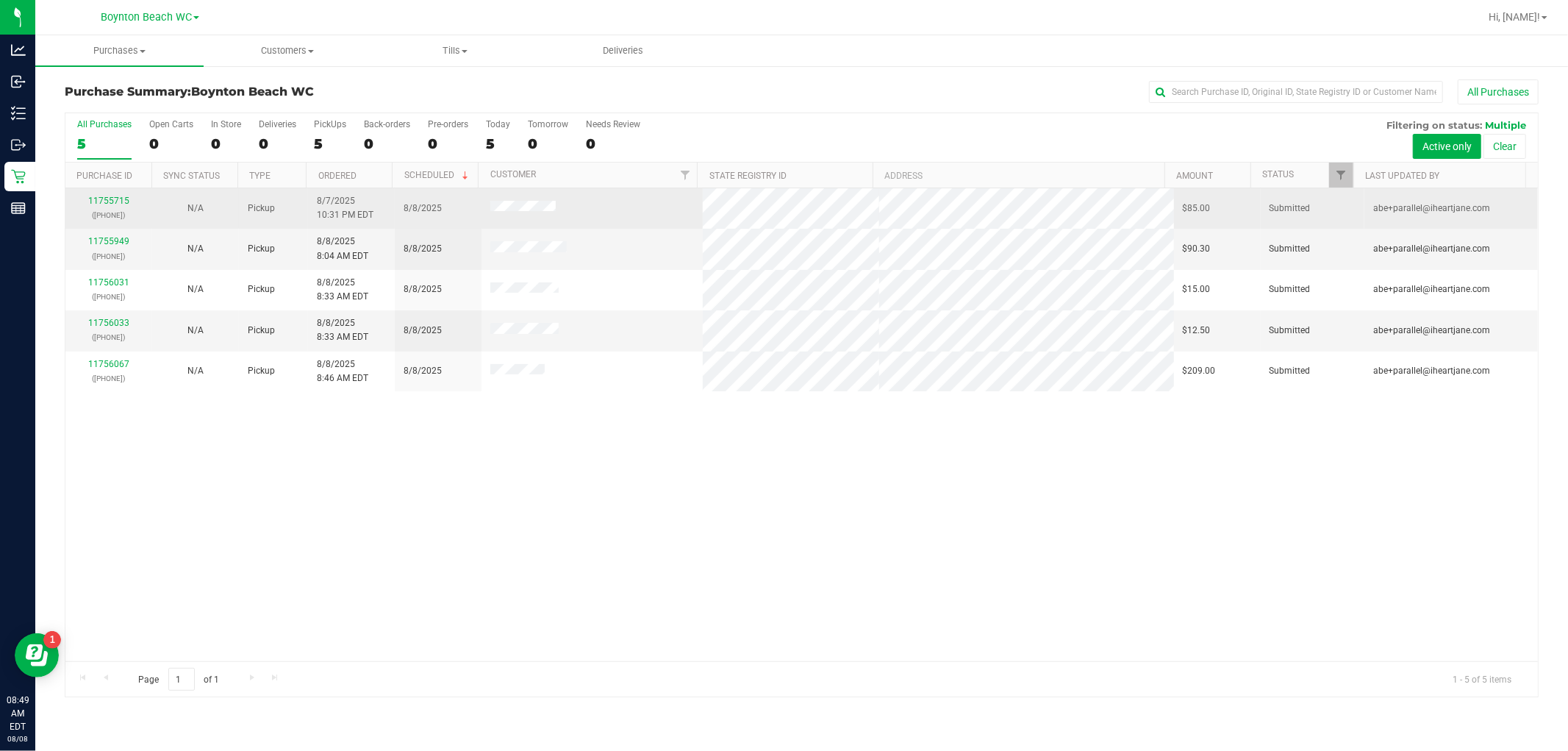 click on "[NUMBER]
([PHONE])" at bounding box center [109, 208] 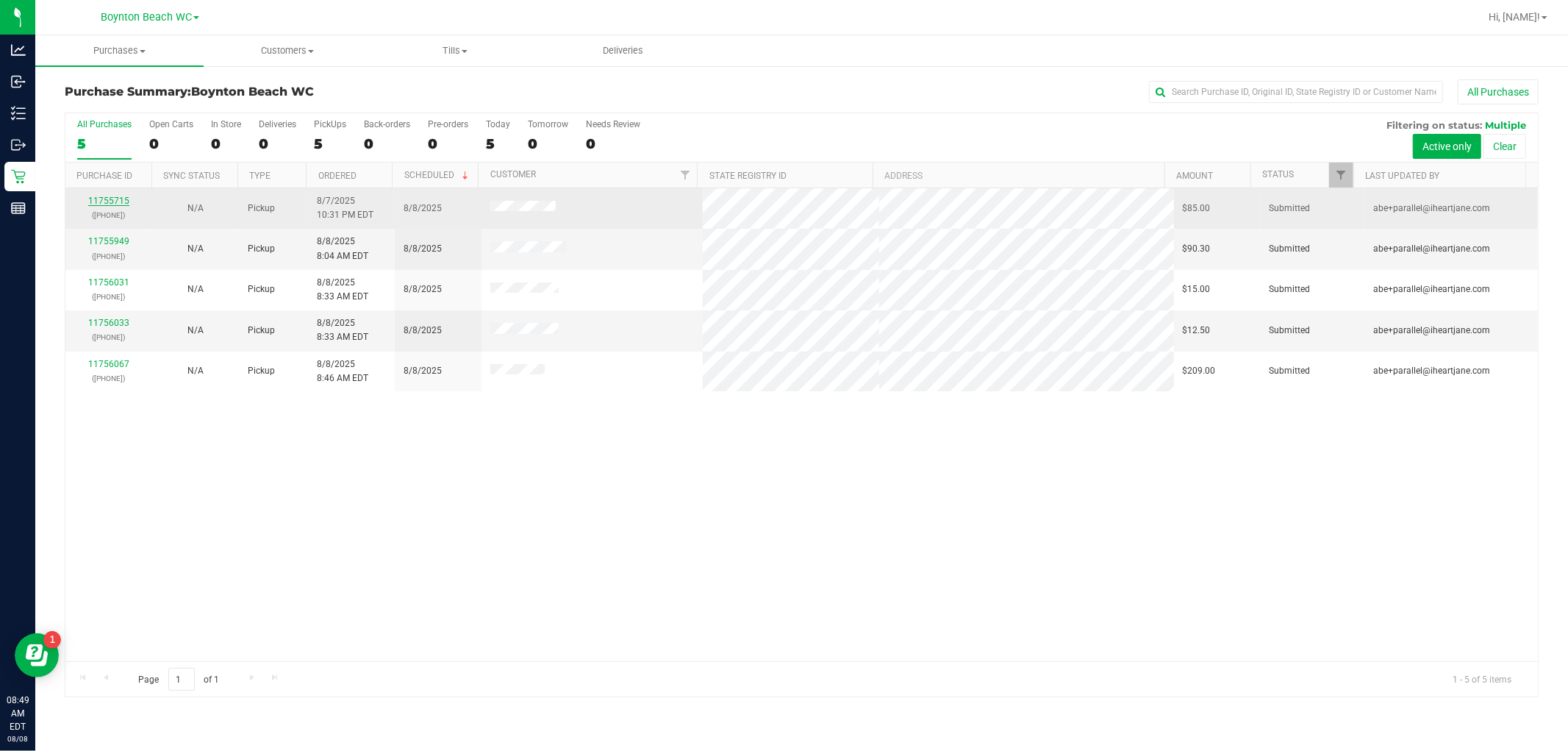 click on "11755715" at bounding box center [109, 201] 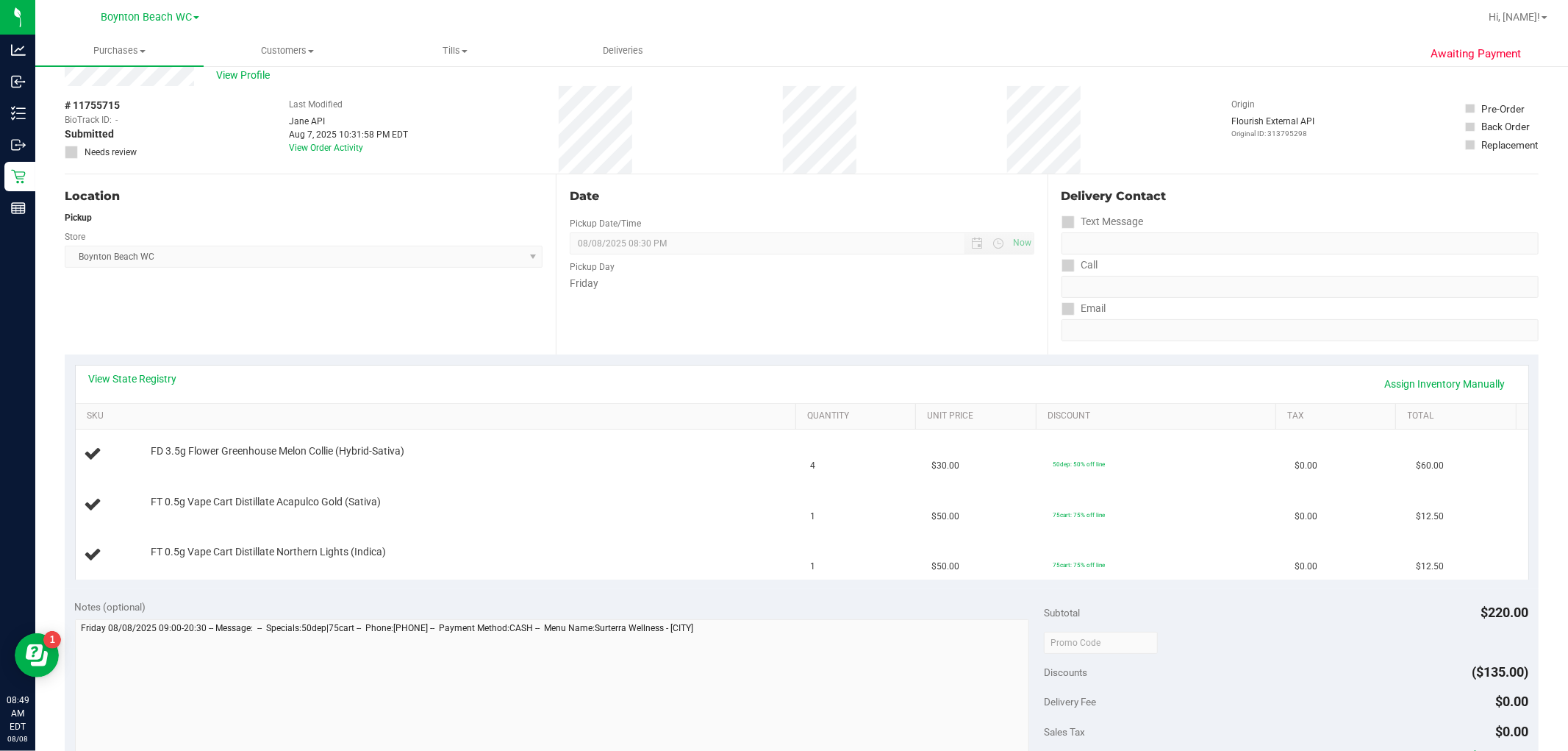 scroll, scrollTop: 82, scrollLeft: 0, axis: vertical 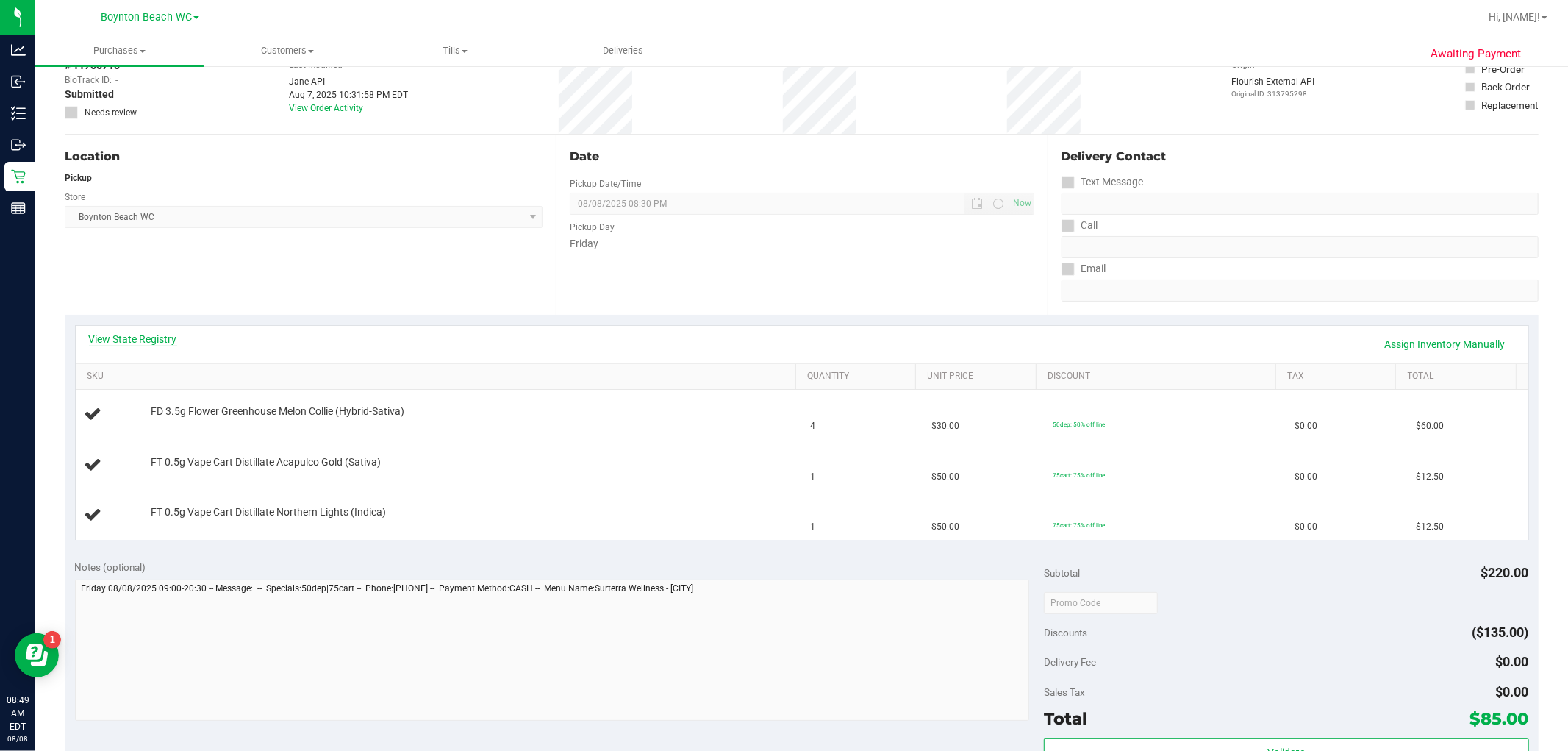 click on "View State Registry" at bounding box center [133, 339] 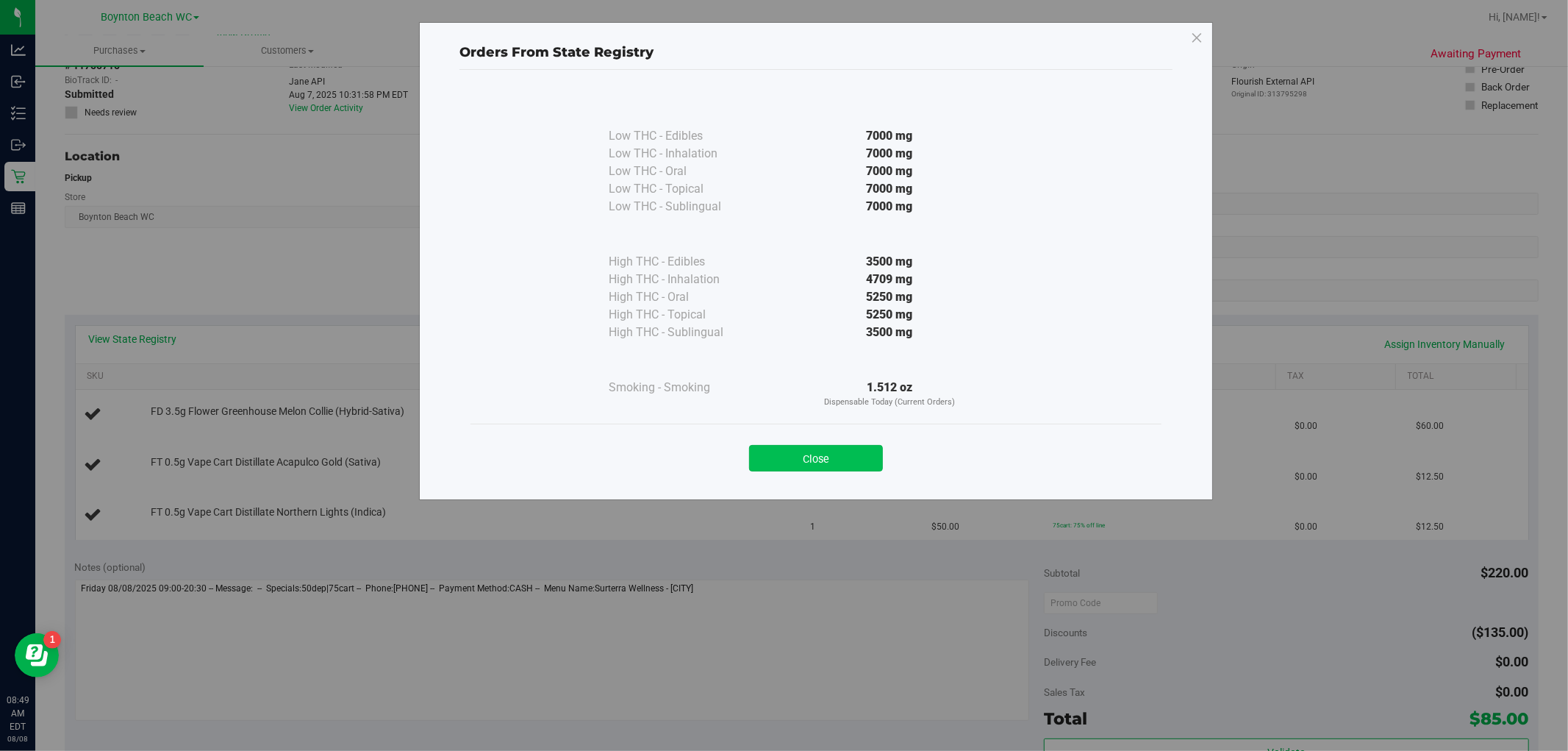 click on "Close" at bounding box center [816, 458] 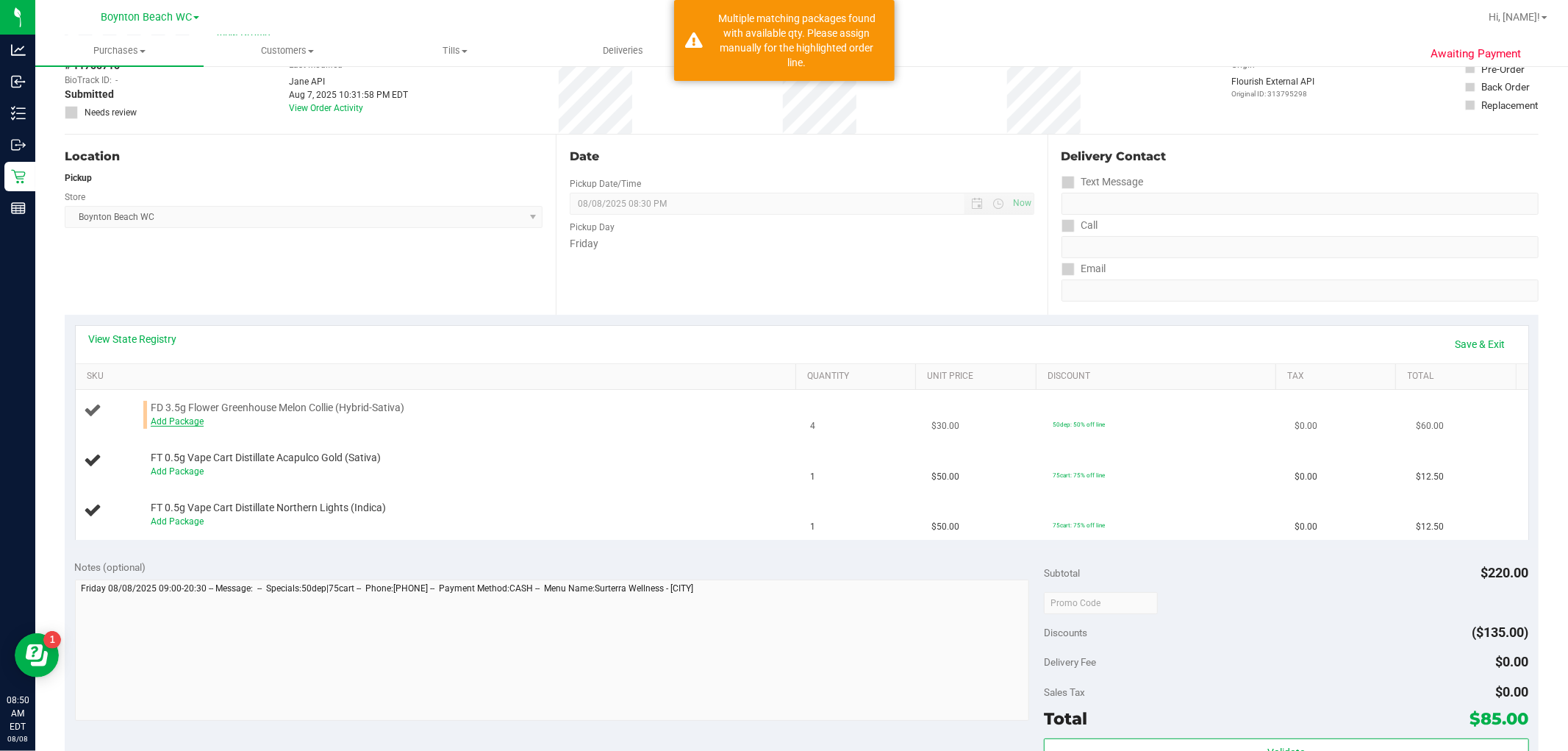 click on "Add Package" at bounding box center (177, 421) 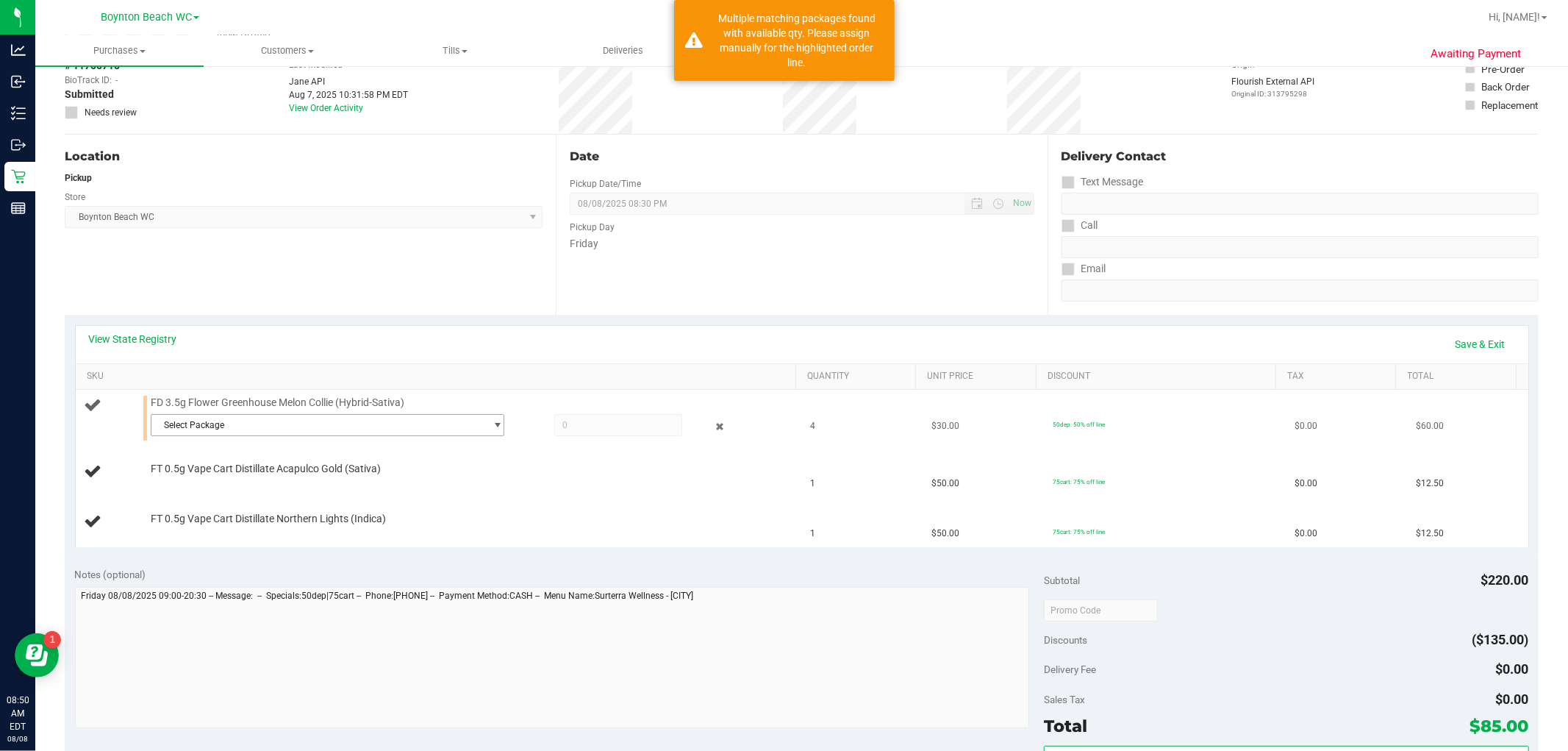 drag, startPoint x: 191, startPoint y: 423, endPoint x: 340, endPoint y: 428, distance: 149.08387 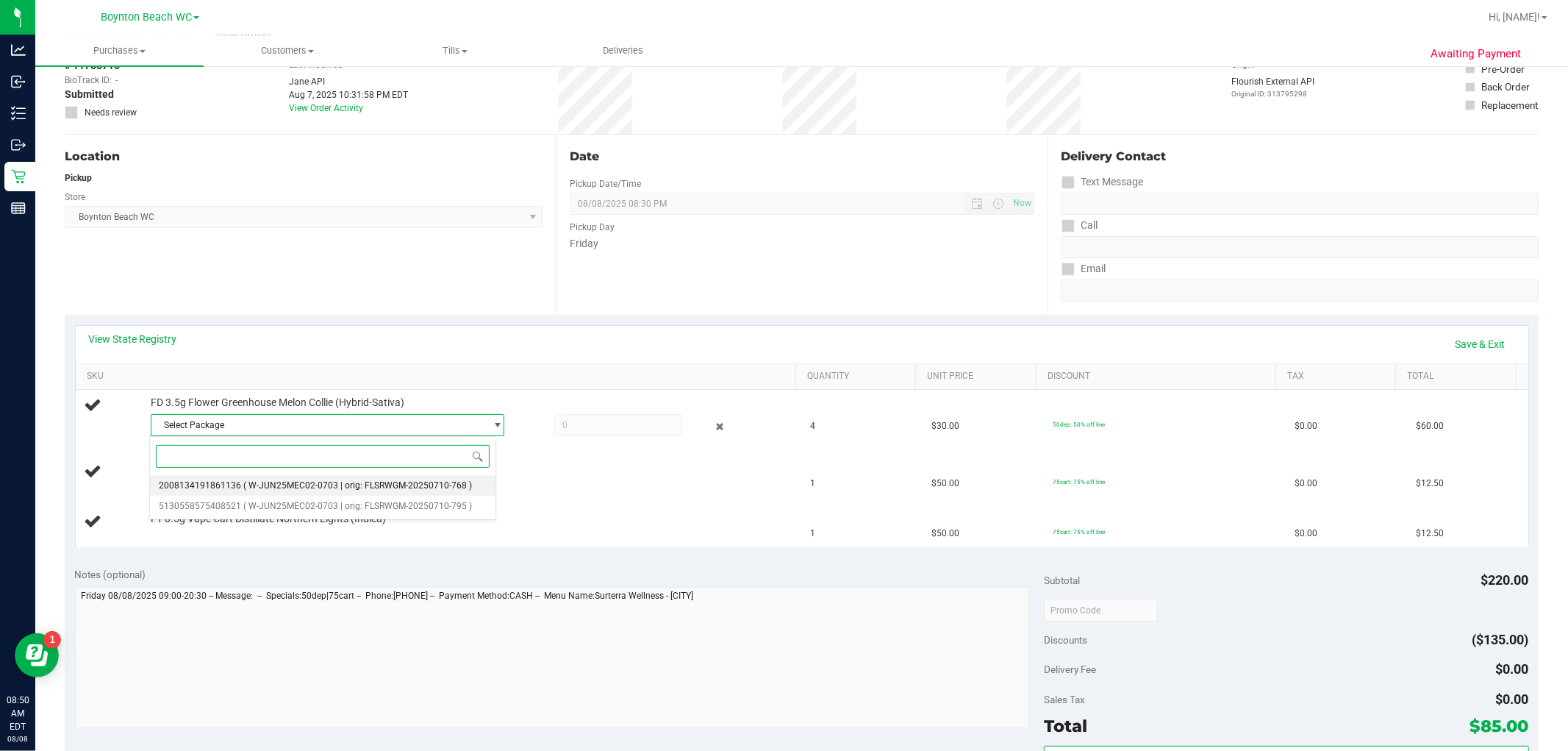 click on "(
W-JUN25MEC02-0703 | orig: FLSRWGM-20250710-768
)" at bounding box center [357, 485] 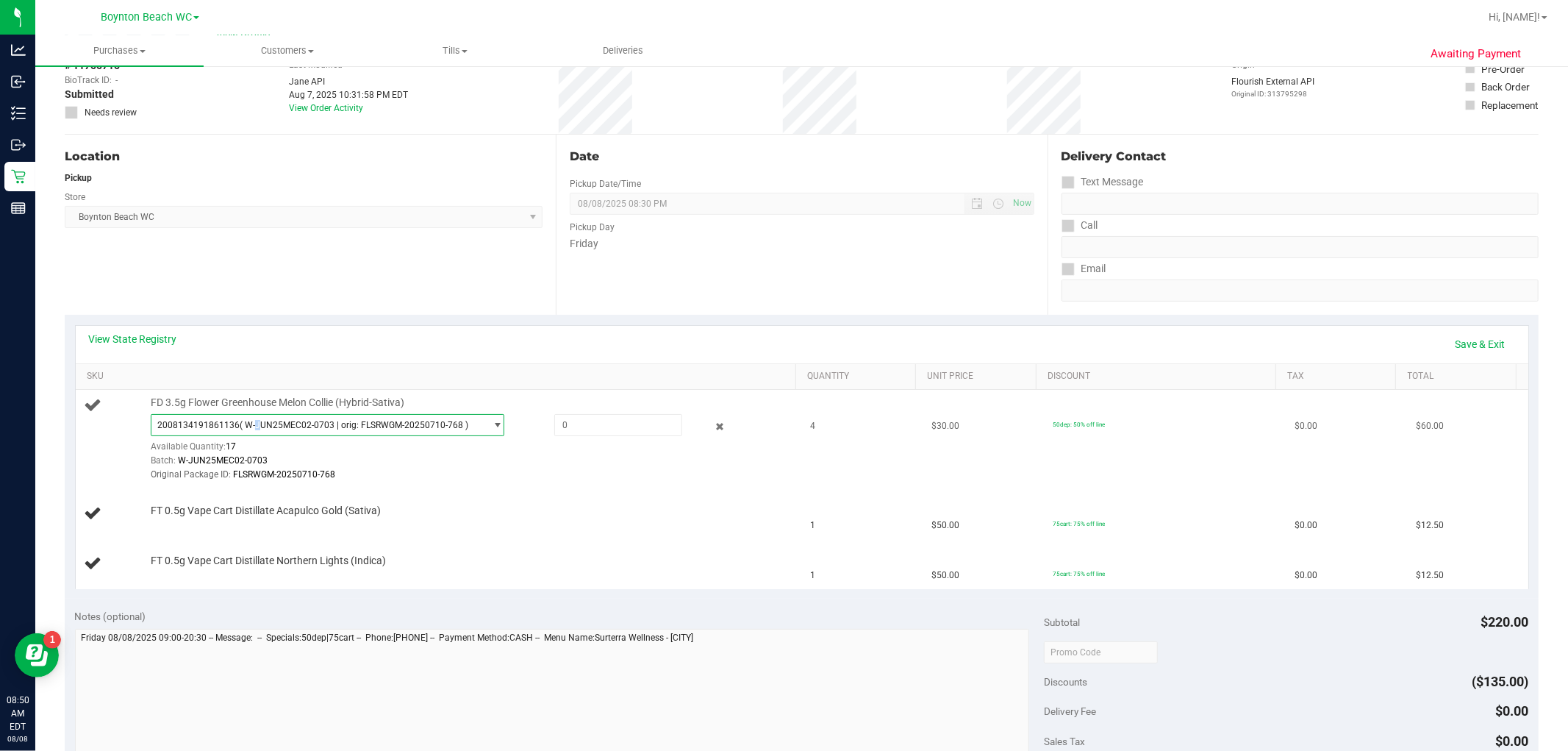 click on "(
W-JUN25MEC02-0703 | orig: FLSRWGM-20250710-768
)" at bounding box center (354, 425) 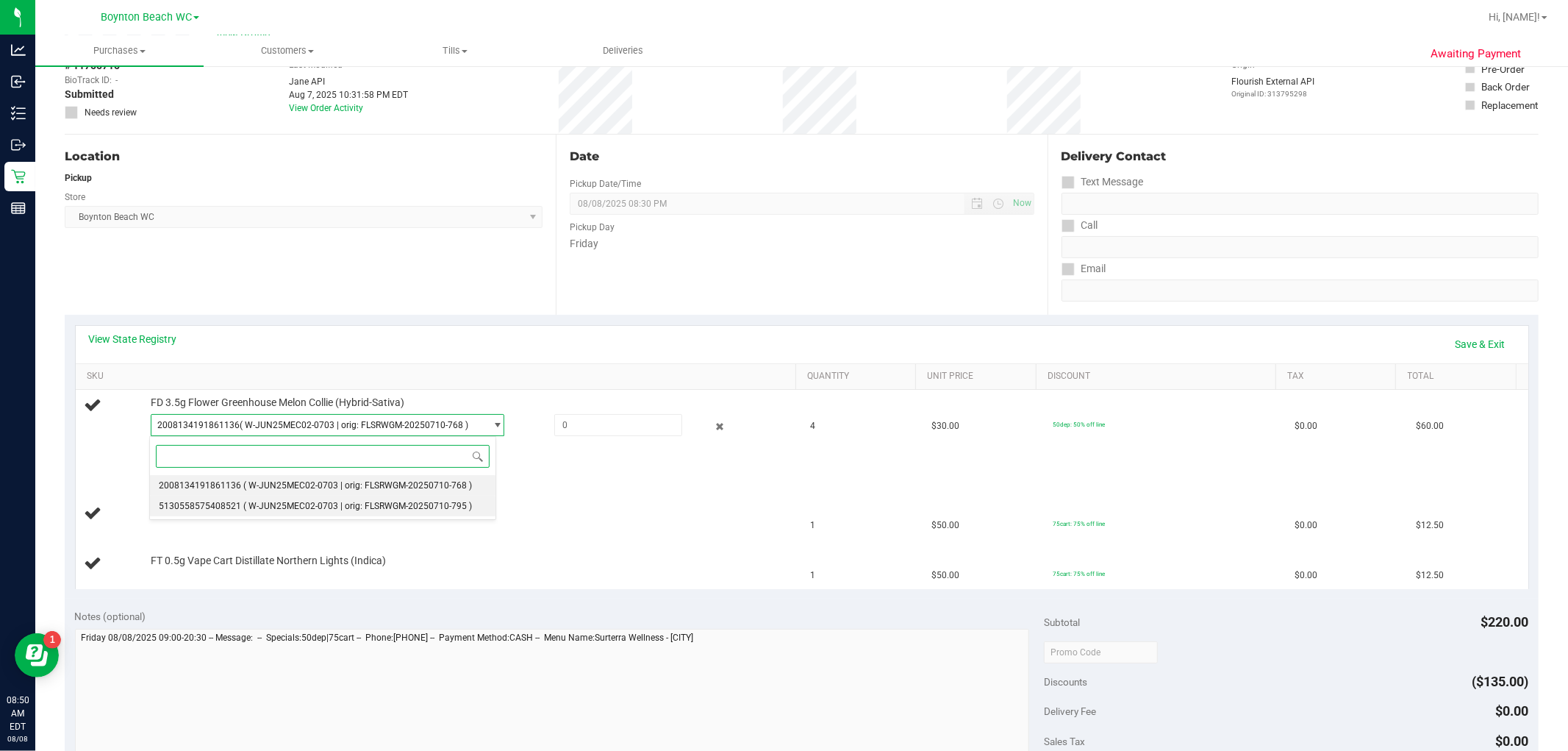 click on "(
W-JUN25MEC02-0703 | orig: FLSRWGM-20250710-795
)" at bounding box center [357, 506] 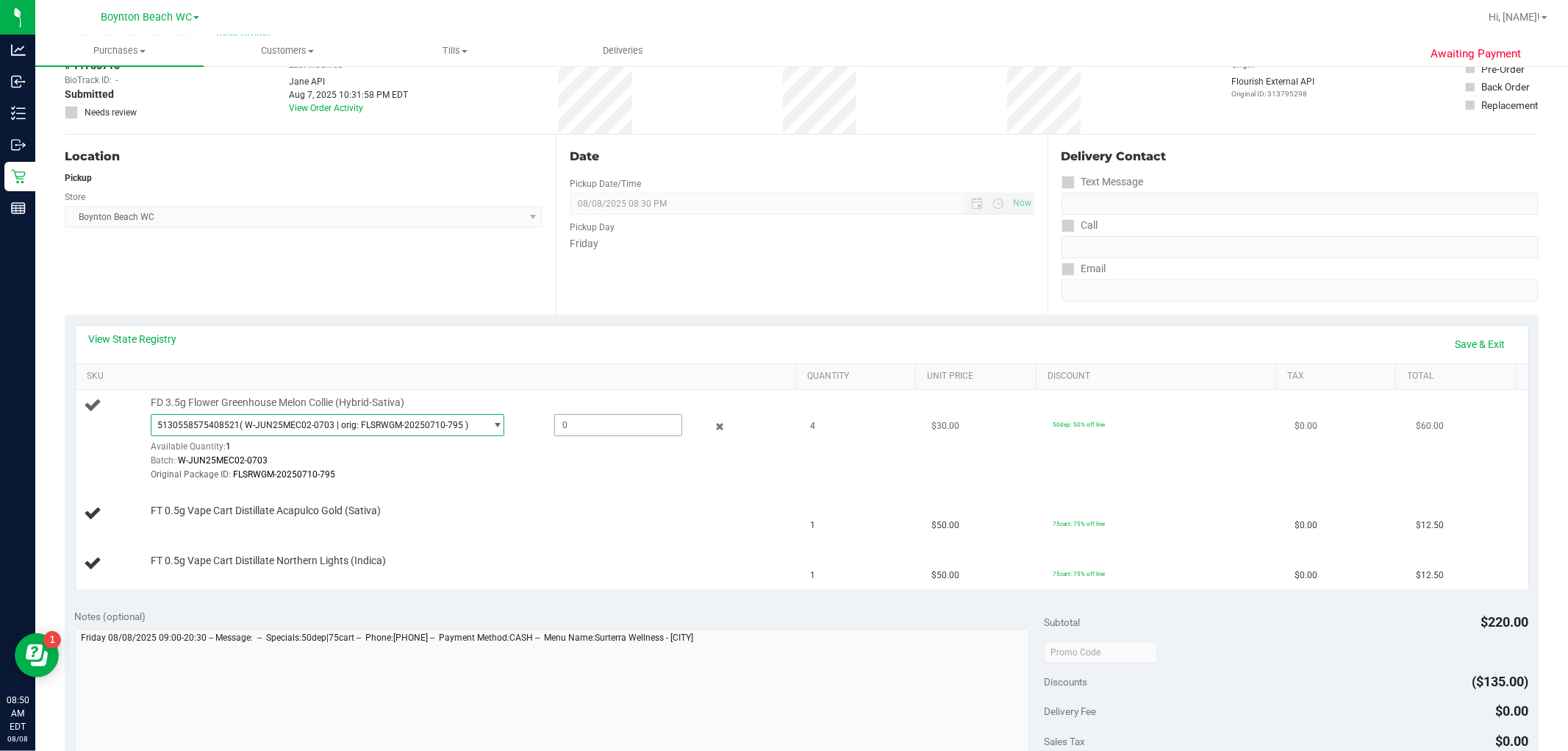 click at bounding box center (618, 425) 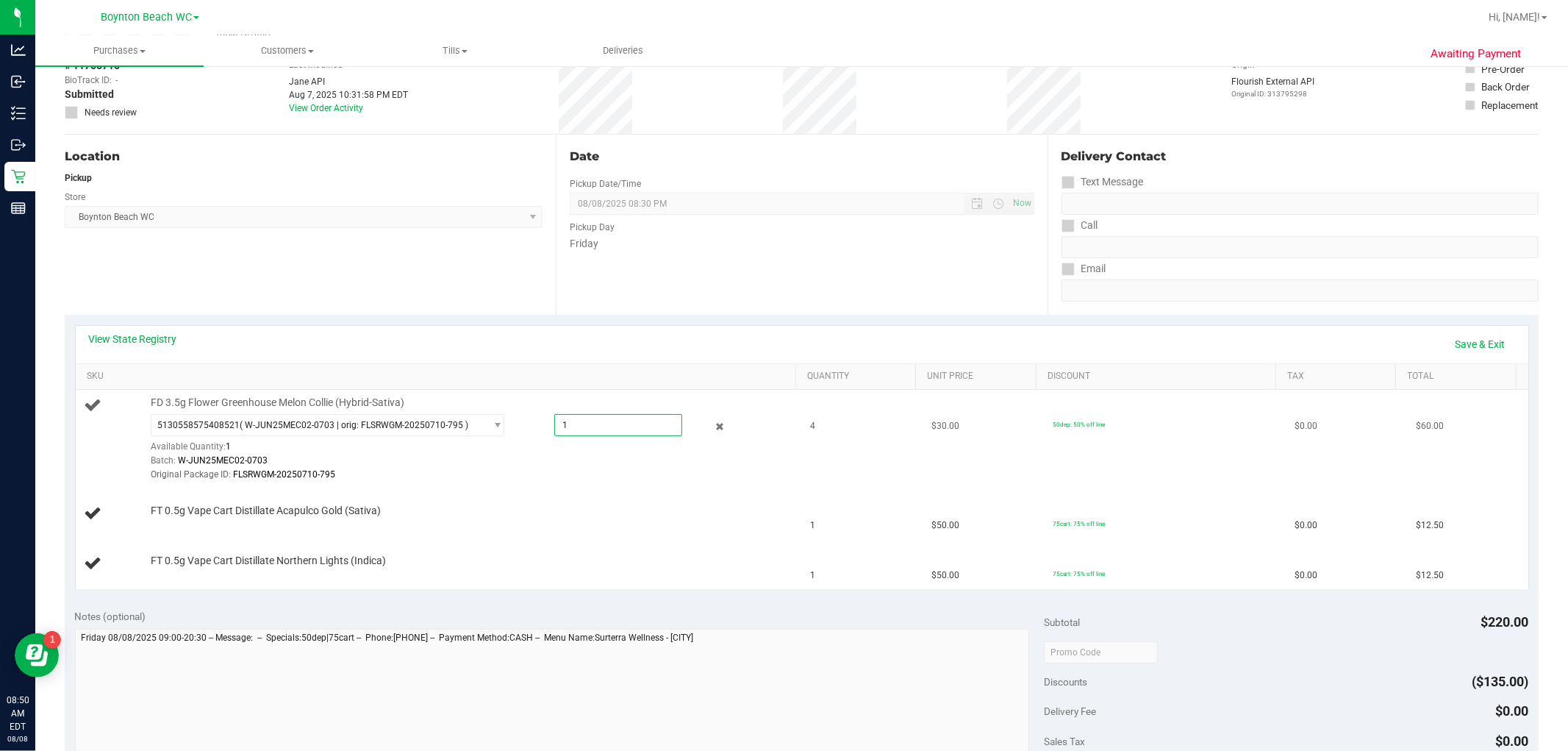 type on "1" 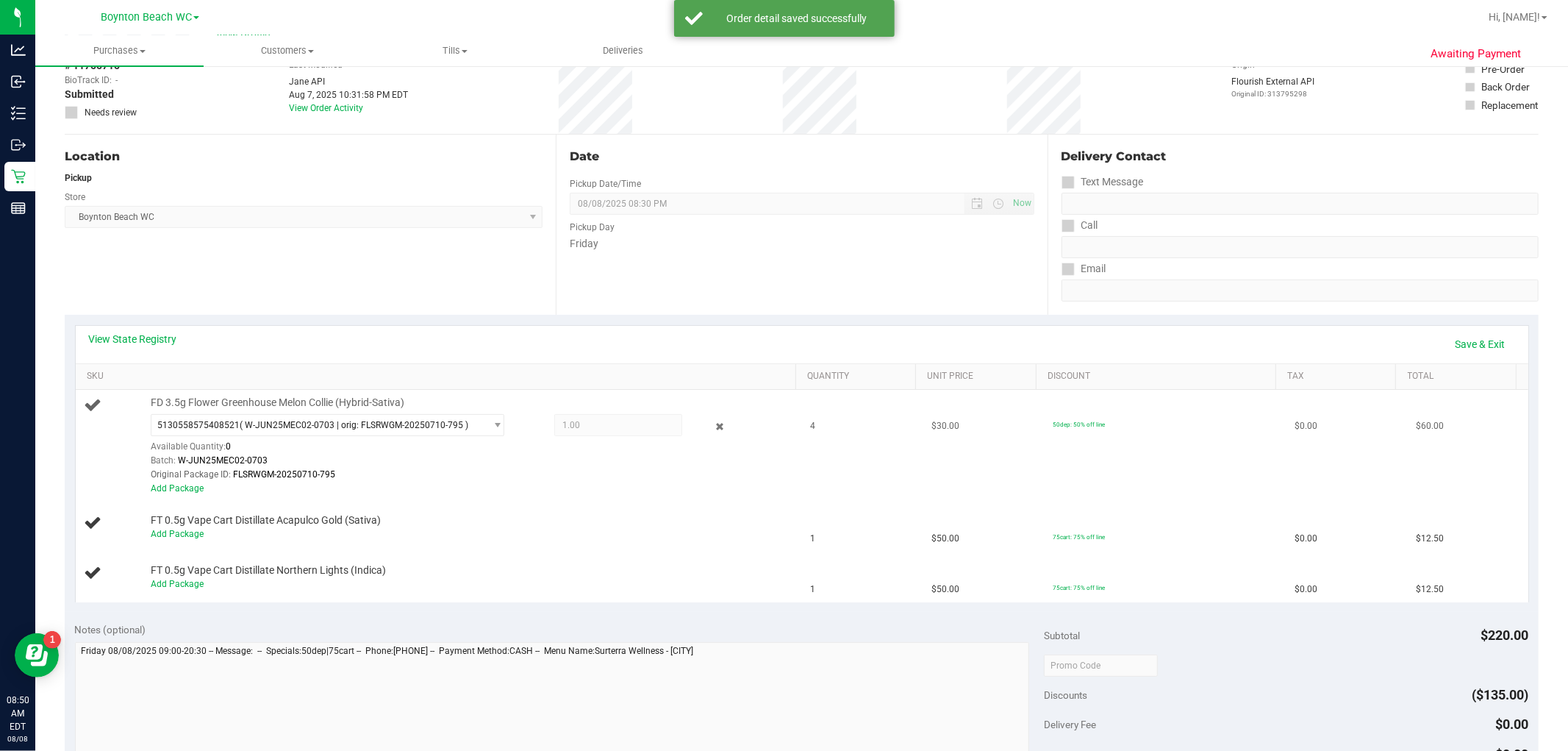 click on "Batch:
W-JUN25MEC02-0703" at bounding box center (470, 460) 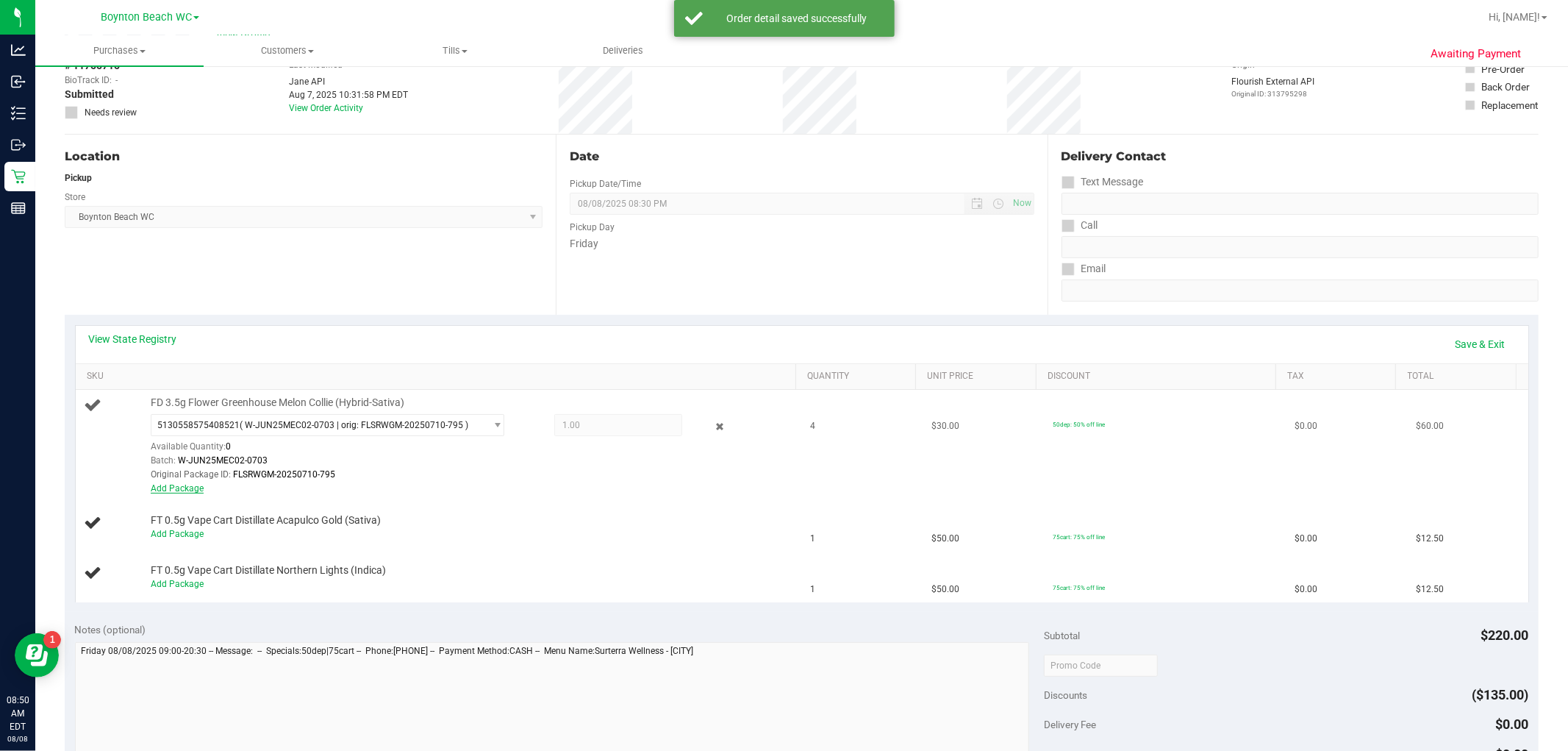 click on "Add Package" at bounding box center [177, 488] 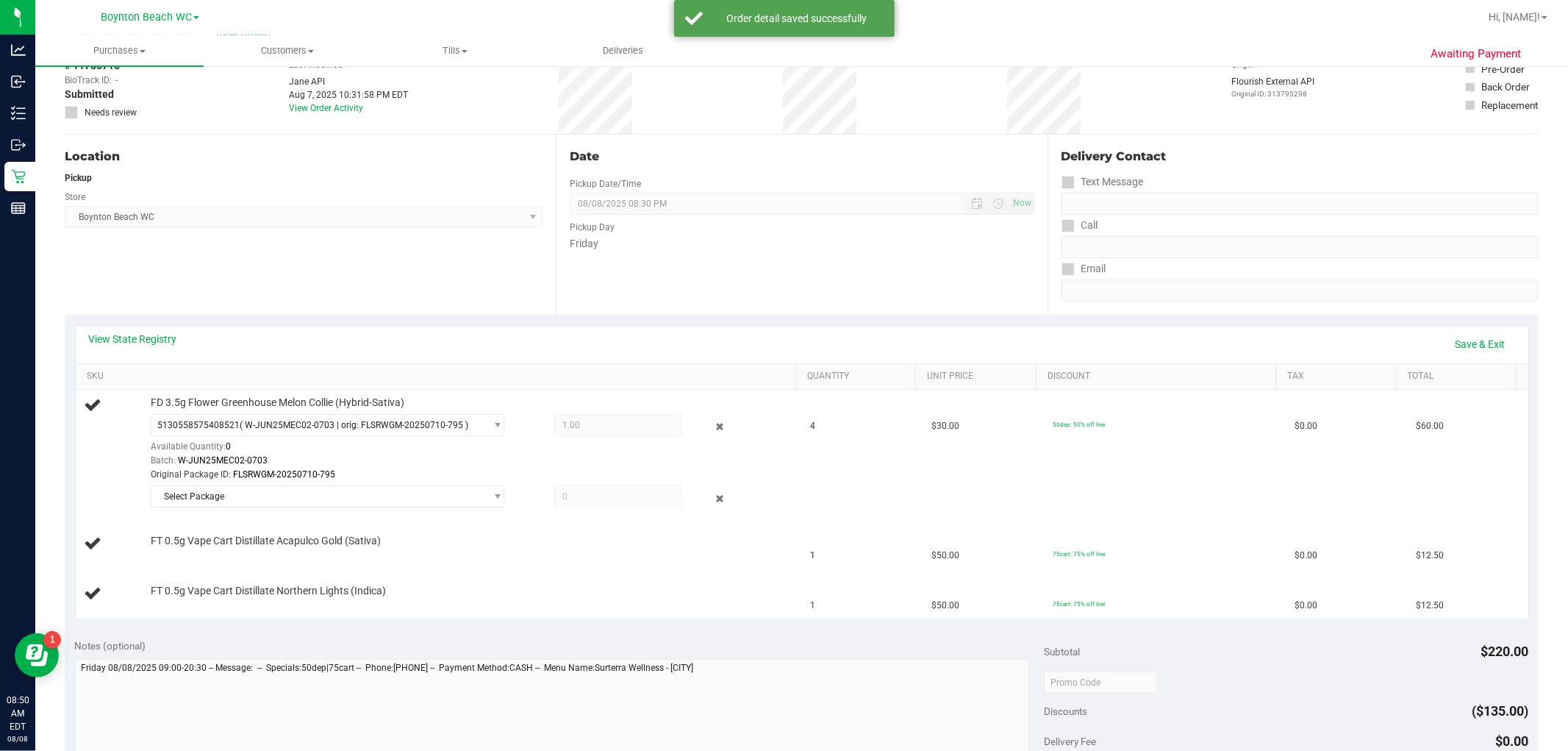 click on "Original Package ID:
FLSRWGM-20250710-795" at bounding box center [470, 474] 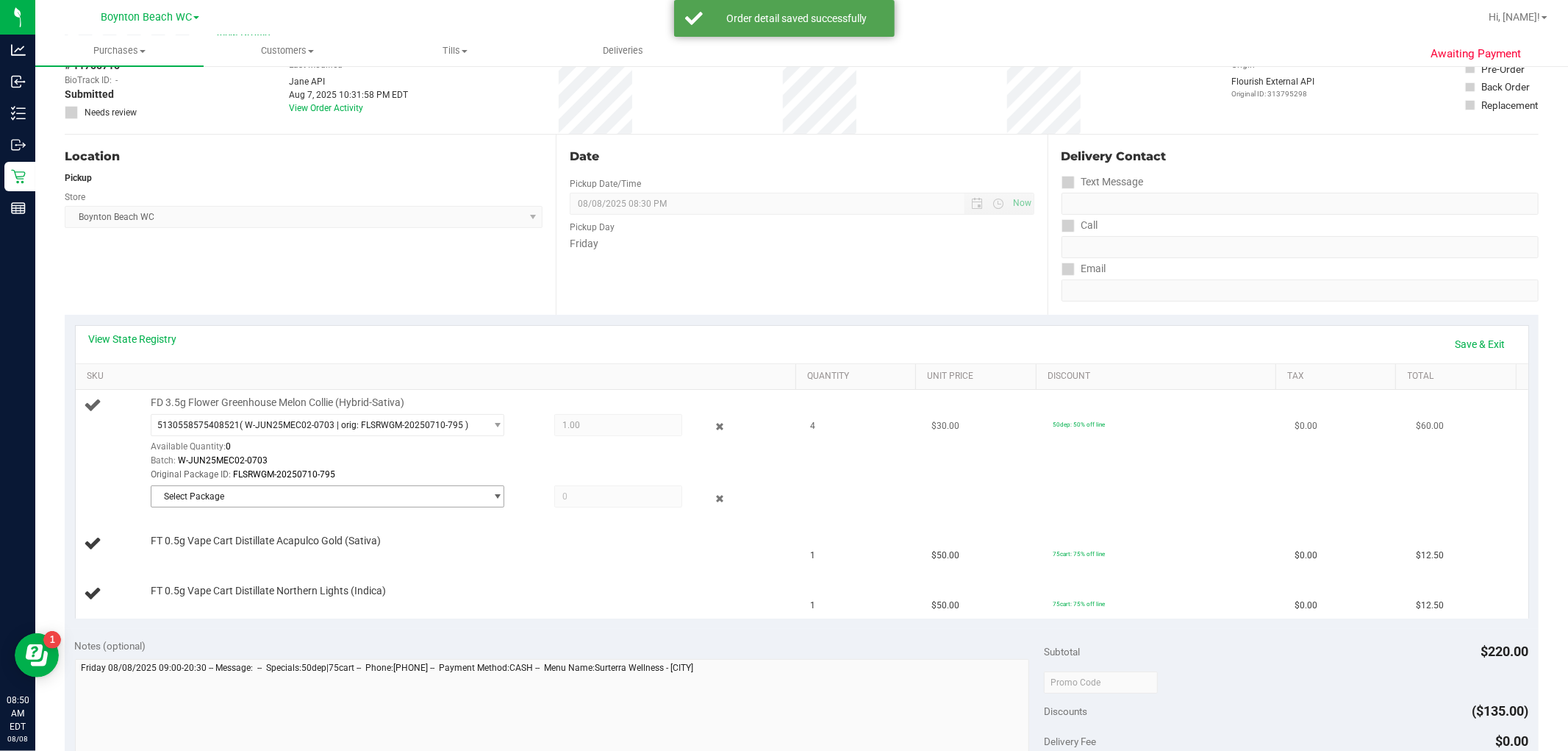 click on "Select Package" at bounding box center (318, 496) 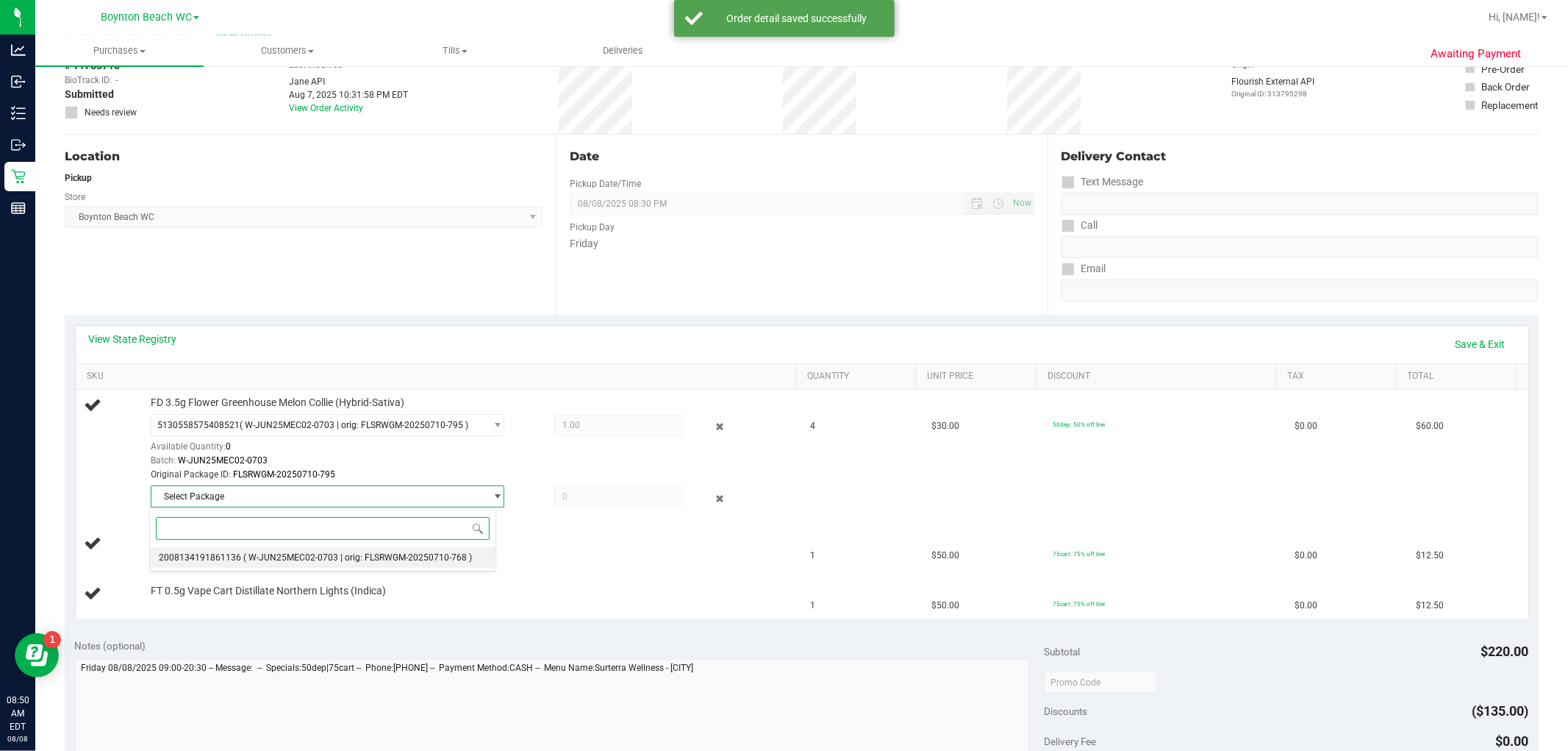click on "(
W-JUN25MEC02-0703 | orig: FLSRWGM-20250710-768
)" at bounding box center (357, 558) 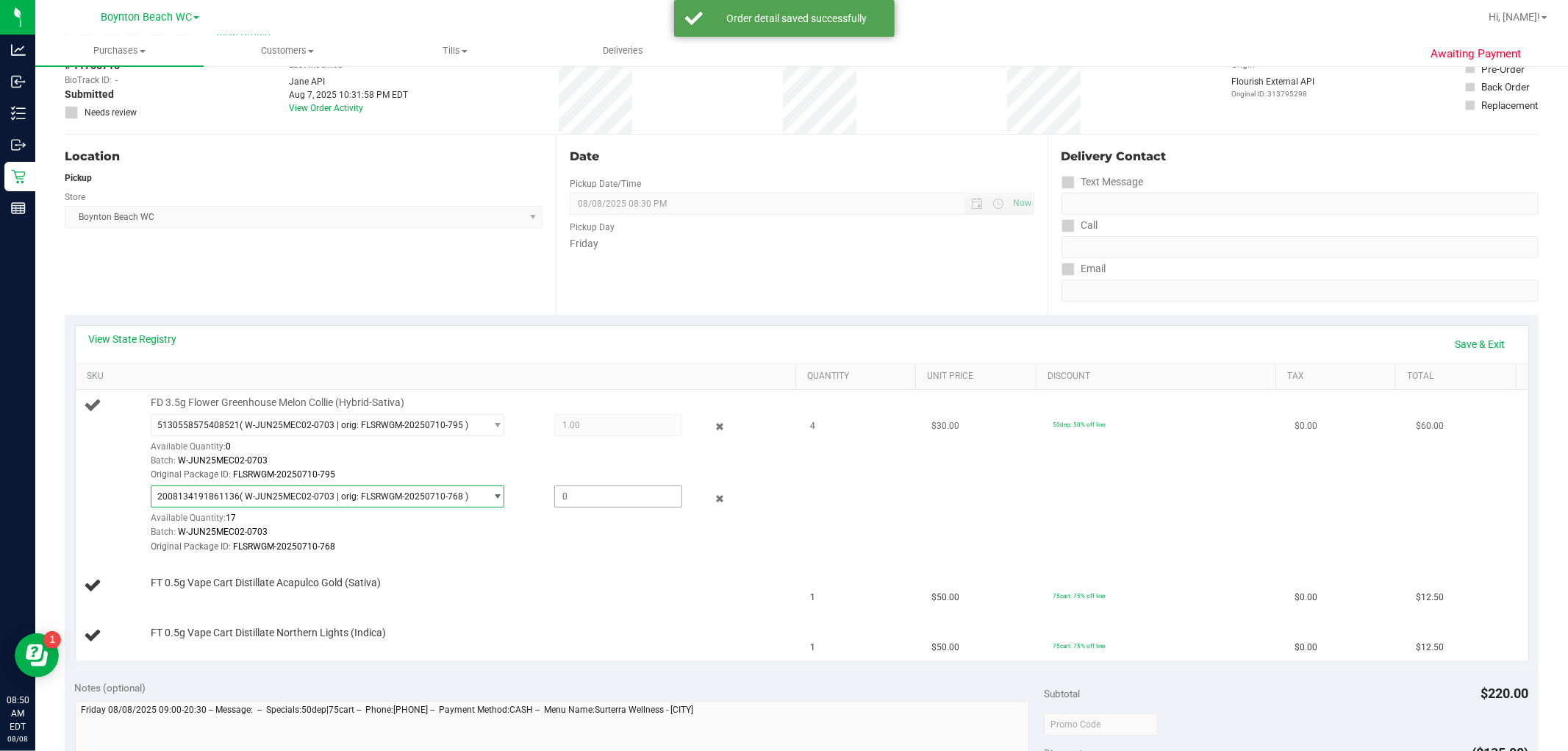 click at bounding box center (618, 496) 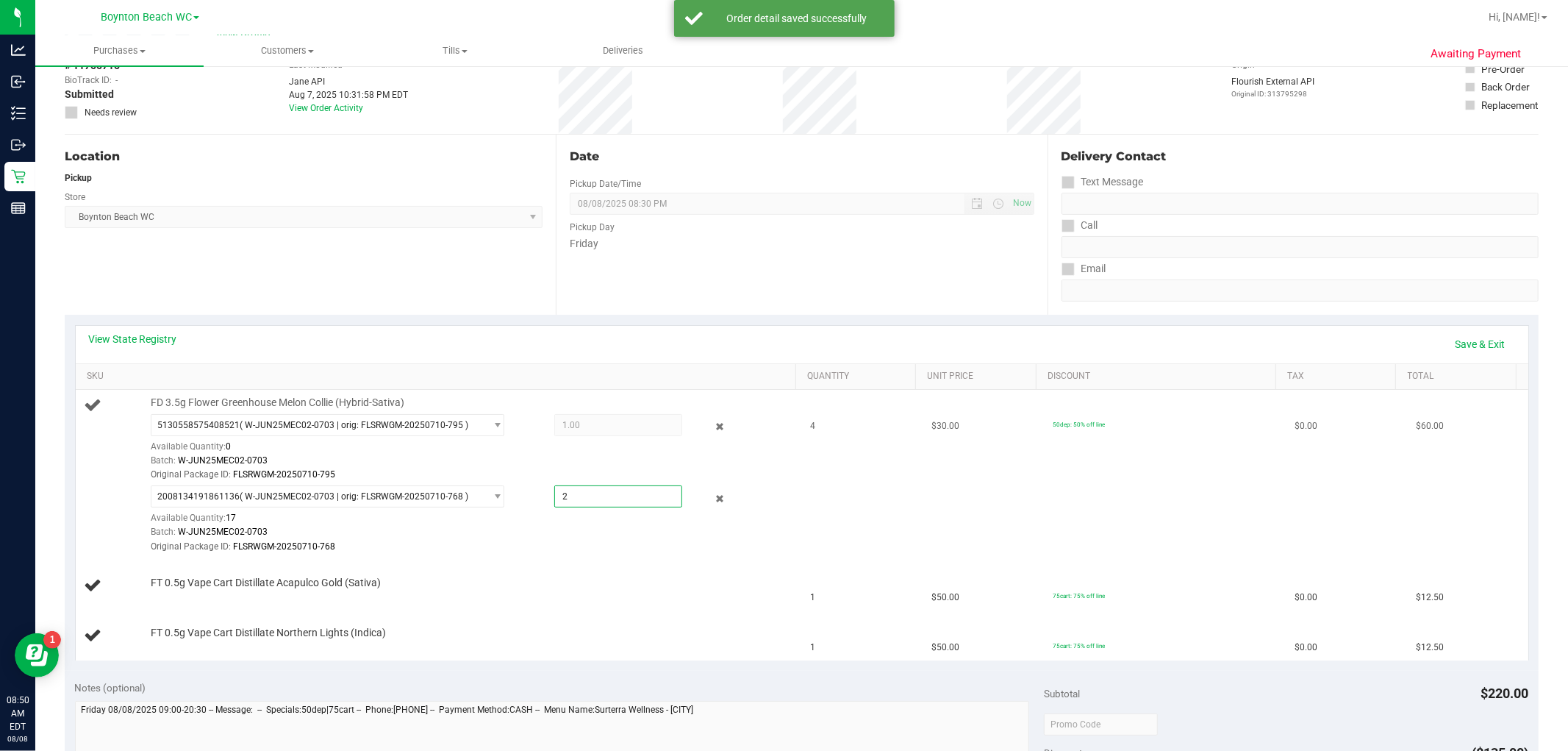 type on "2" 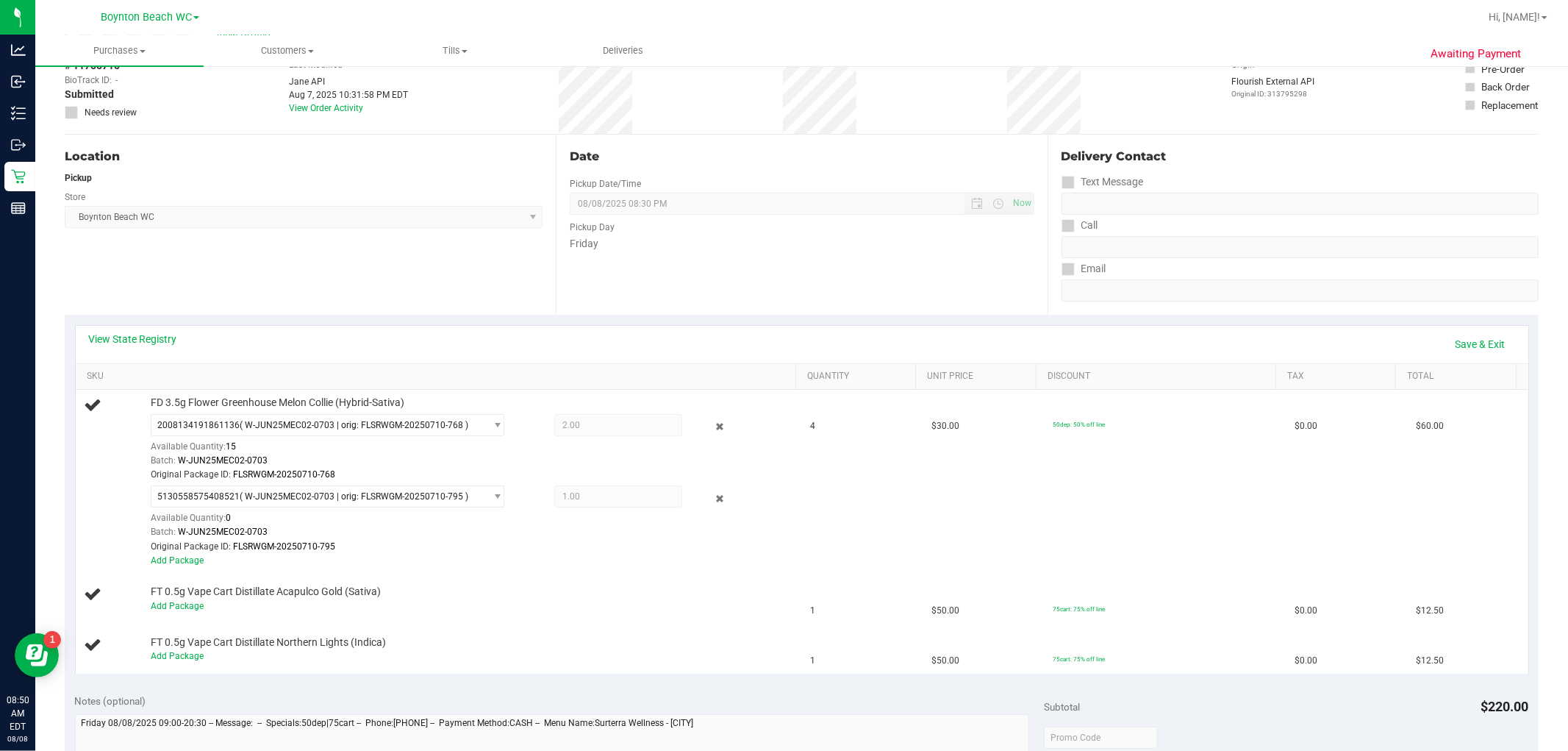 drag, startPoint x: 1475, startPoint y: 327, endPoint x: 1480, endPoint y: 335, distance: 9.433981 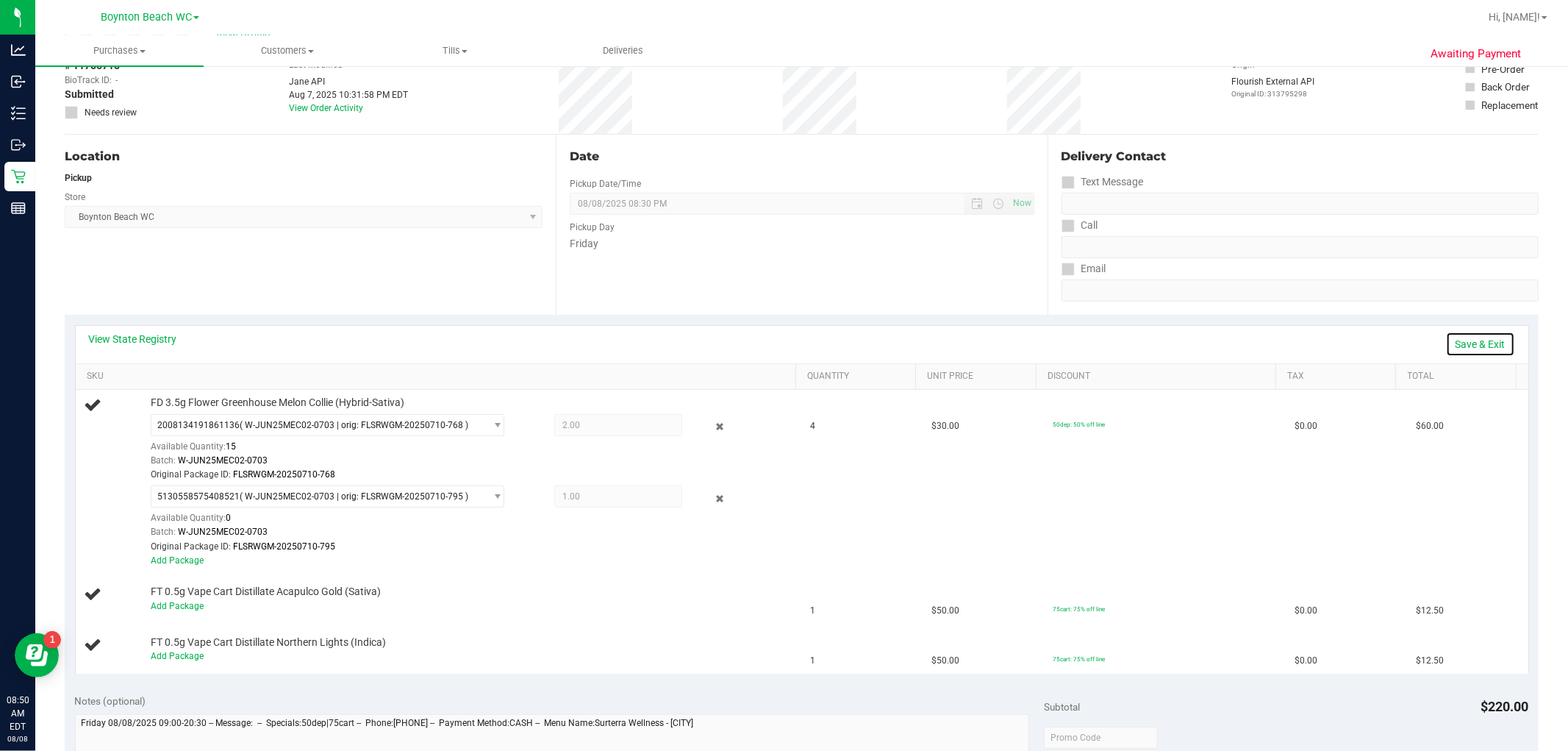 click on "Save & Exit" at bounding box center (1481, 344) 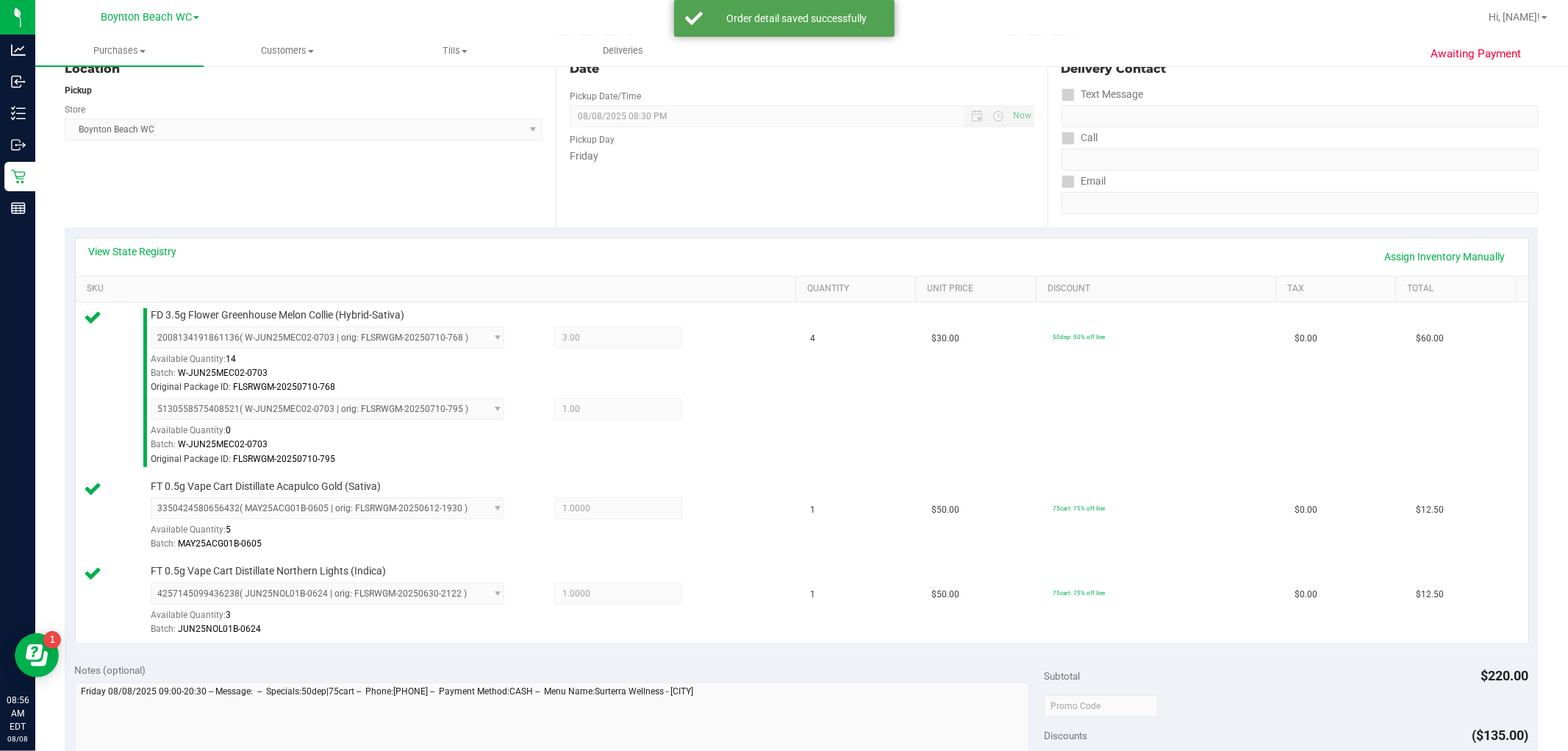 scroll, scrollTop: 327, scrollLeft: 0, axis: vertical 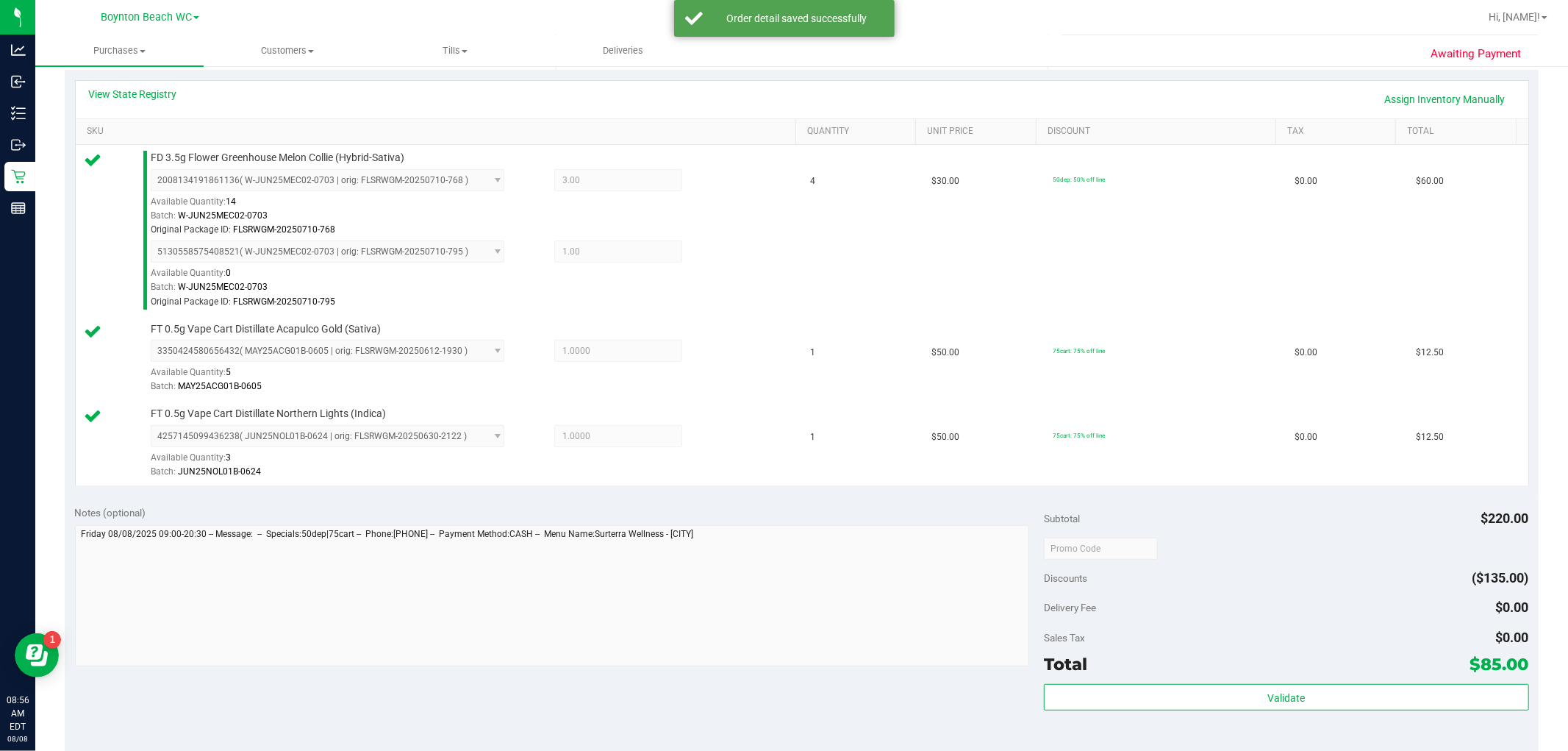 click on "Validate" at bounding box center [1286, 717] 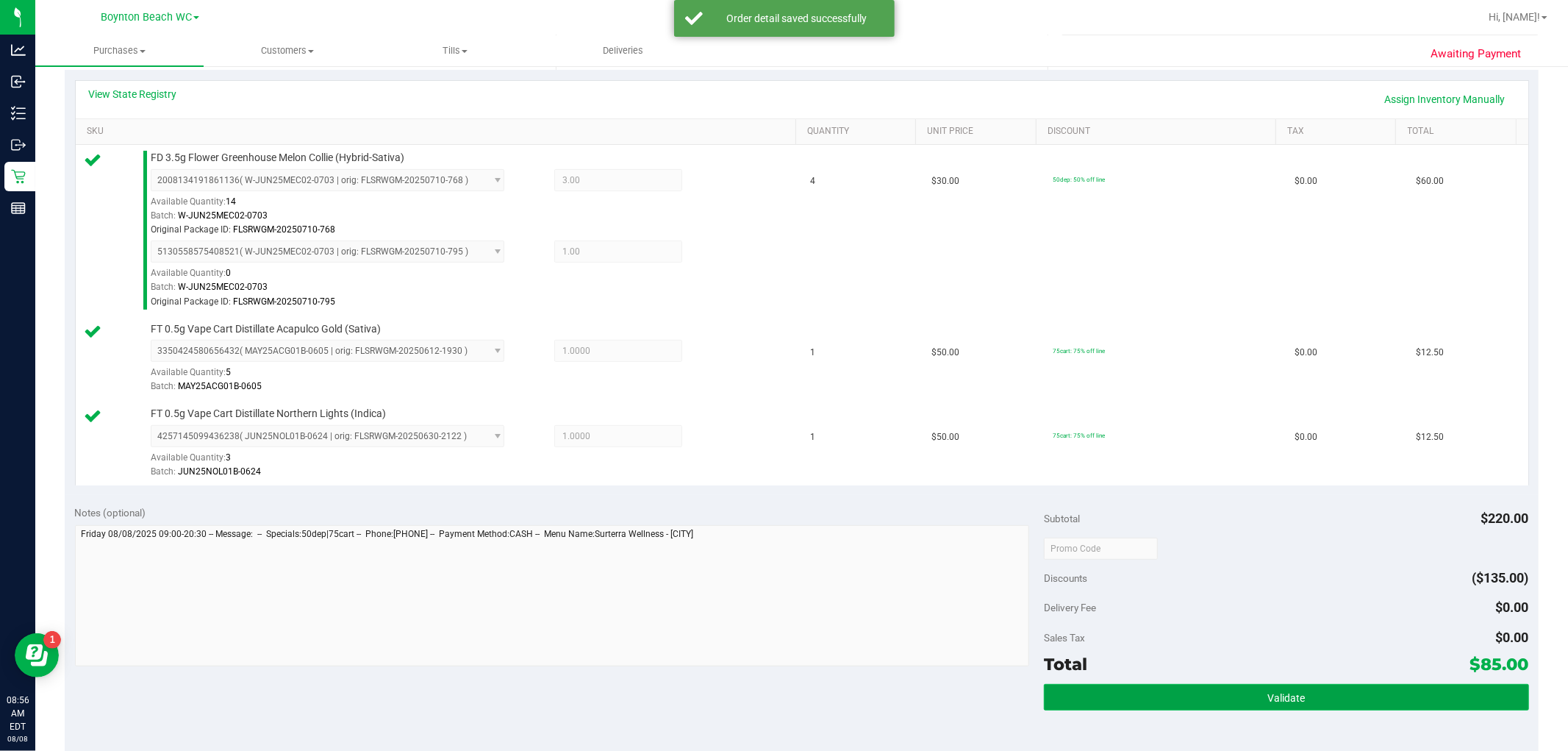 click on "Validate" at bounding box center (1286, 698) 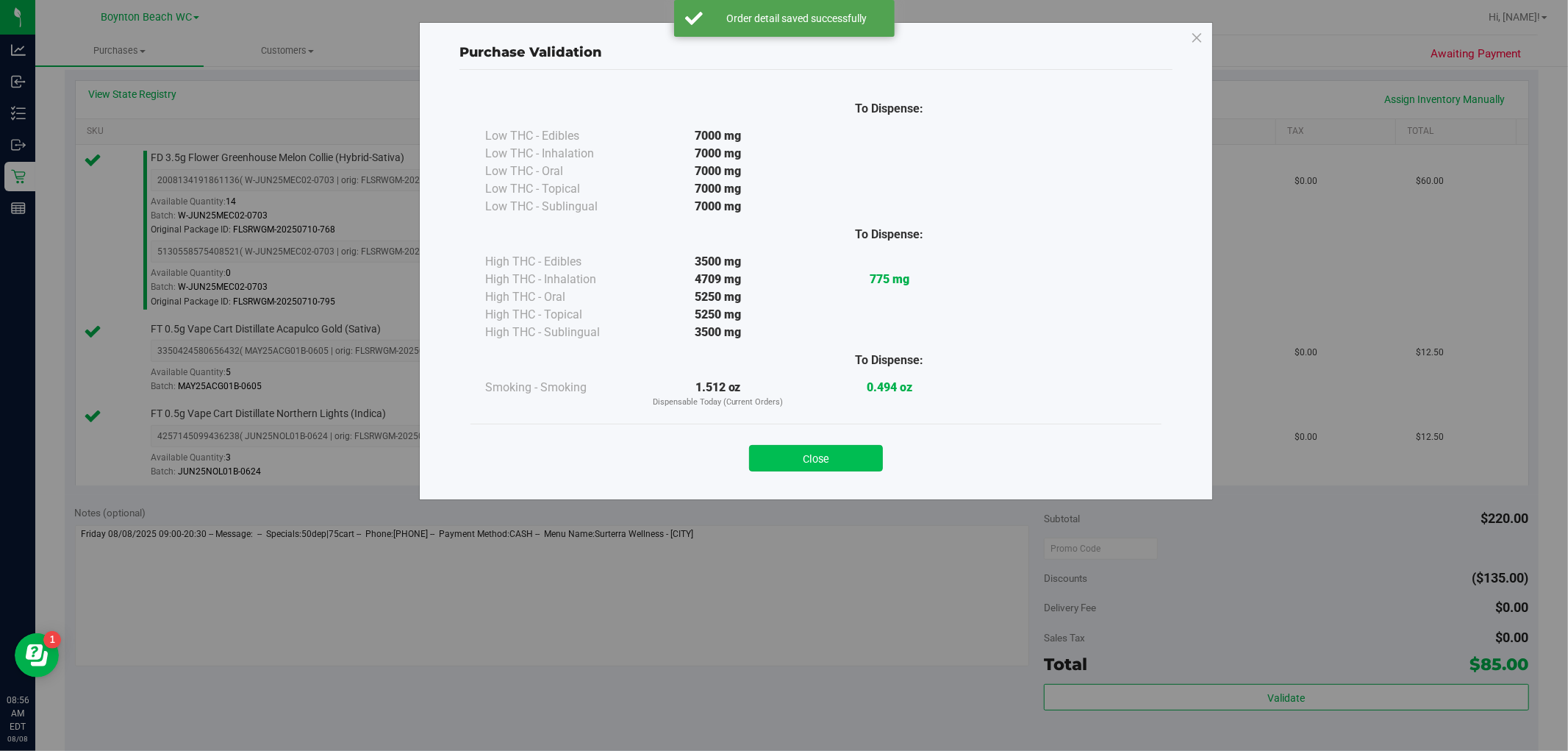 click on "Close" at bounding box center [816, 458] 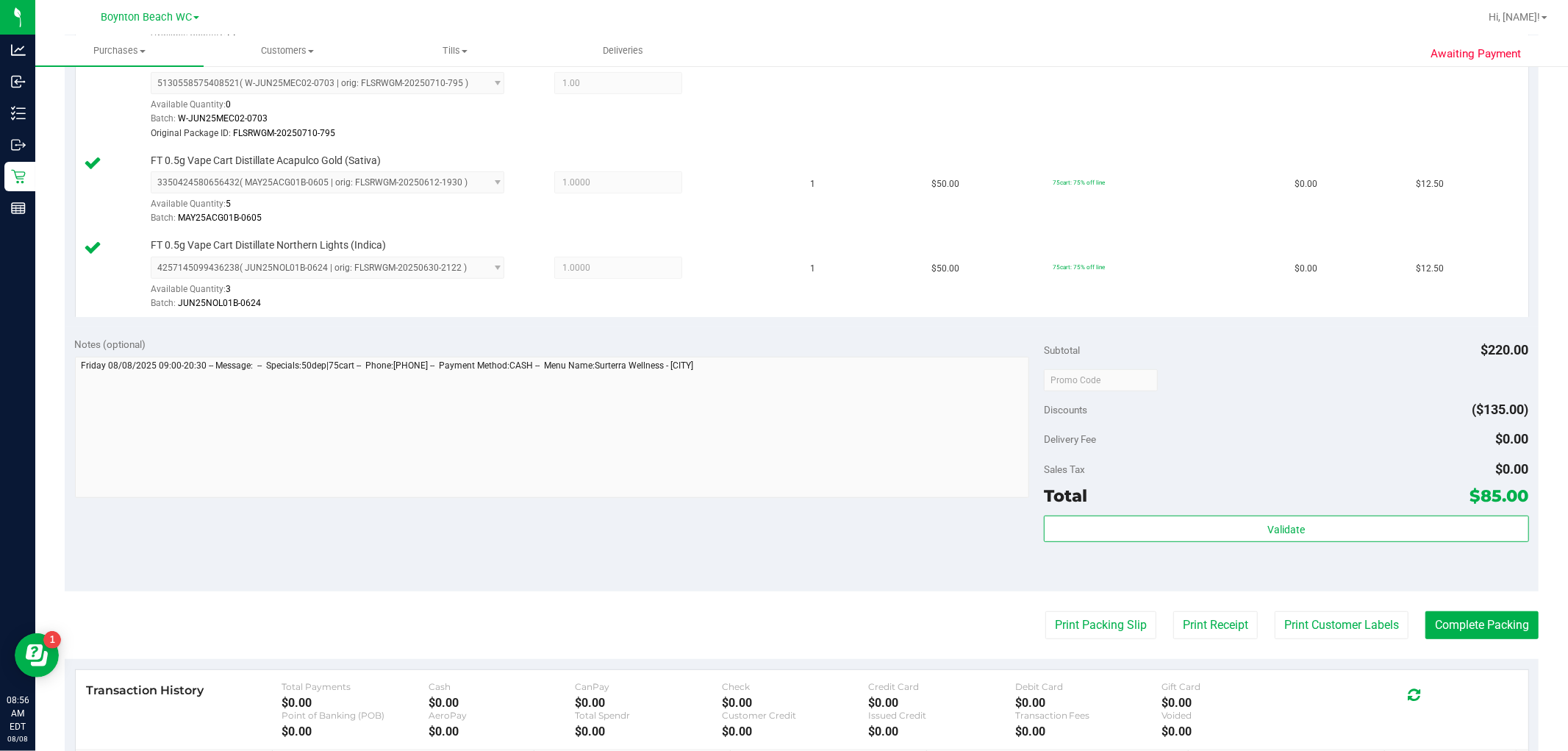 scroll, scrollTop: 709, scrollLeft: 0, axis: vertical 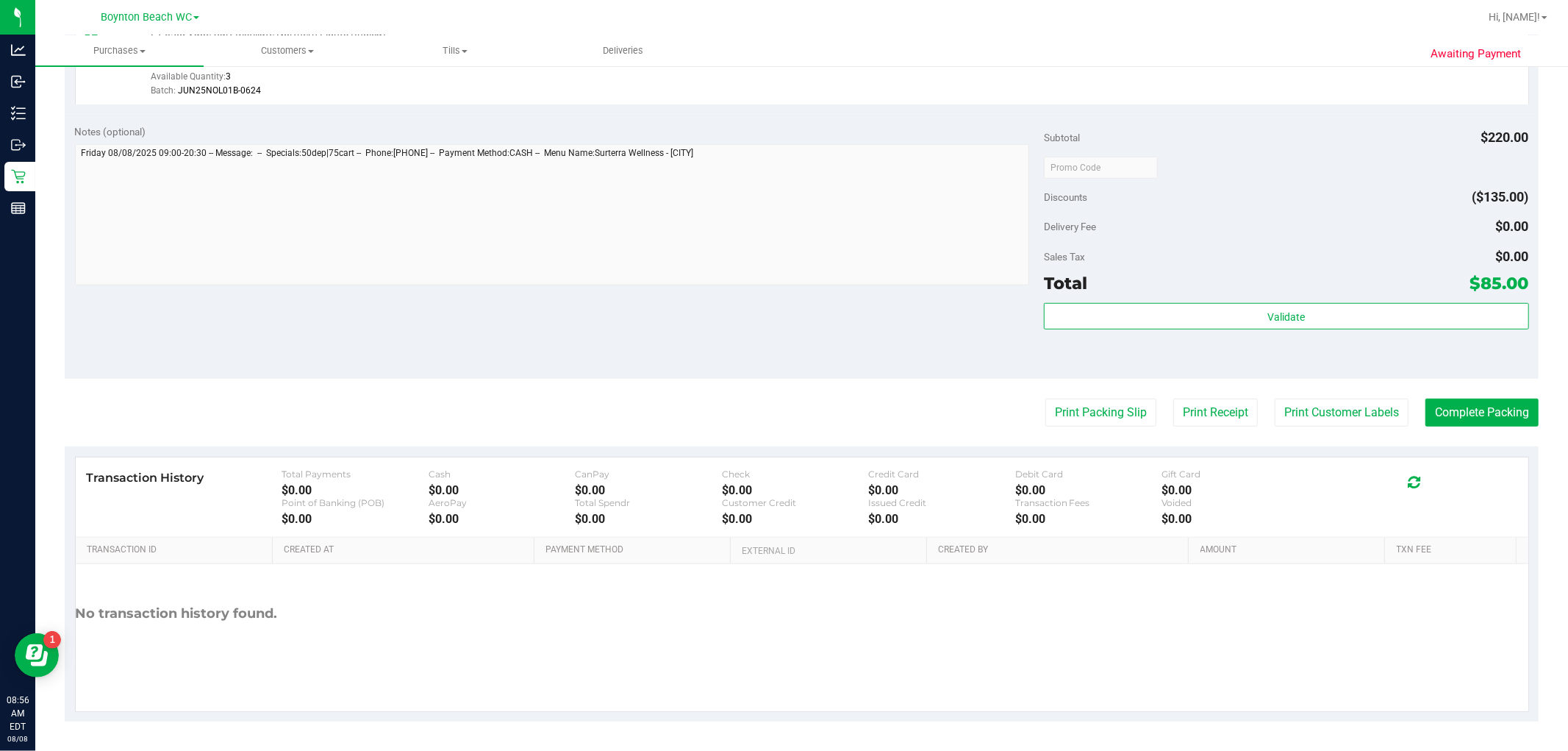 click on "Print Packing Slip
Print Receipt
Print Customer Labels
Complete Packing" at bounding box center [801, 413] 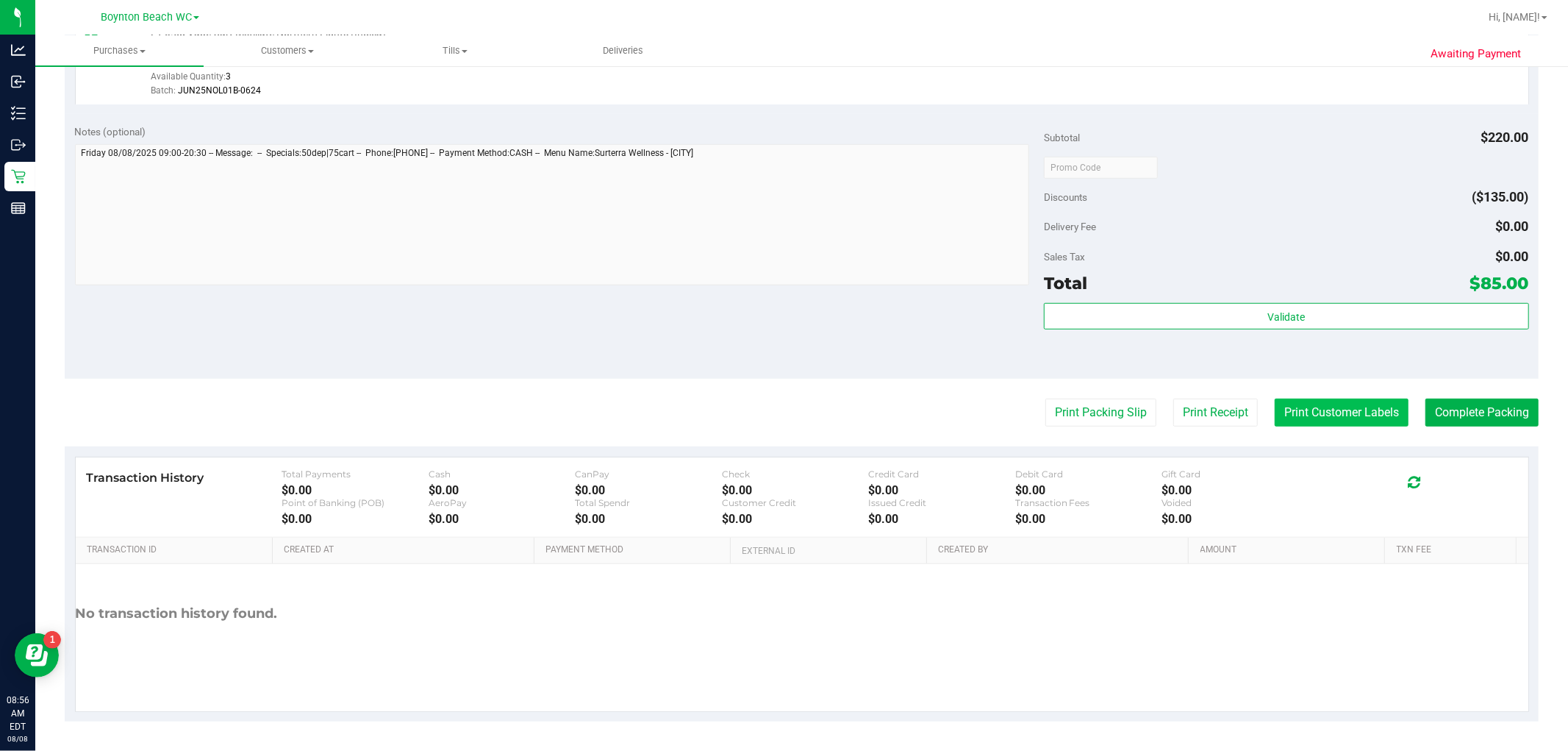 click on "Print Customer Labels" at bounding box center (1342, 413) 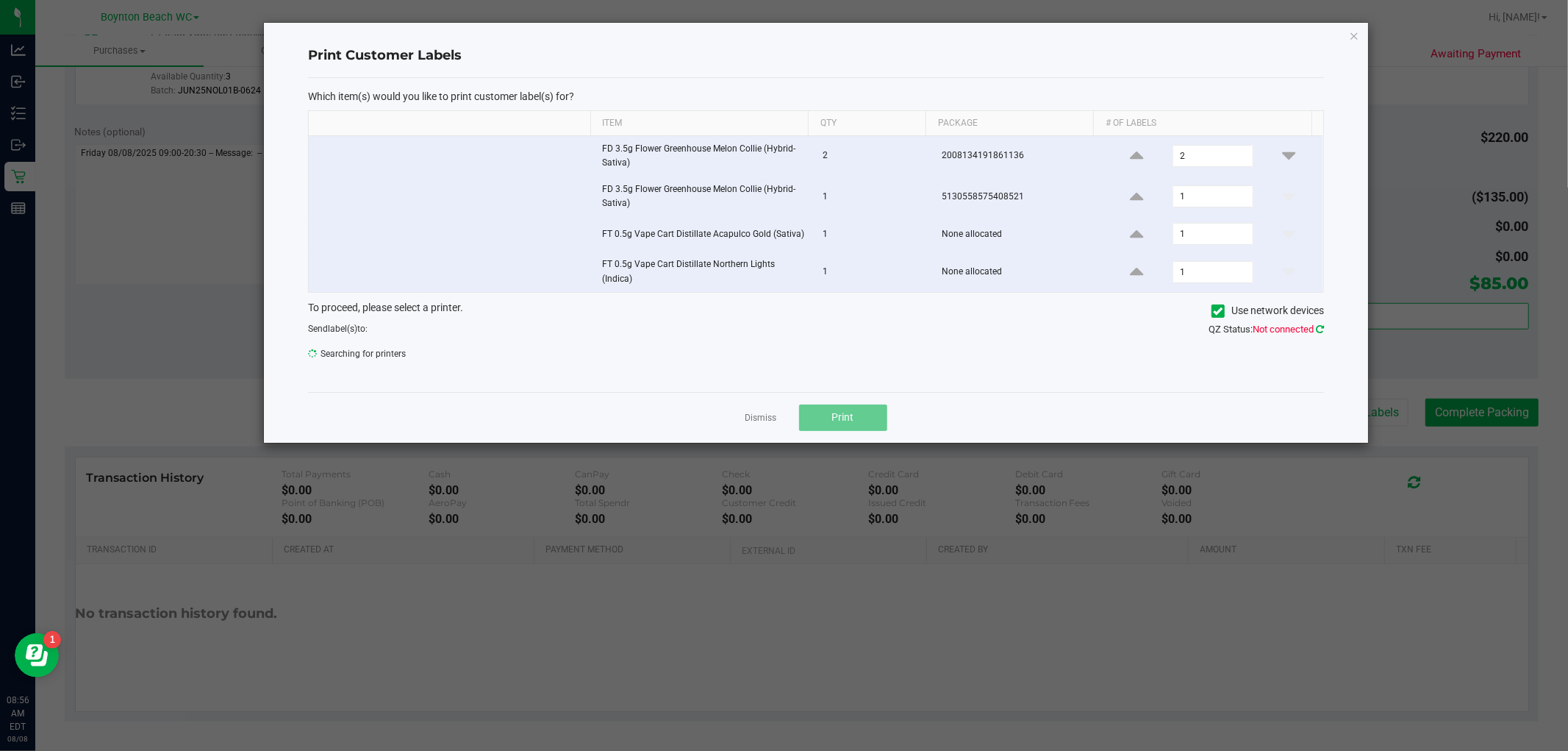 click 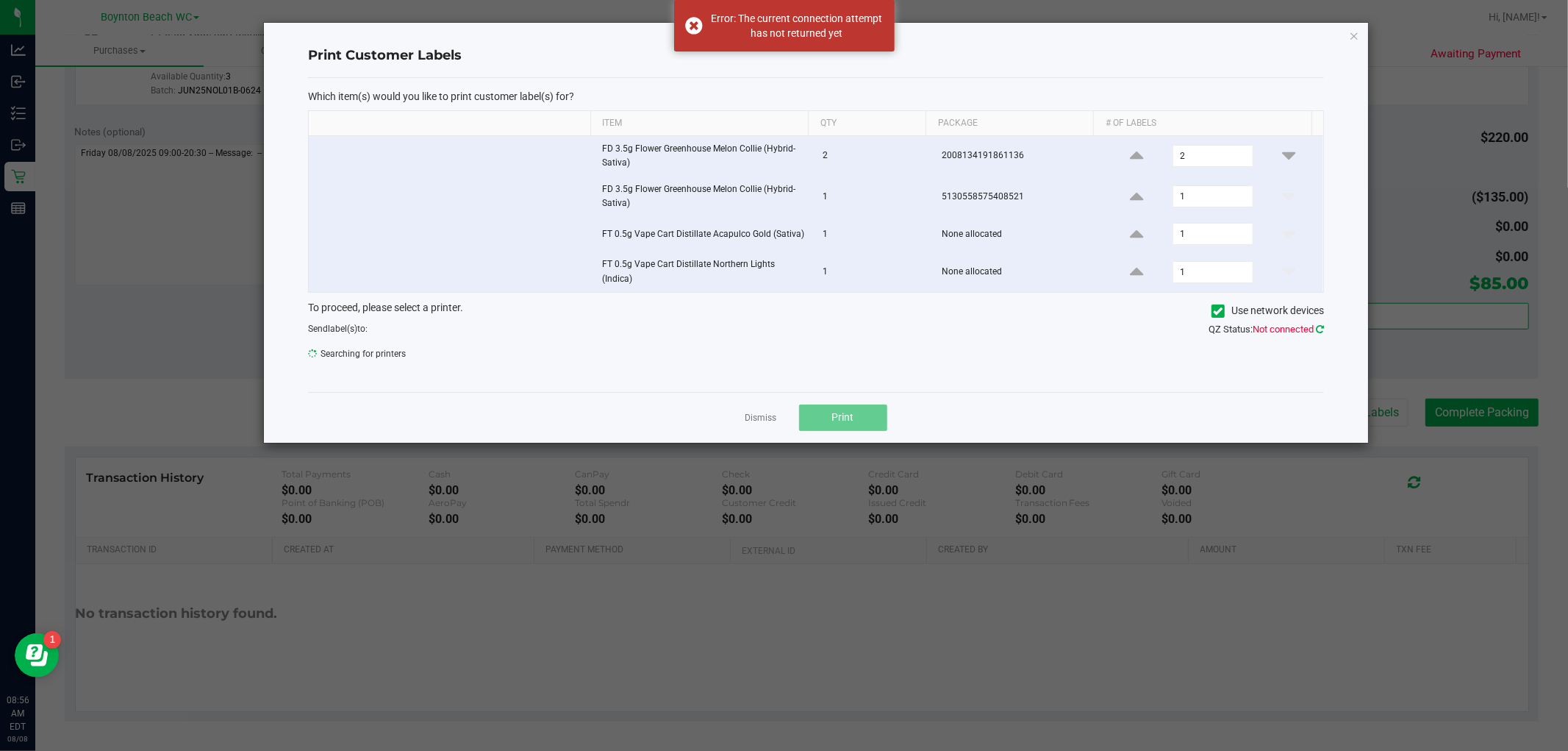 click 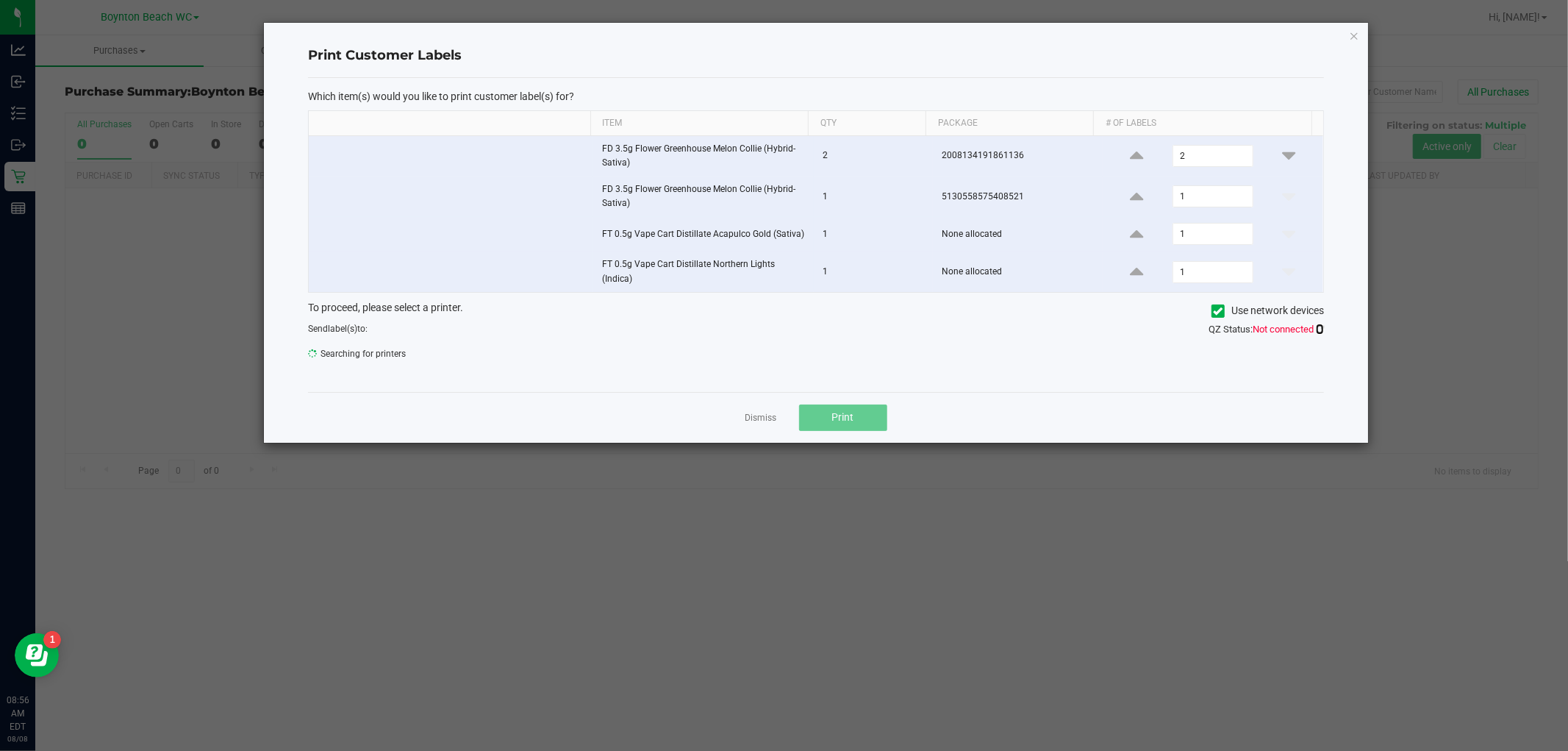 scroll, scrollTop: 0, scrollLeft: 0, axis: both 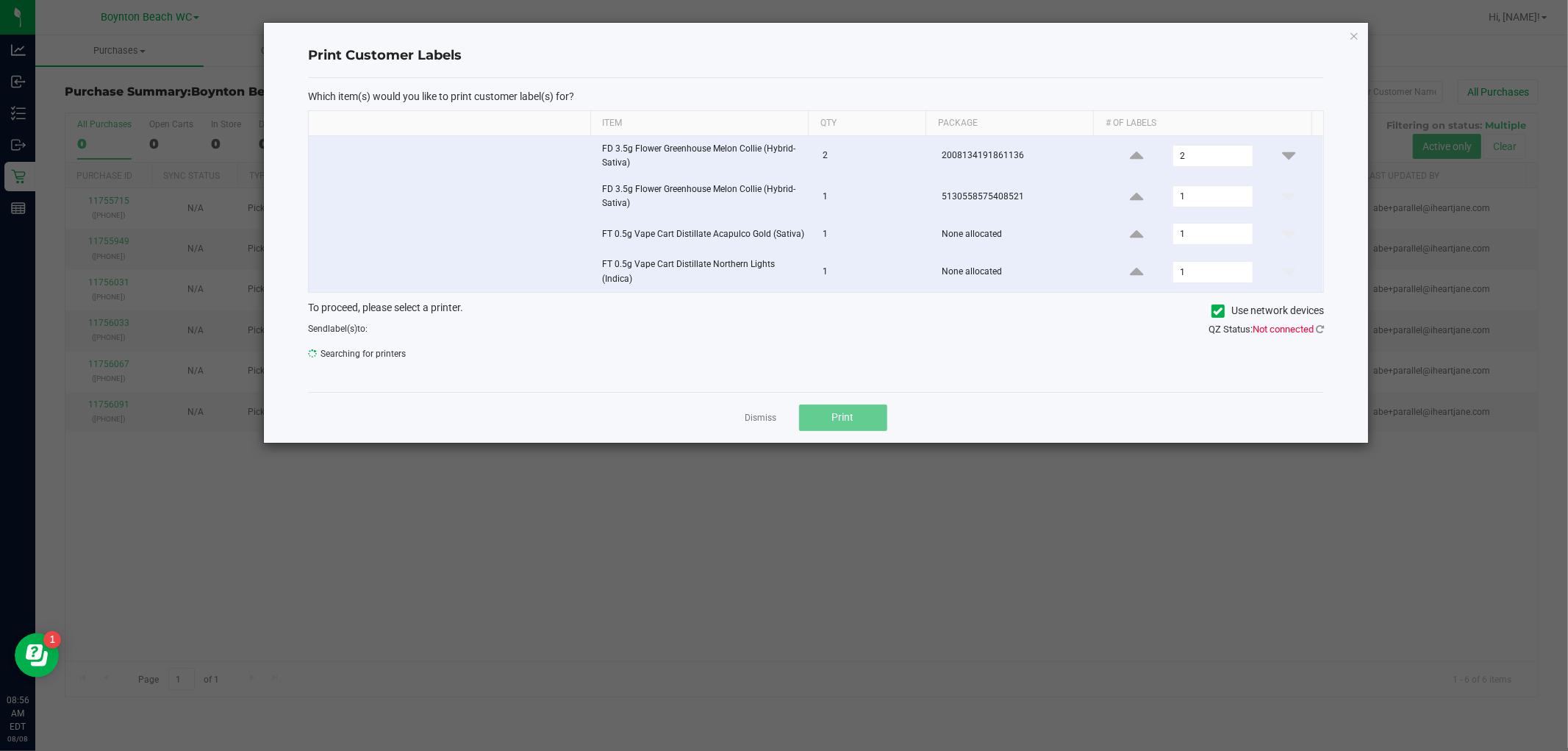 click on "Print Customer Labels   Which item(s) would you like to print customer label(s) for?  Item Qty Package # of labels  FD 3.5g Flower Greenhouse Melon Collie (Hybrid-Sativa)   2   2008134191861136  2  FD 3.5g Flower Greenhouse Melon Collie (Hybrid-Sativa)   1   5130558575408521  1  FT 0.5g Vape Cart Distillate Acapulco Gold (Sativa)   1   None allocated  1  FT 0.5g Vape Cart Distillate Northern Lights (Indica)   1   None allocated  1  To proceed, please select a printer.   Use network devices  Send  label(s)  to:  Searching for printers   QZ Status:   Not connected   Dismiss   Print" 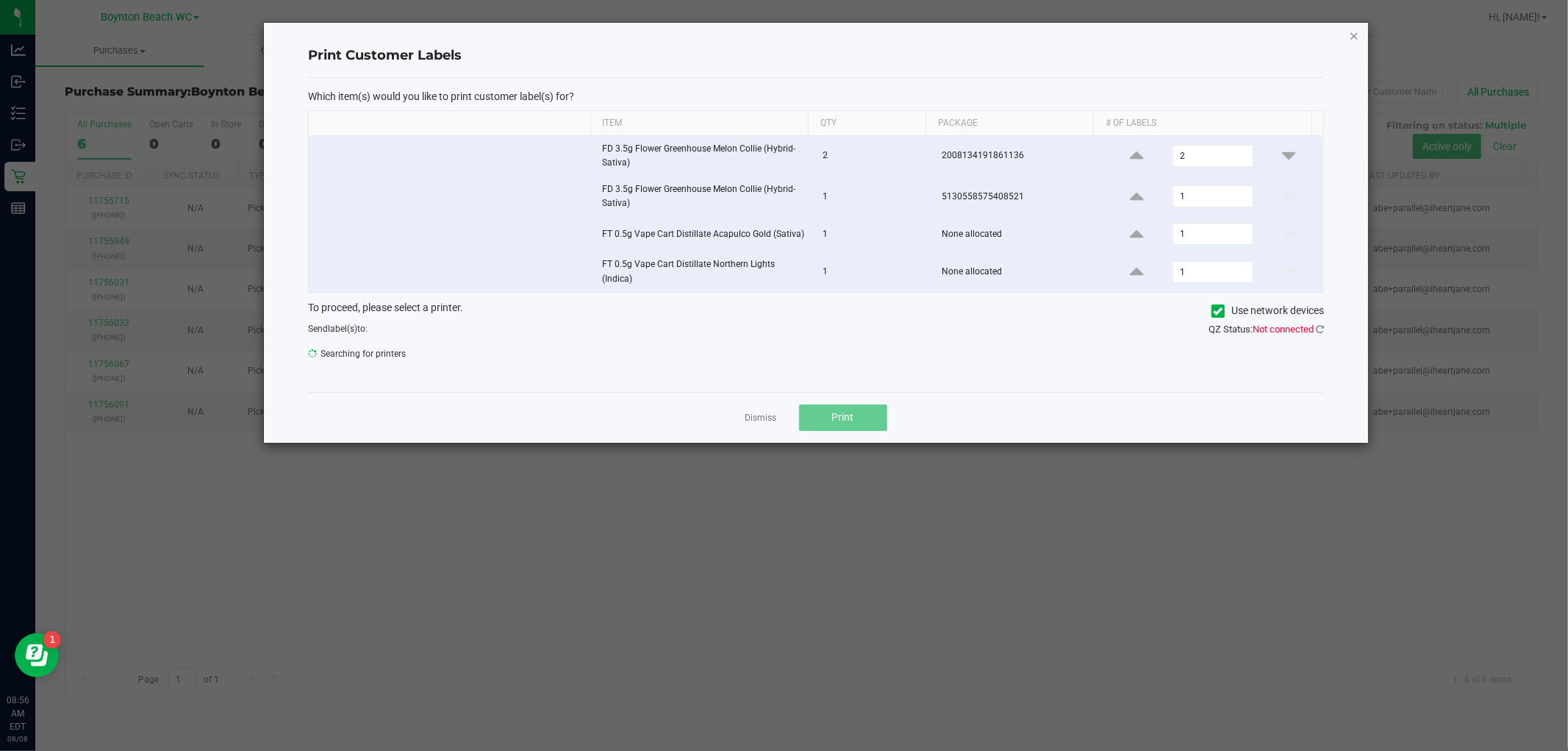 click 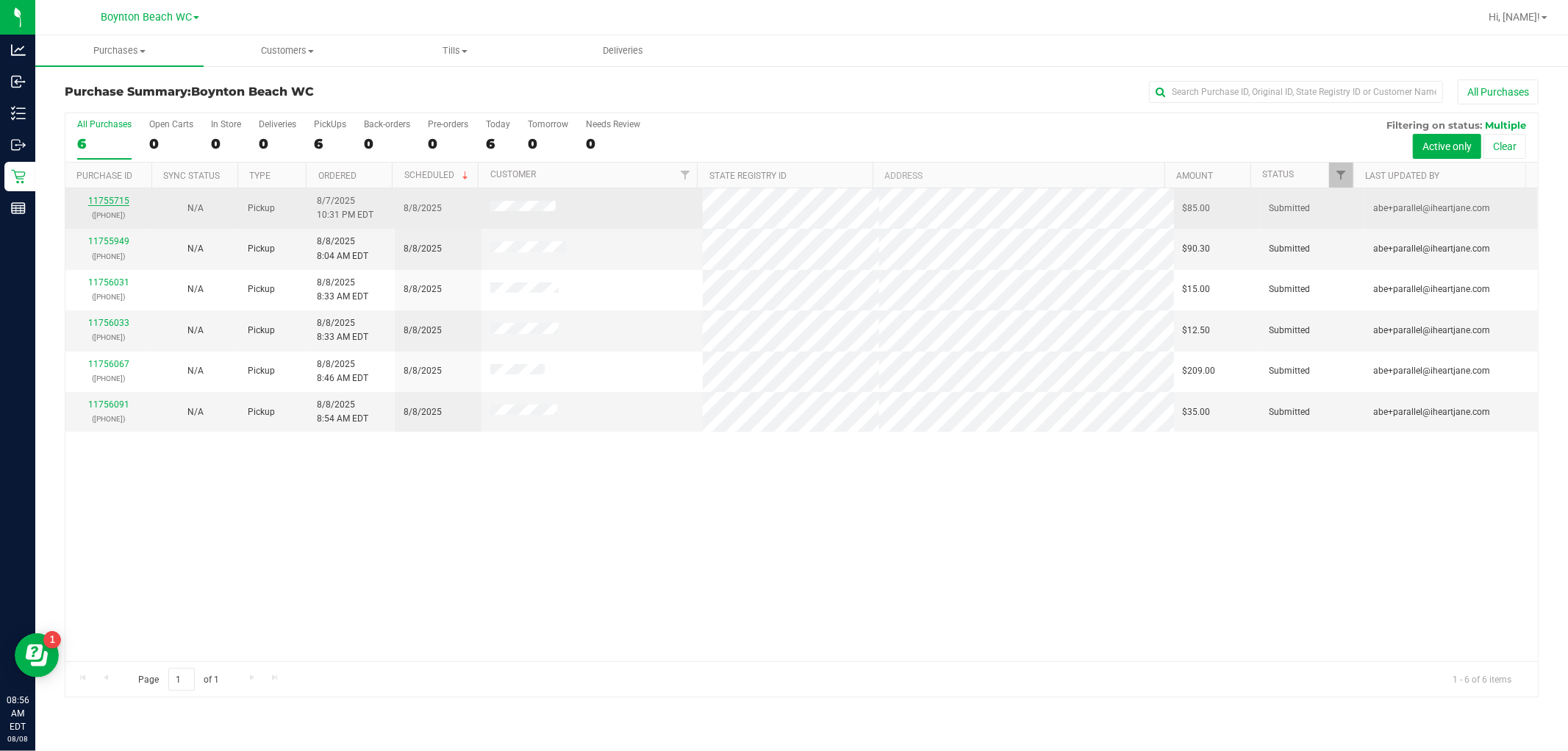 click on "11755715" at bounding box center (109, 201) 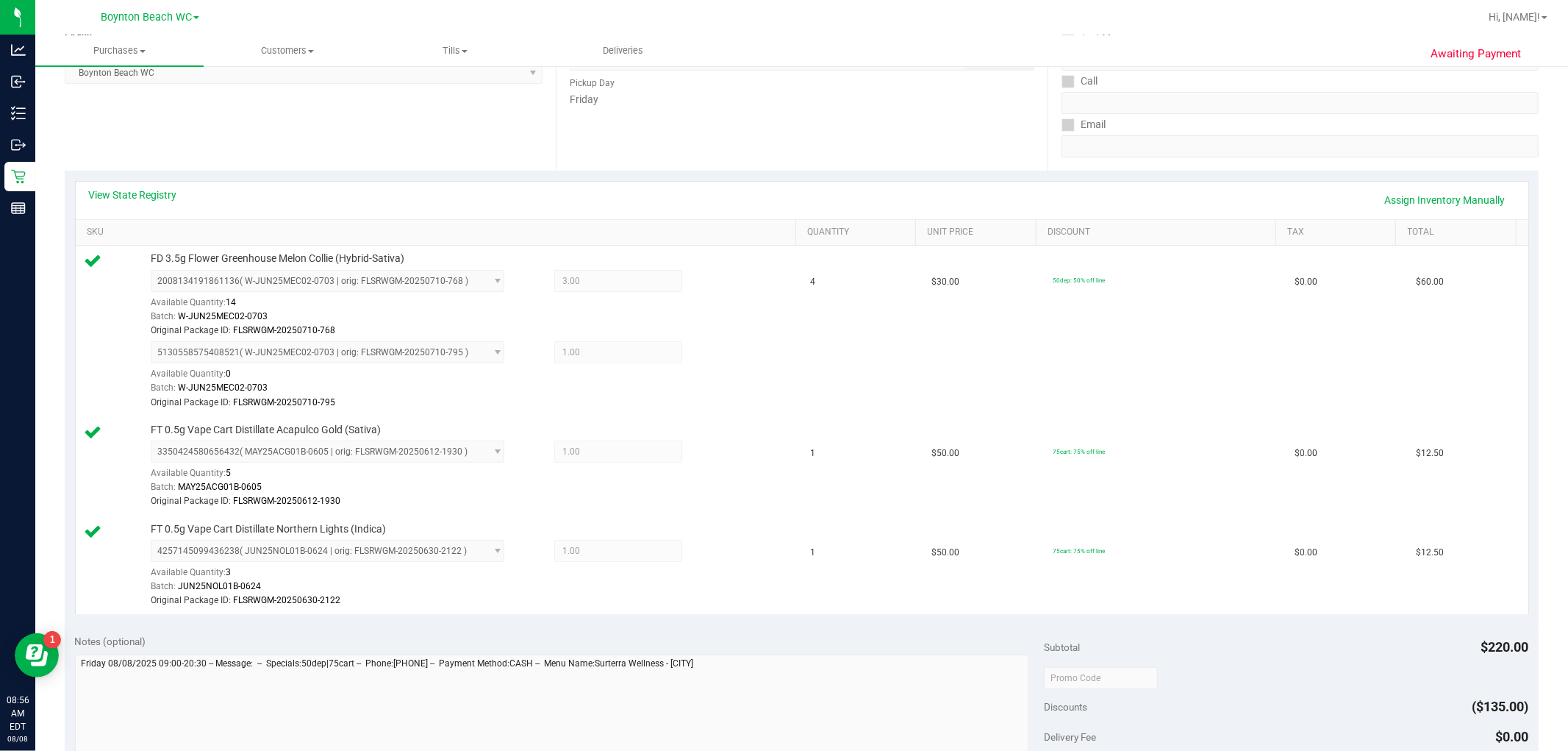 scroll, scrollTop: 490, scrollLeft: 0, axis: vertical 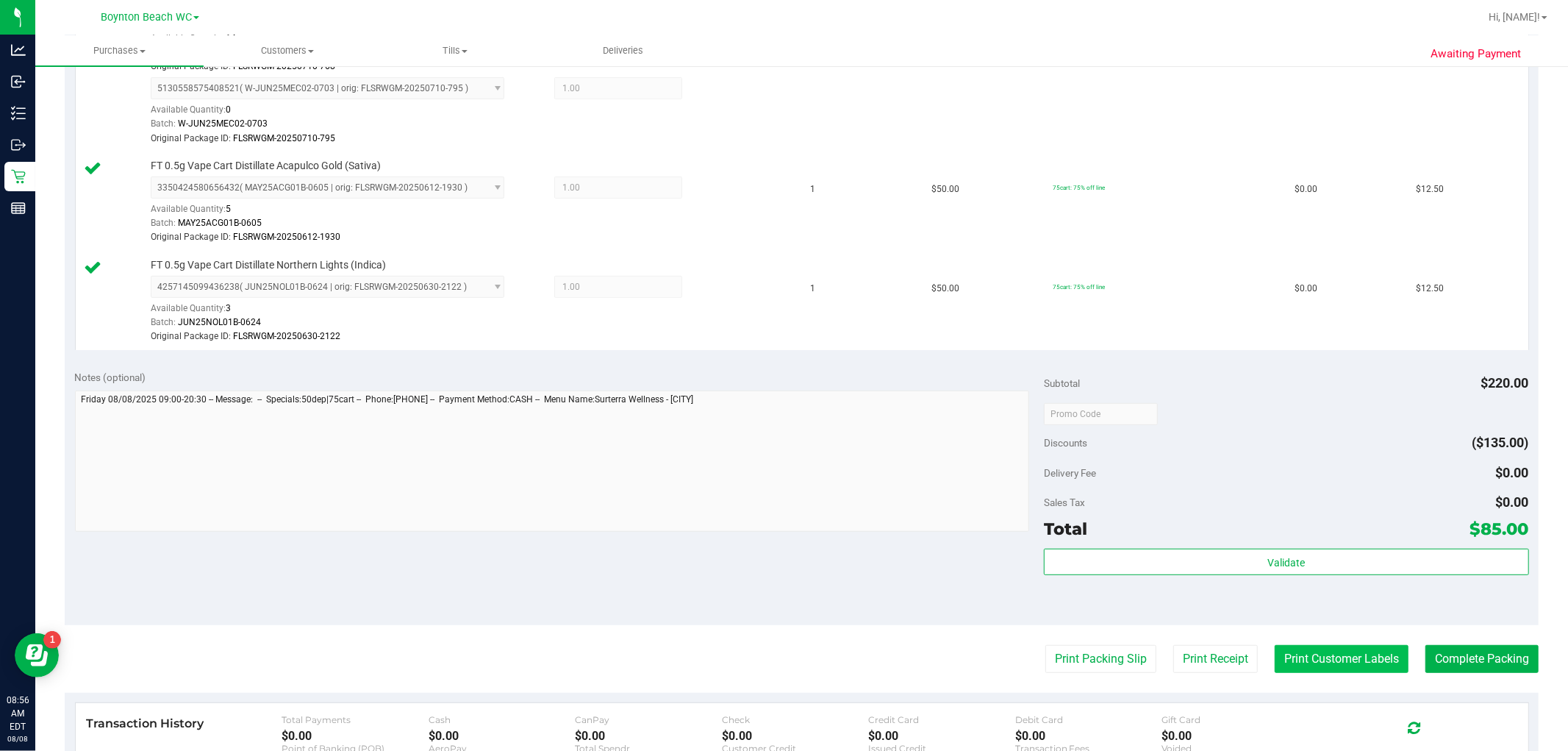 click on "Print Customer Labels" at bounding box center [1342, 659] 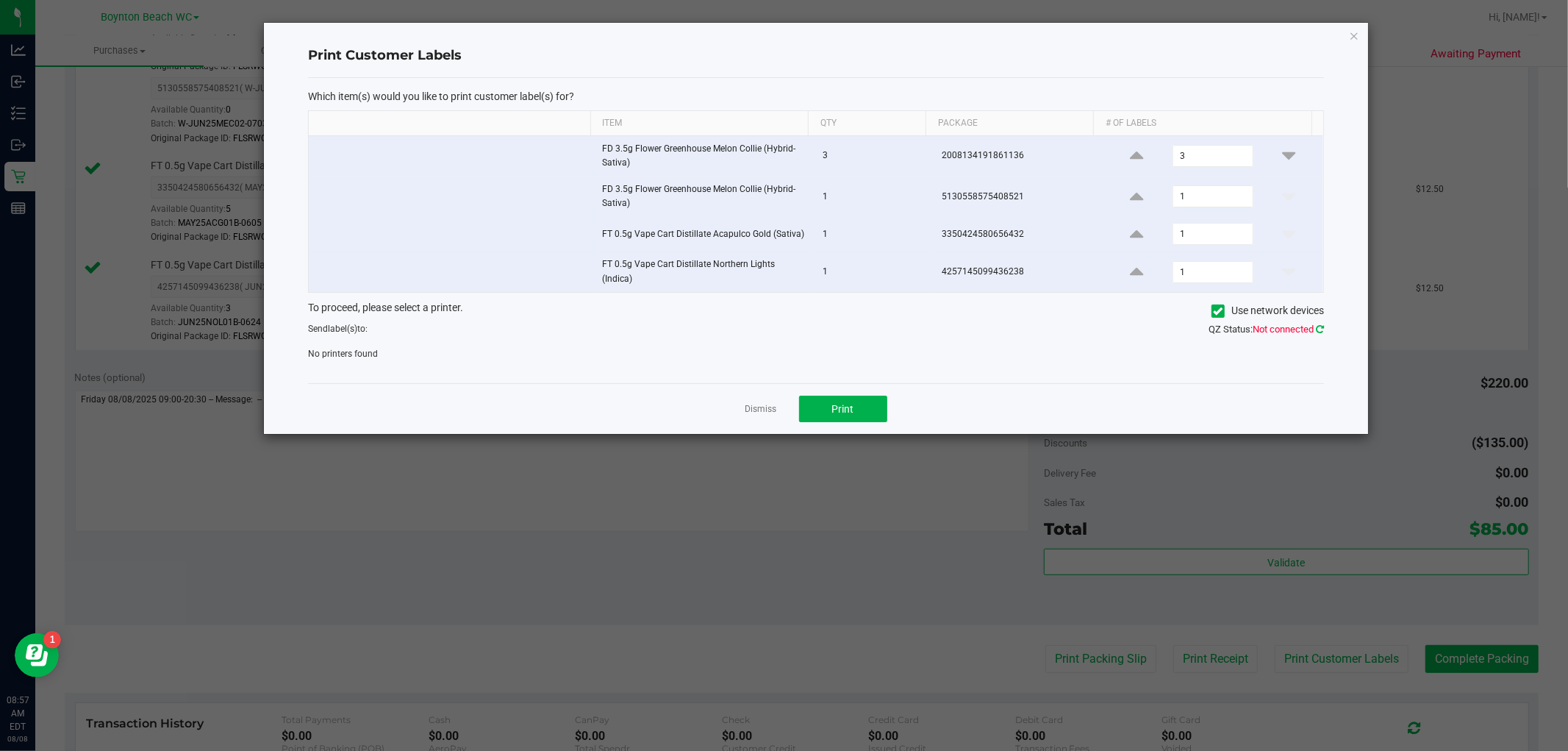 click 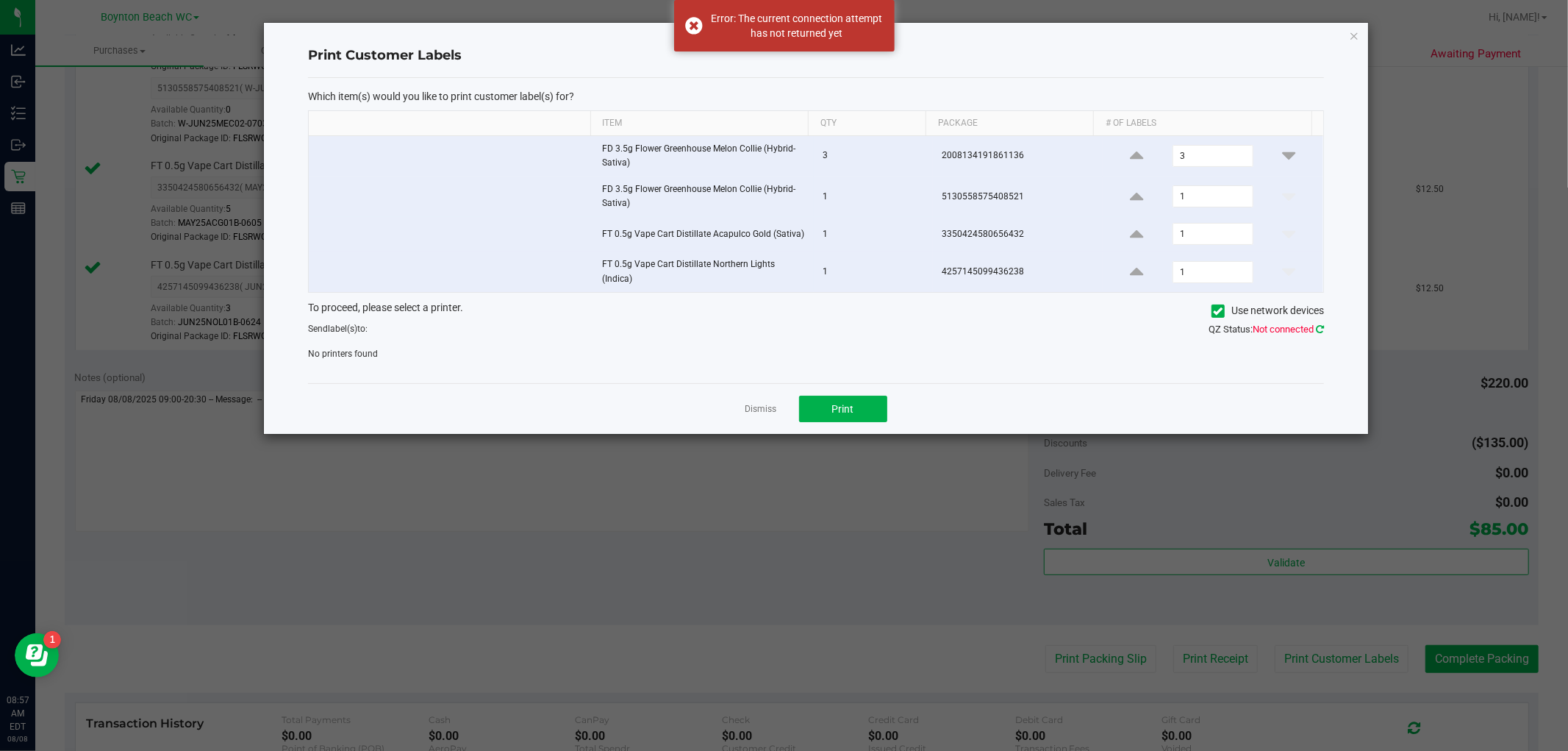 click 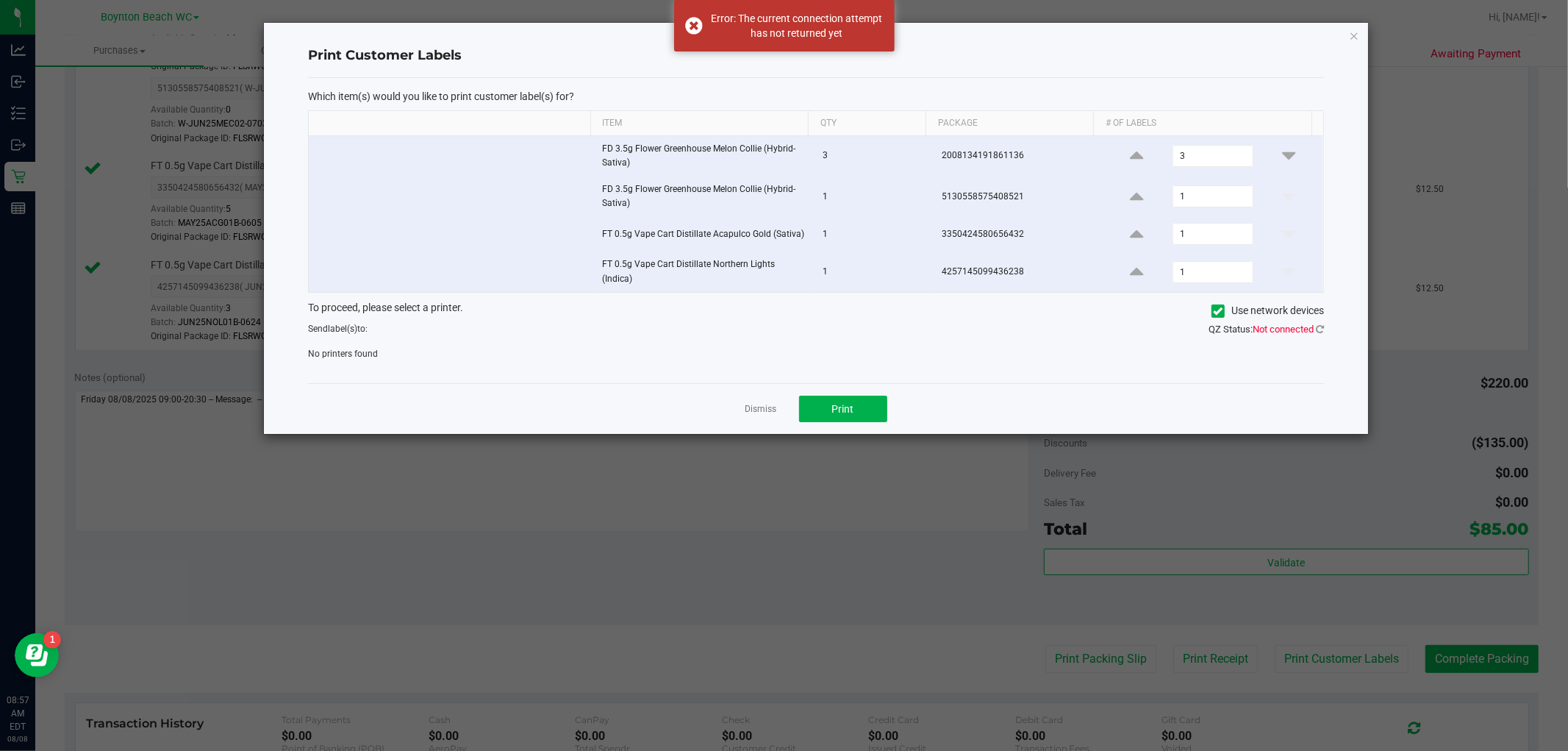 click 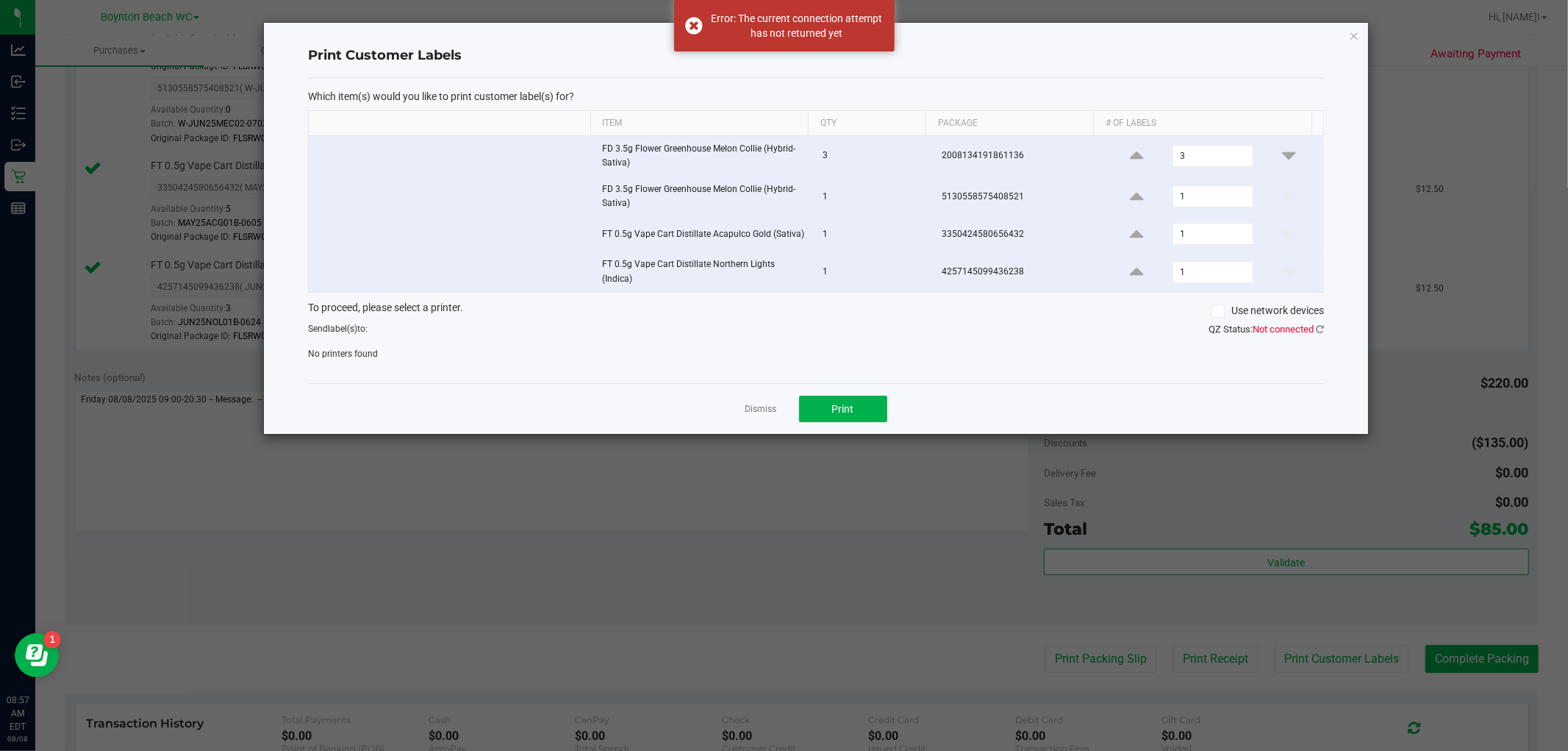 click on "QZ Status:   Not connected" 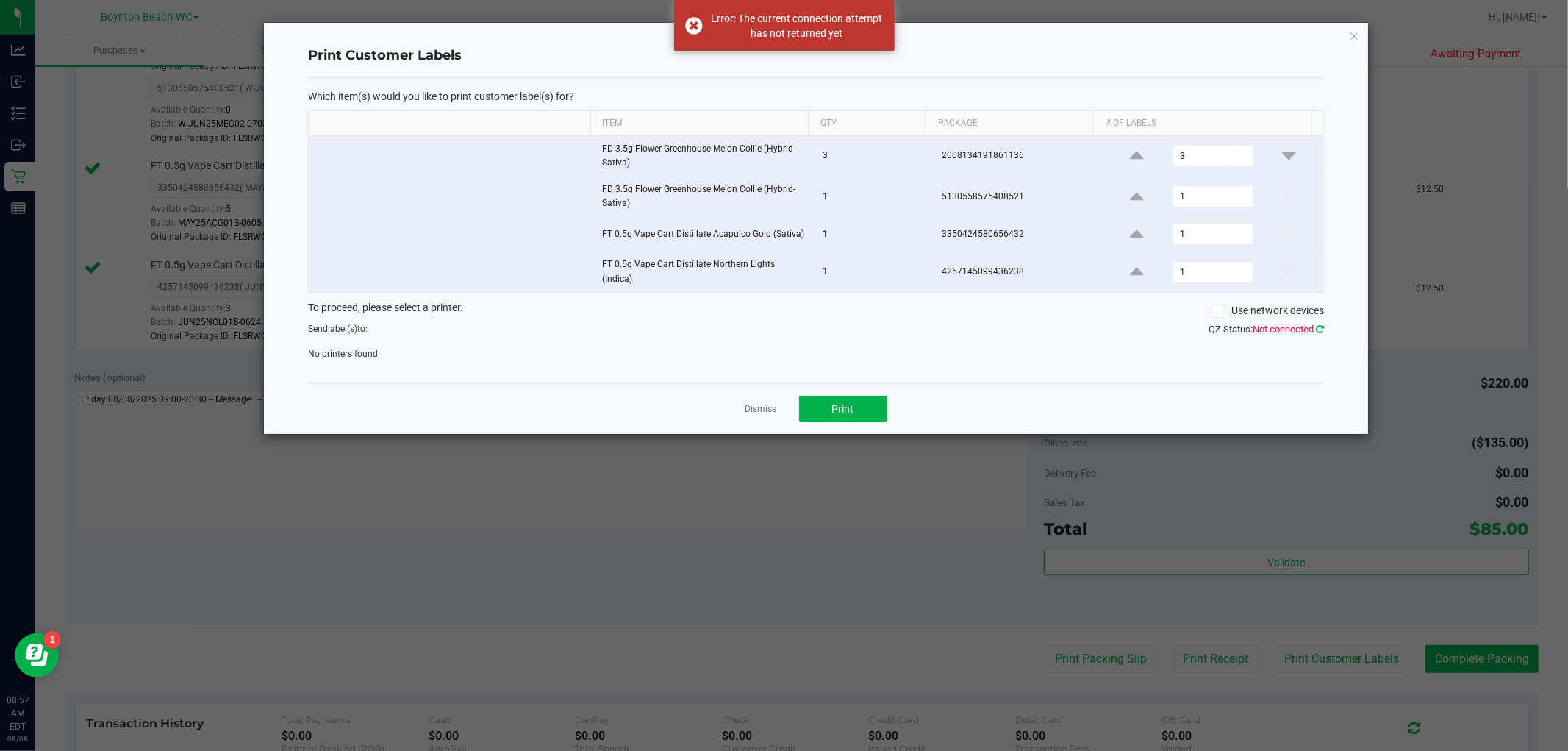click 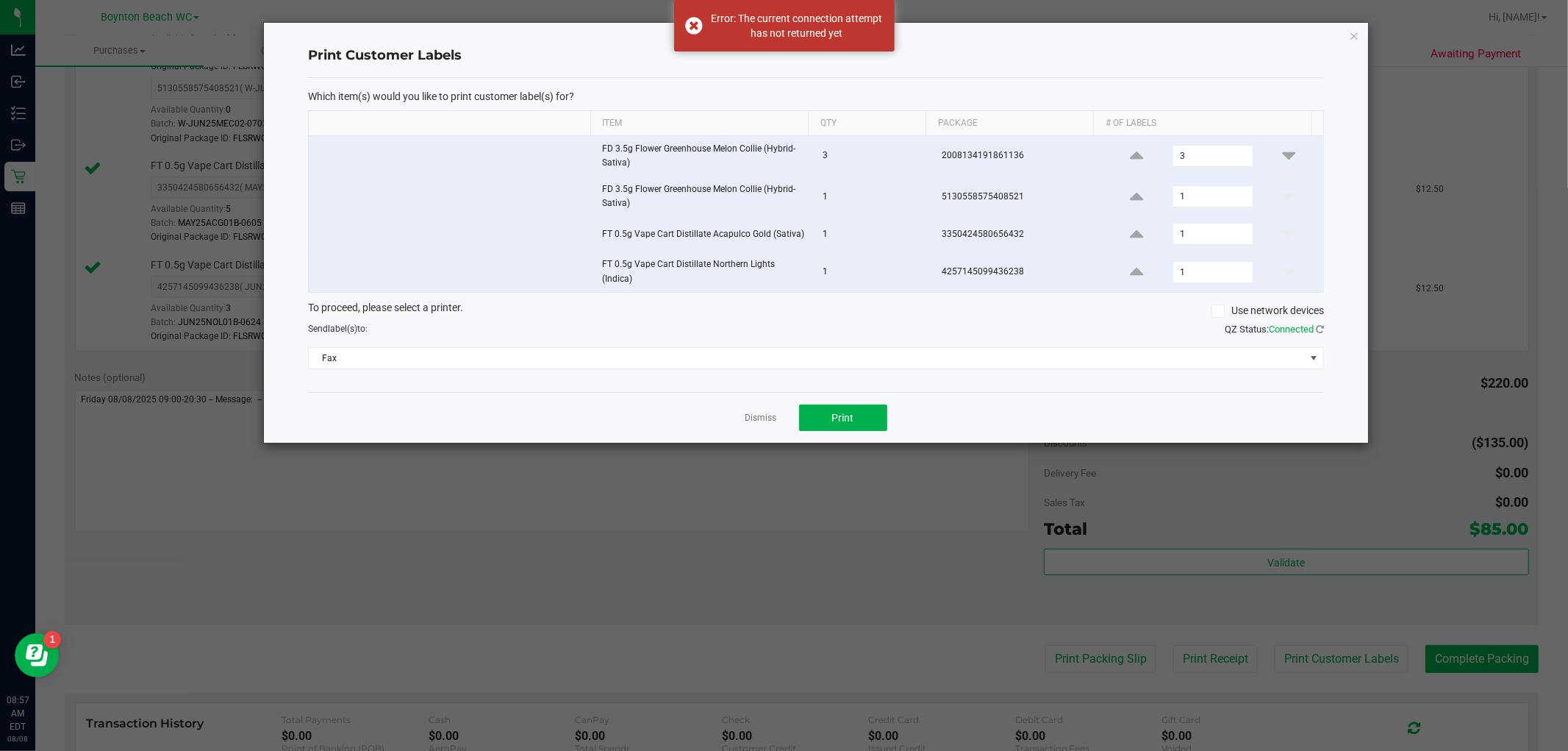 click on "Use network devices" 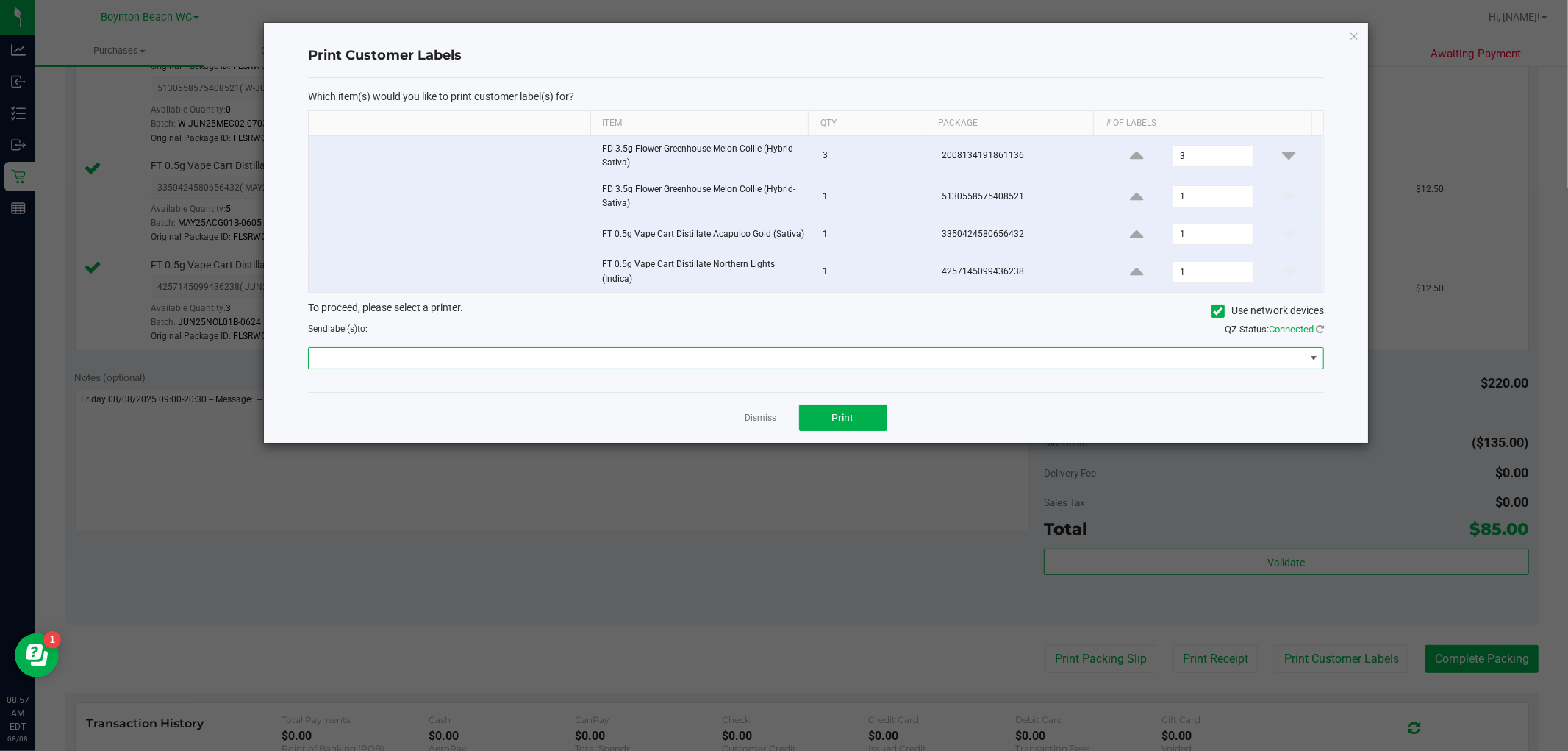 click at bounding box center [806, 358] 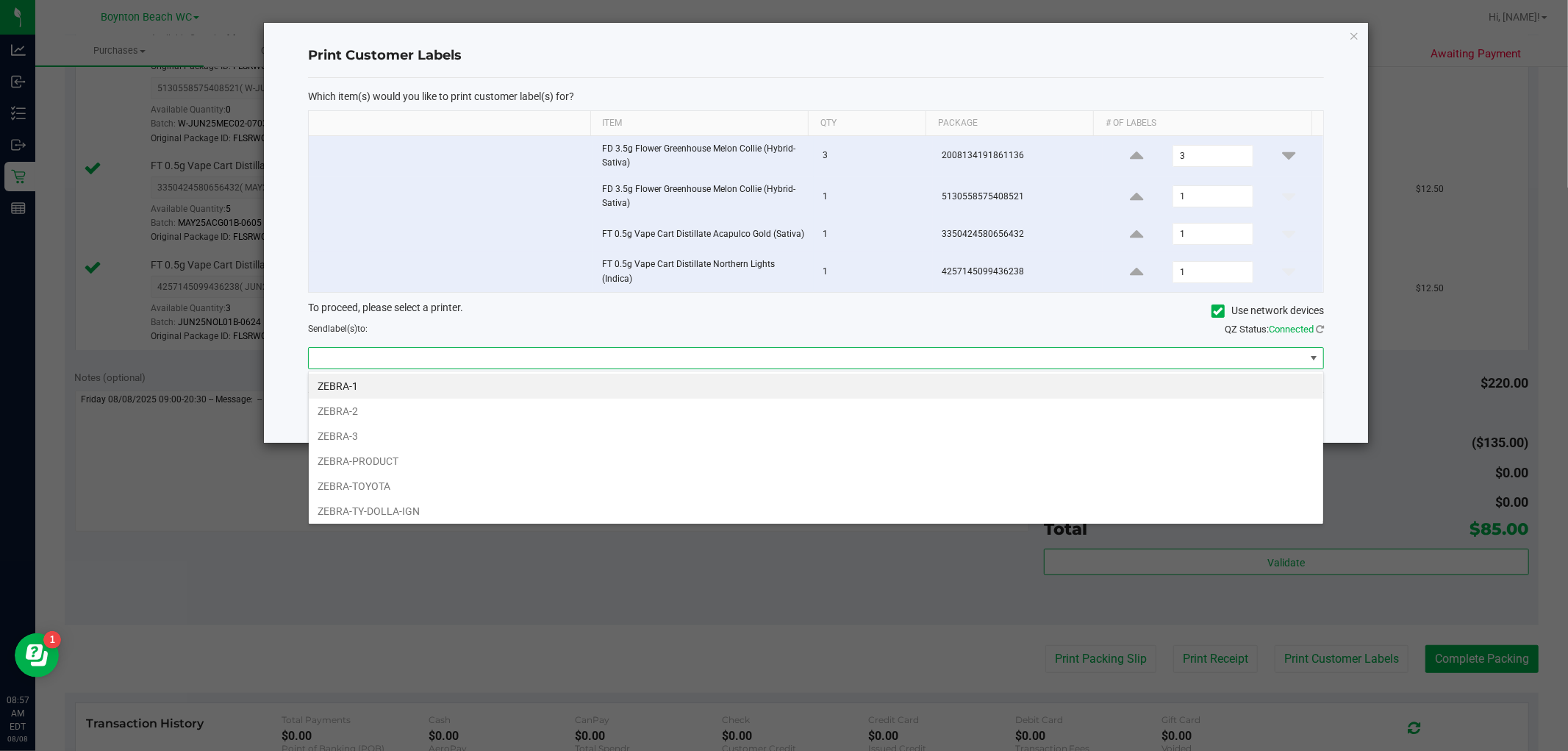 click at bounding box center (806, 358) 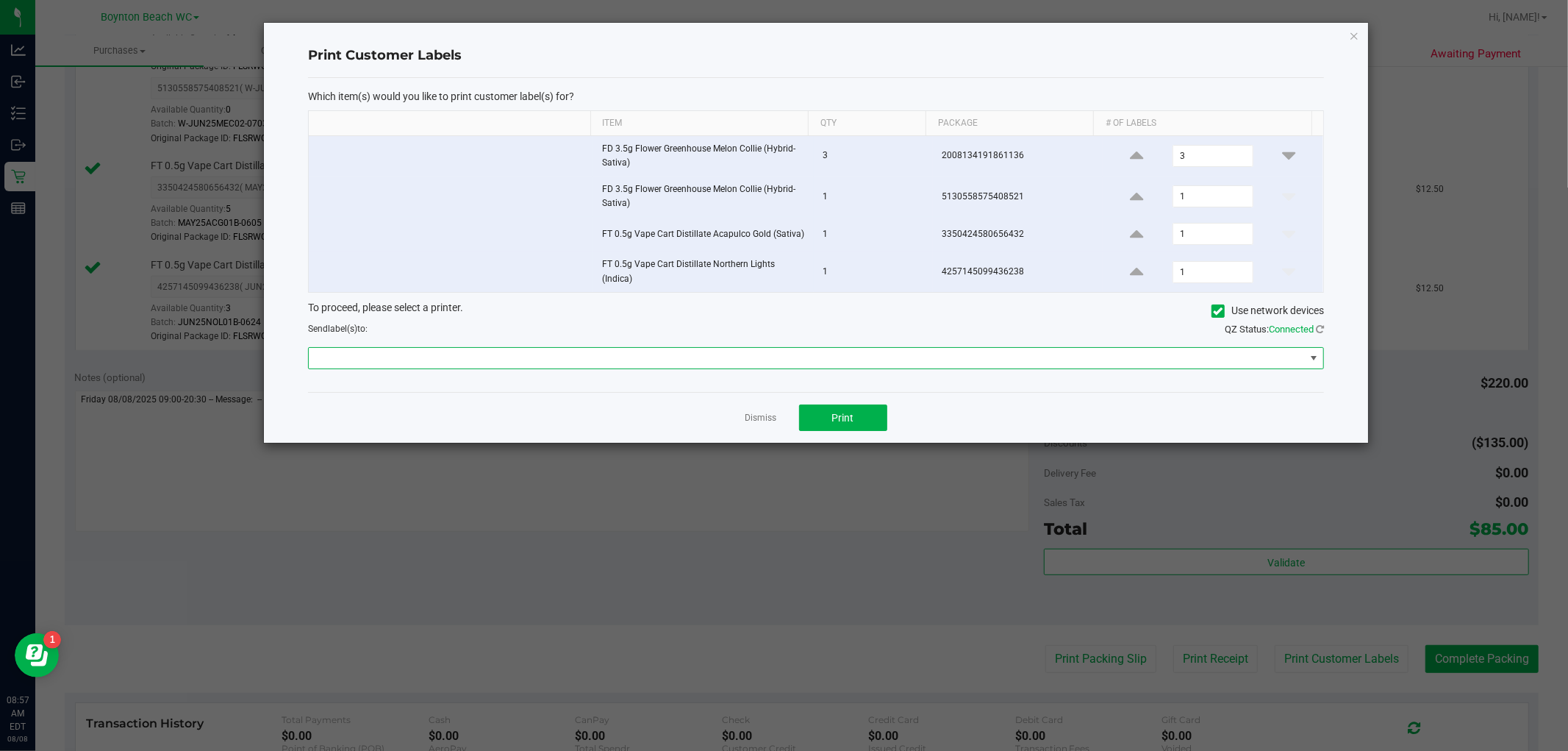 click at bounding box center (806, 358) 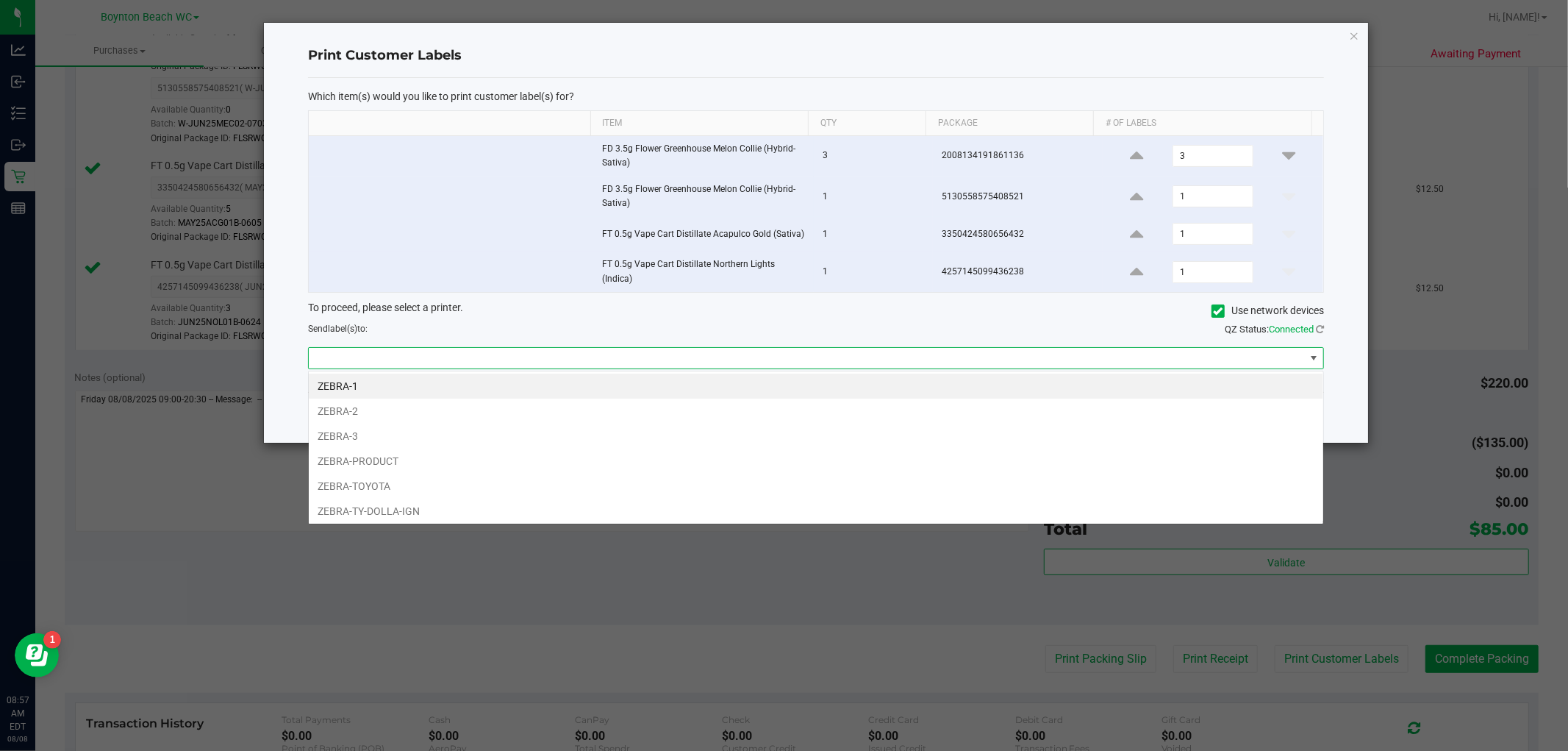 scroll, scrollTop: 73533, scrollLeft: 72496, axis: both 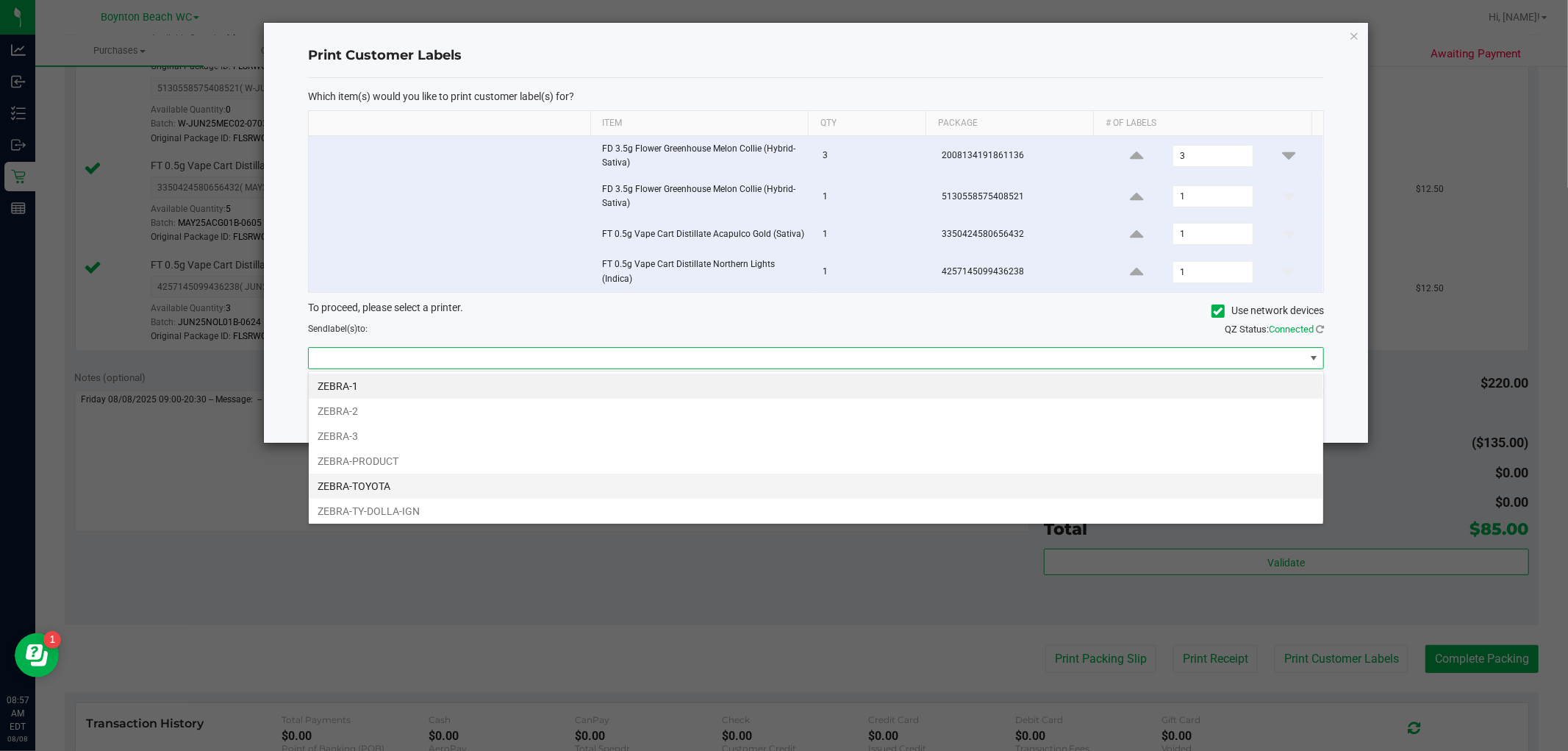 click on "ZEBRA-TOYOTA" at bounding box center (816, 486) 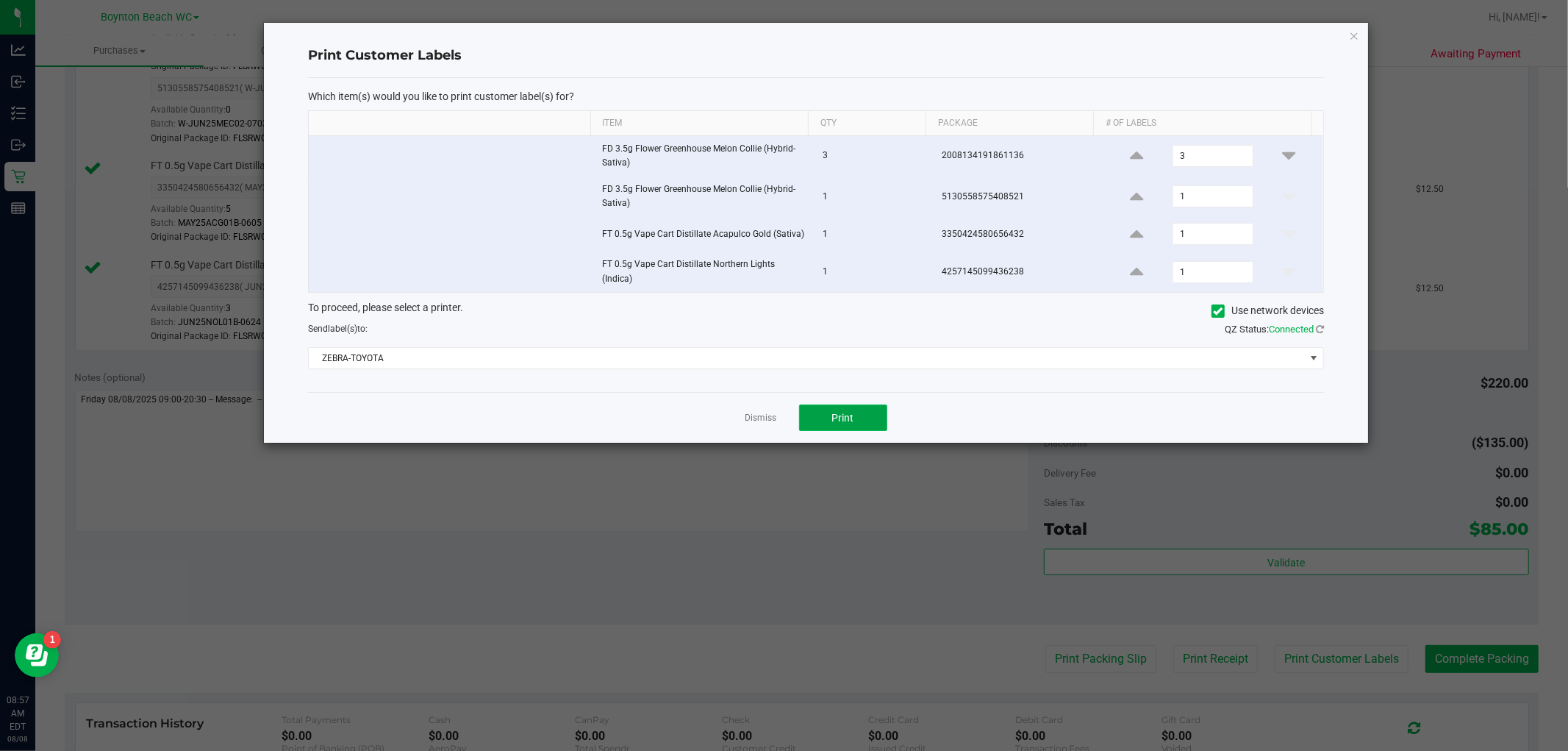 click on "Print" 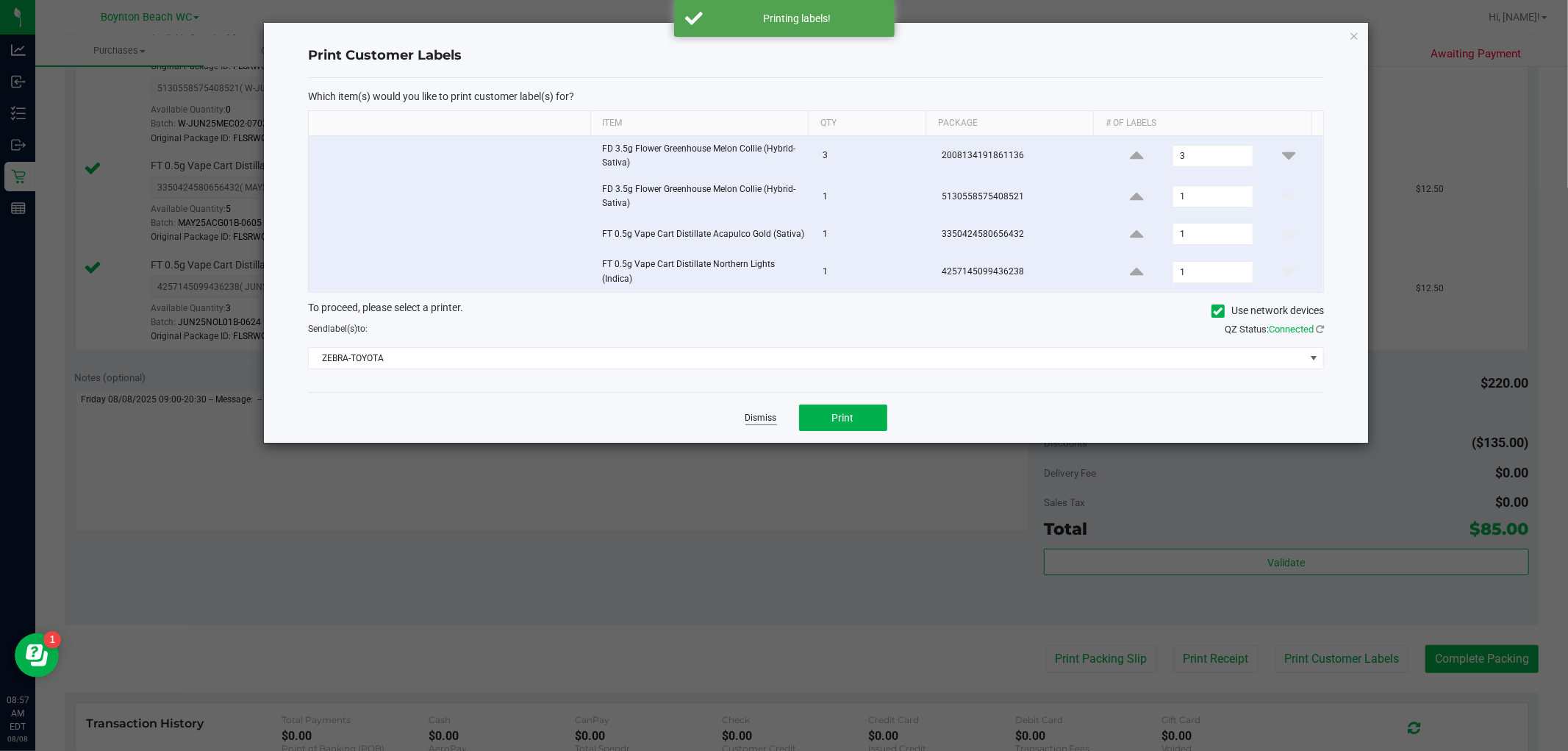 click on "Dismiss" 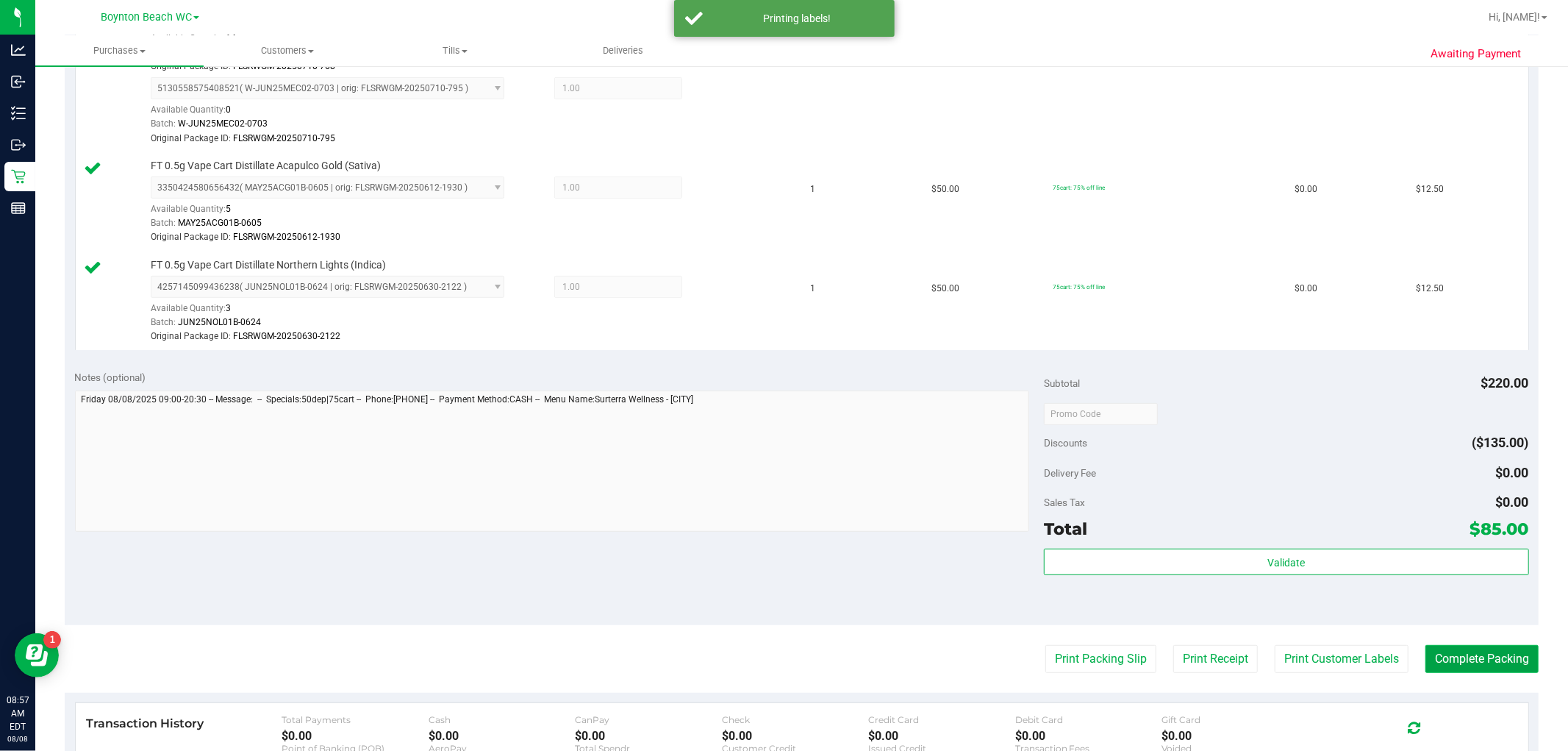 click on "Complete Packing" at bounding box center (1482, 659) 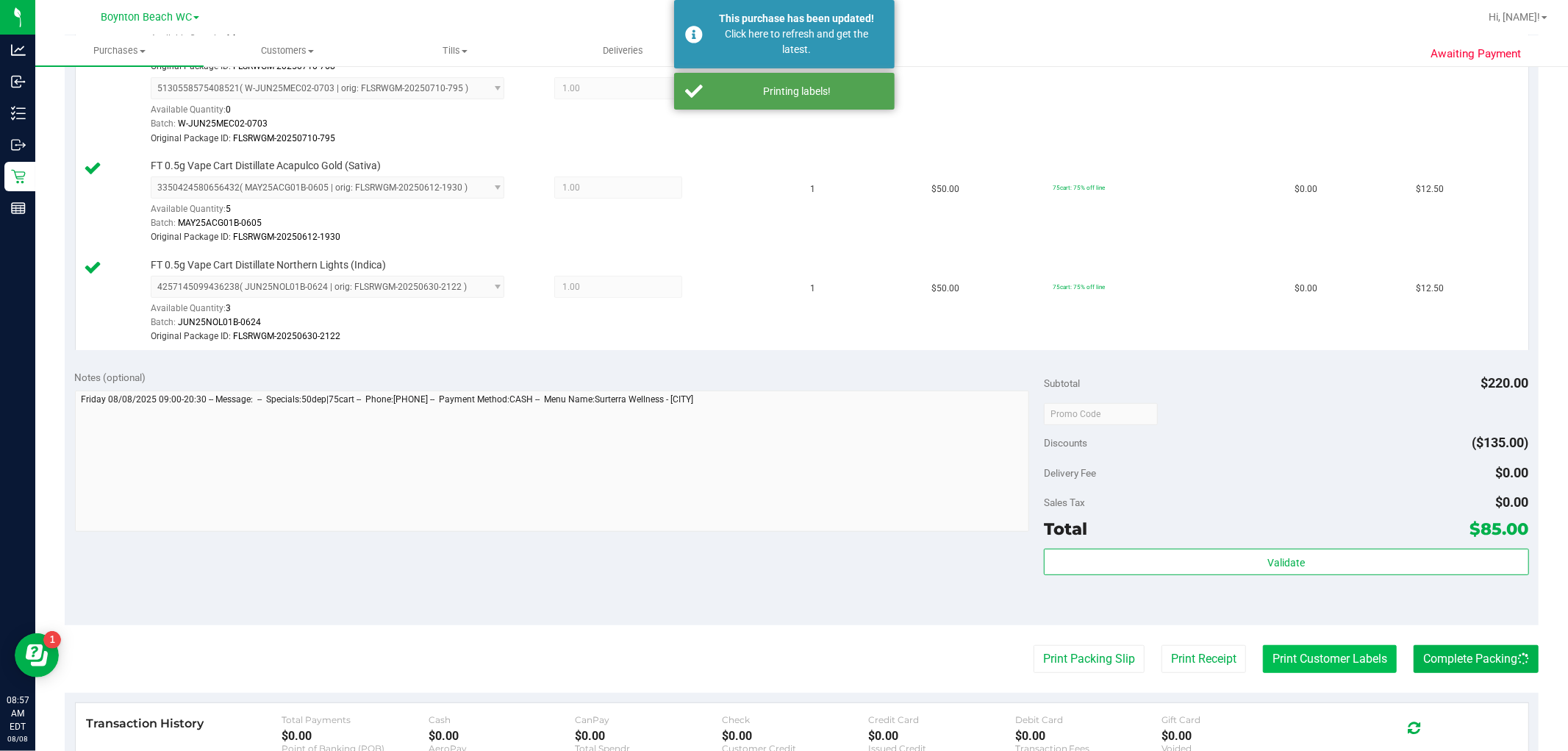 click on "Print Customer Labels" at bounding box center (1330, 659) 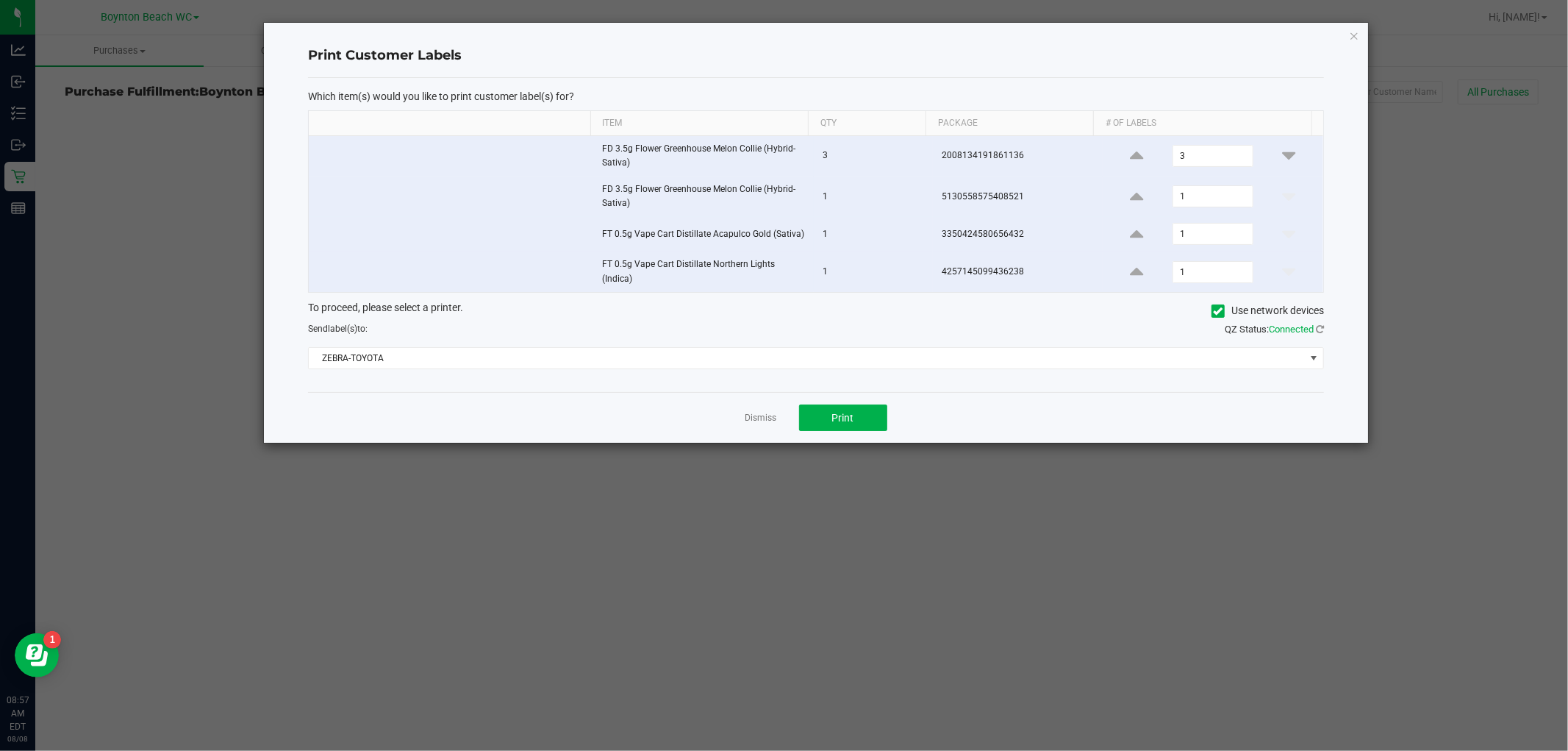 scroll, scrollTop: 0, scrollLeft: 0, axis: both 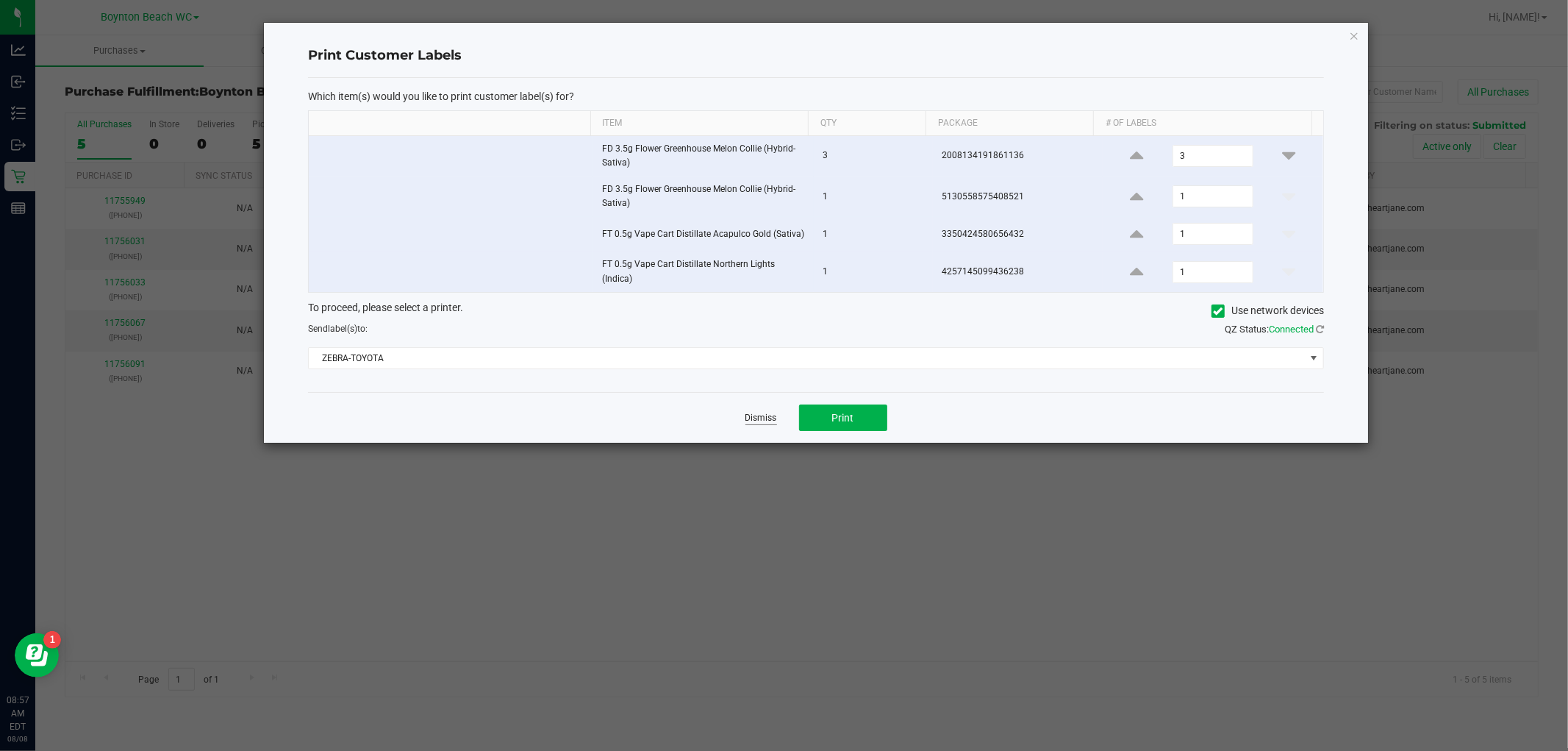 click on "Dismiss" 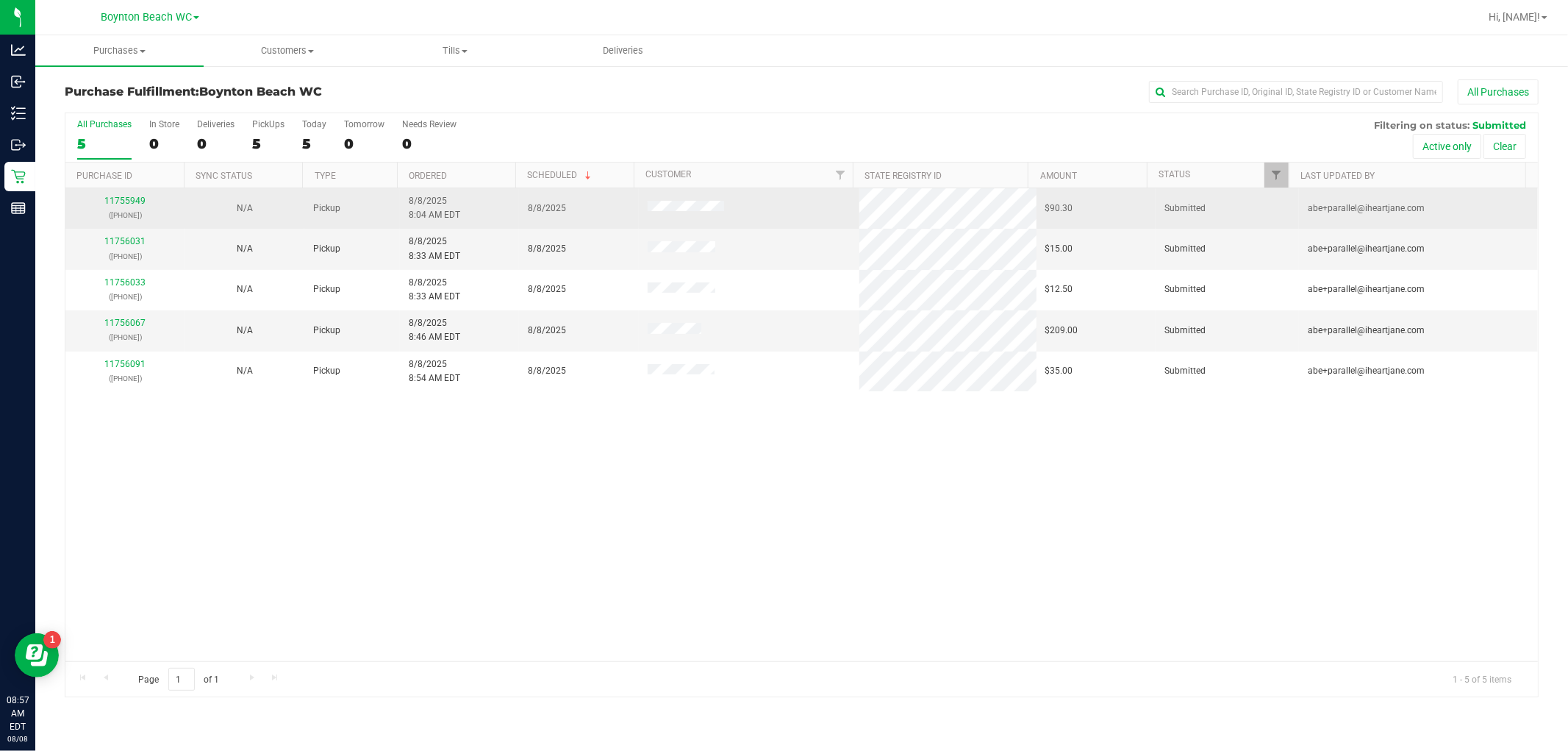 click on "[NUMBER]
([PHONE])" at bounding box center [125, 208] 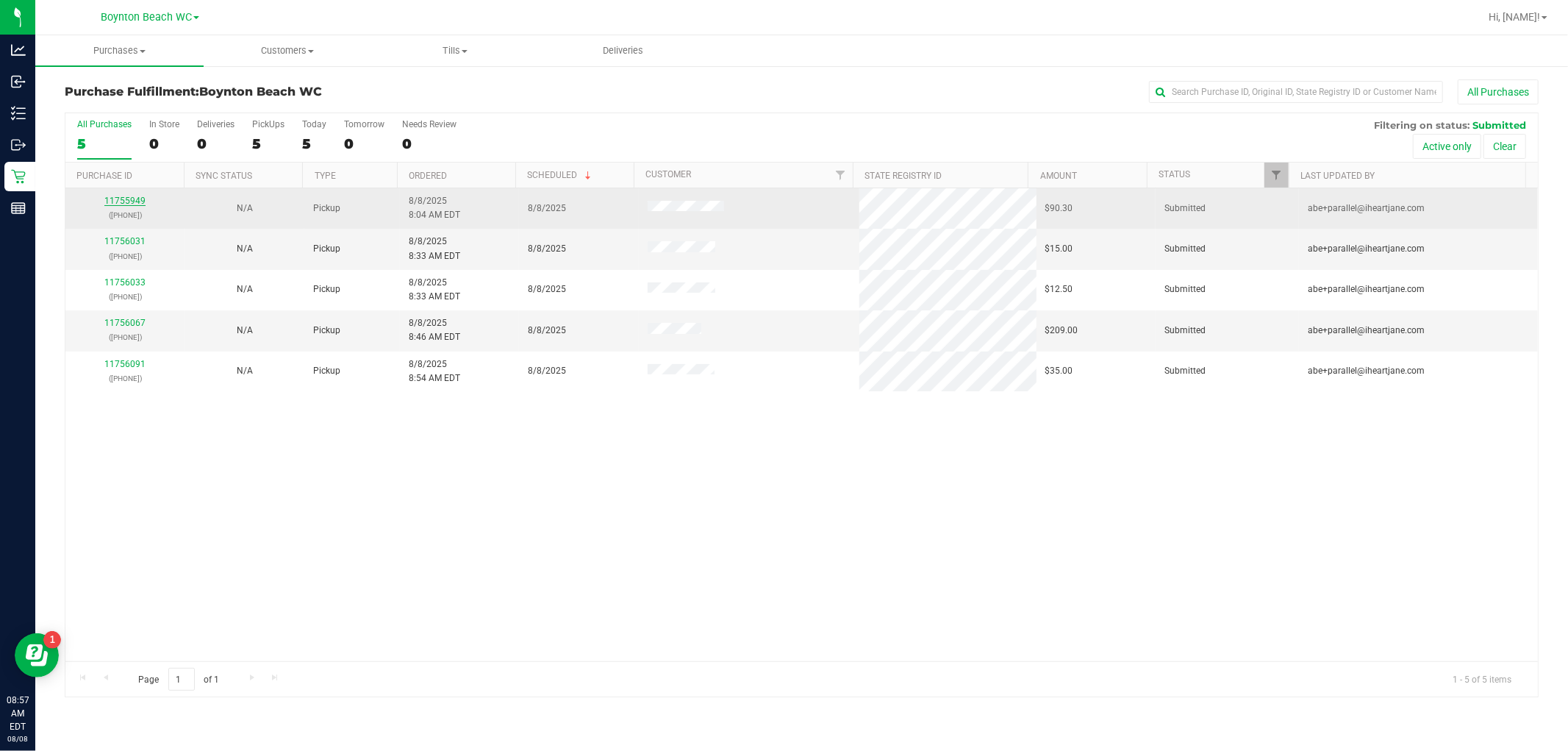 click on "11755949" at bounding box center (125, 201) 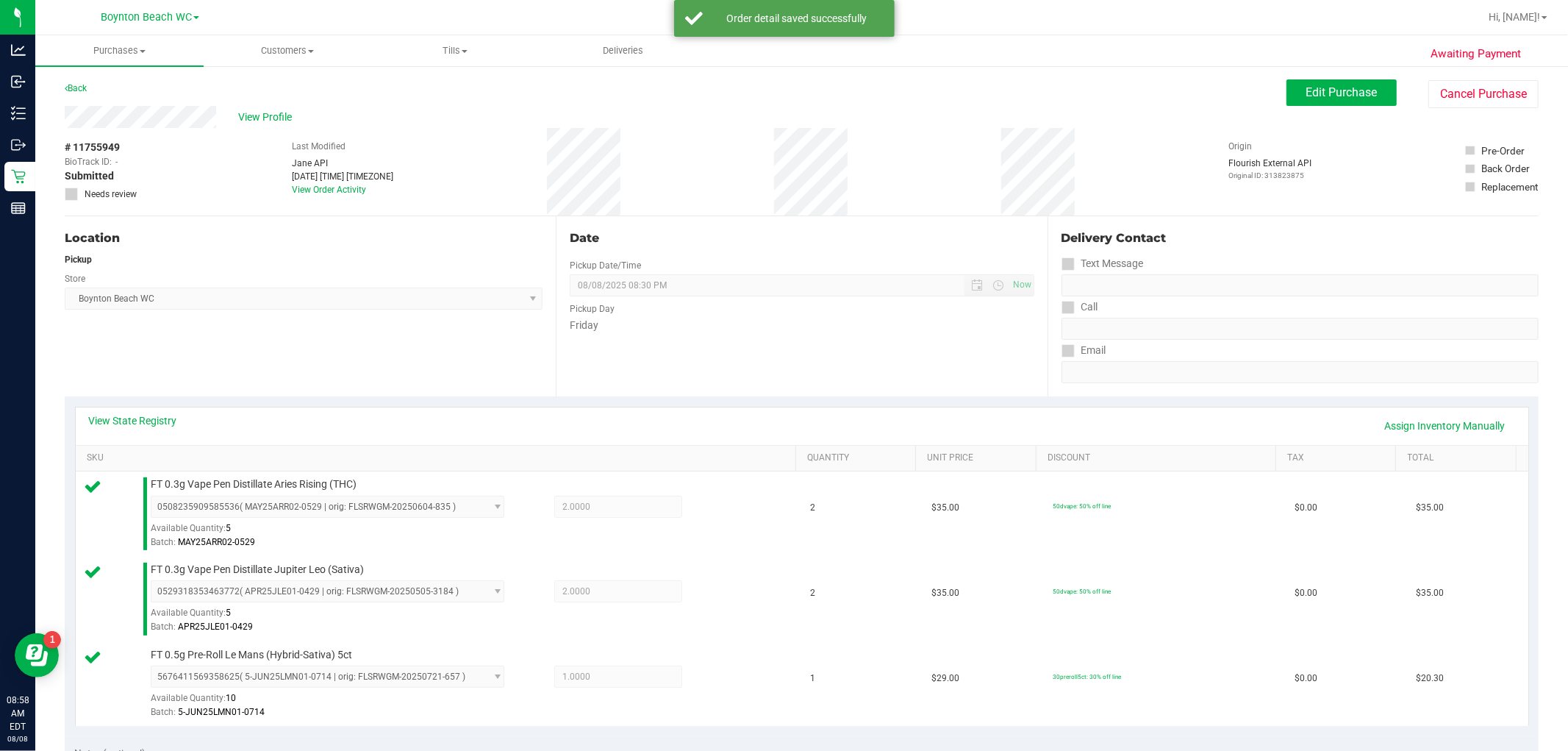 scroll, scrollTop: 490, scrollLeft: 0, axis: vertical 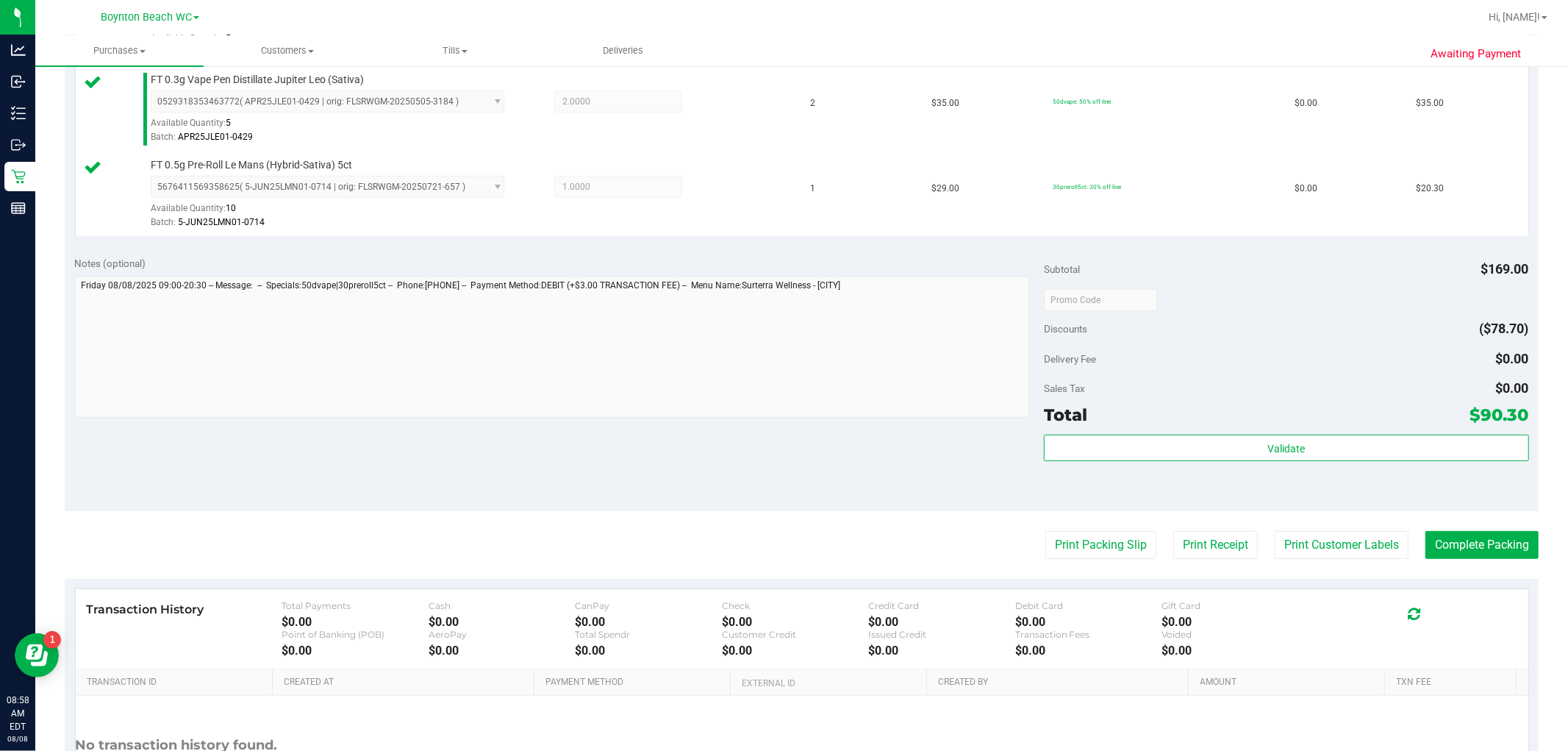 click on "Total
$90.30" at bounding box center (1286, 415) 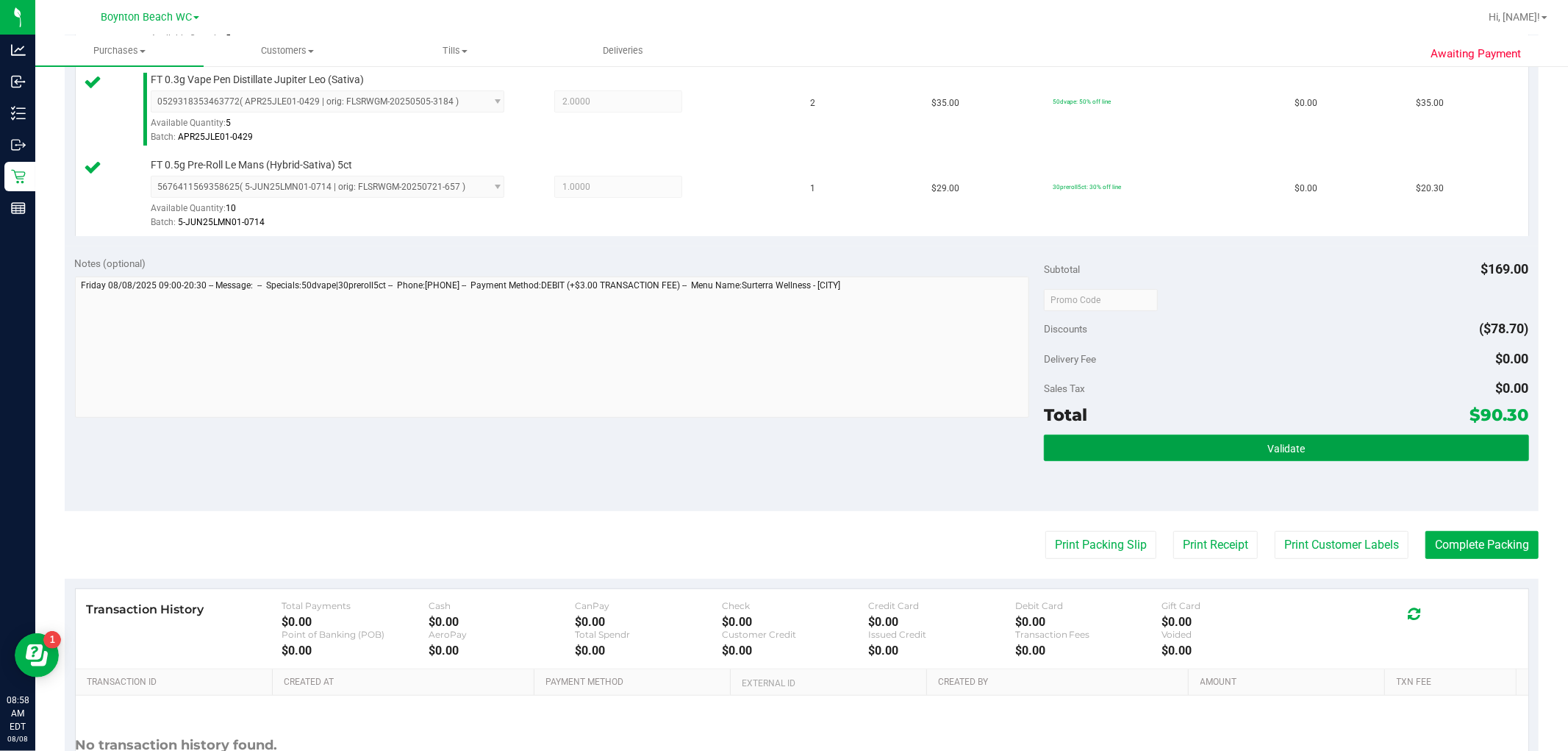 drag, startPoint x: 1276, startPoint y: 446, endPoint x: 1309, endPoint y: 475, distance: 43.931765 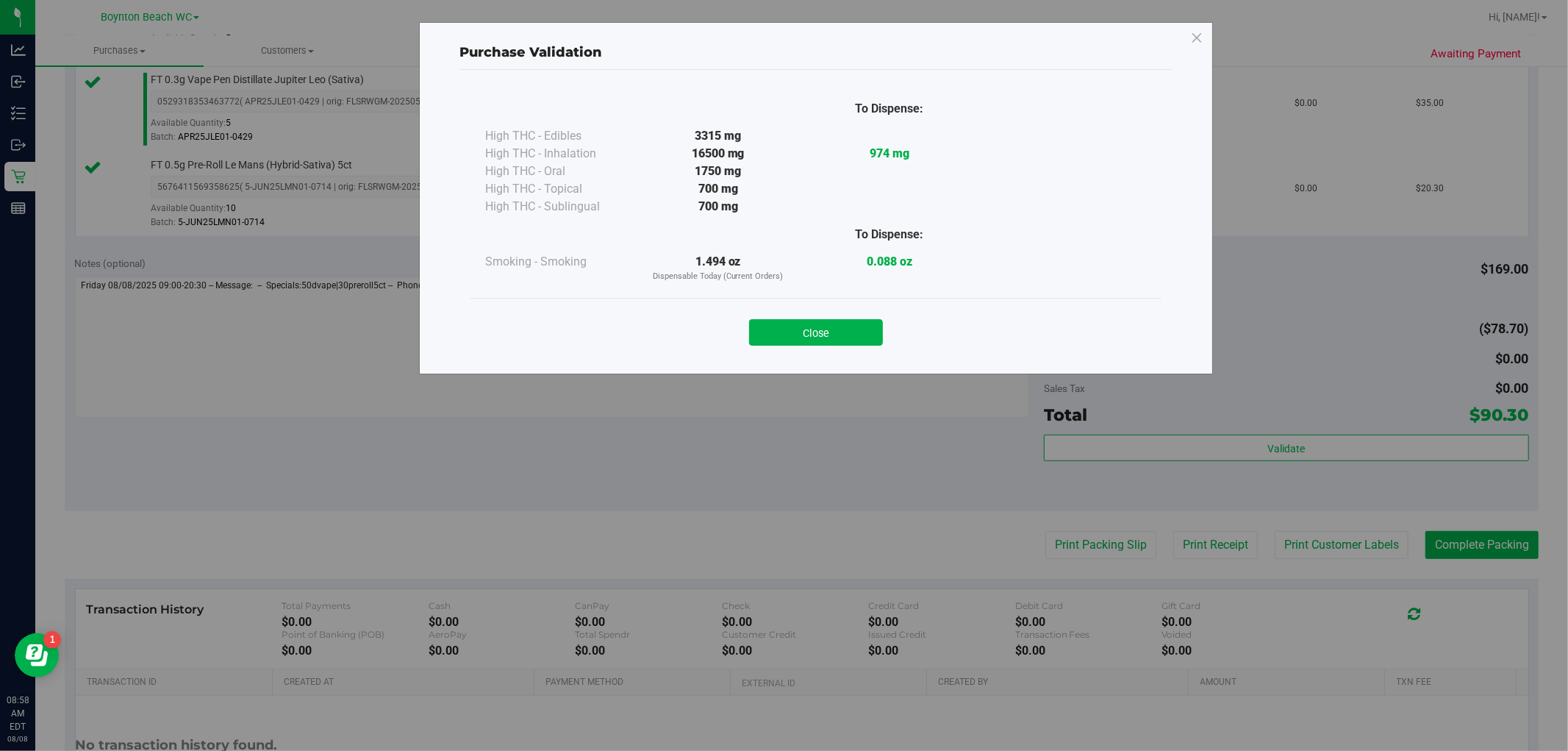 click on "Purchase Validation
To Dispense:
High THC - Edibles
3315 mg" at bounding box center [790, 375] 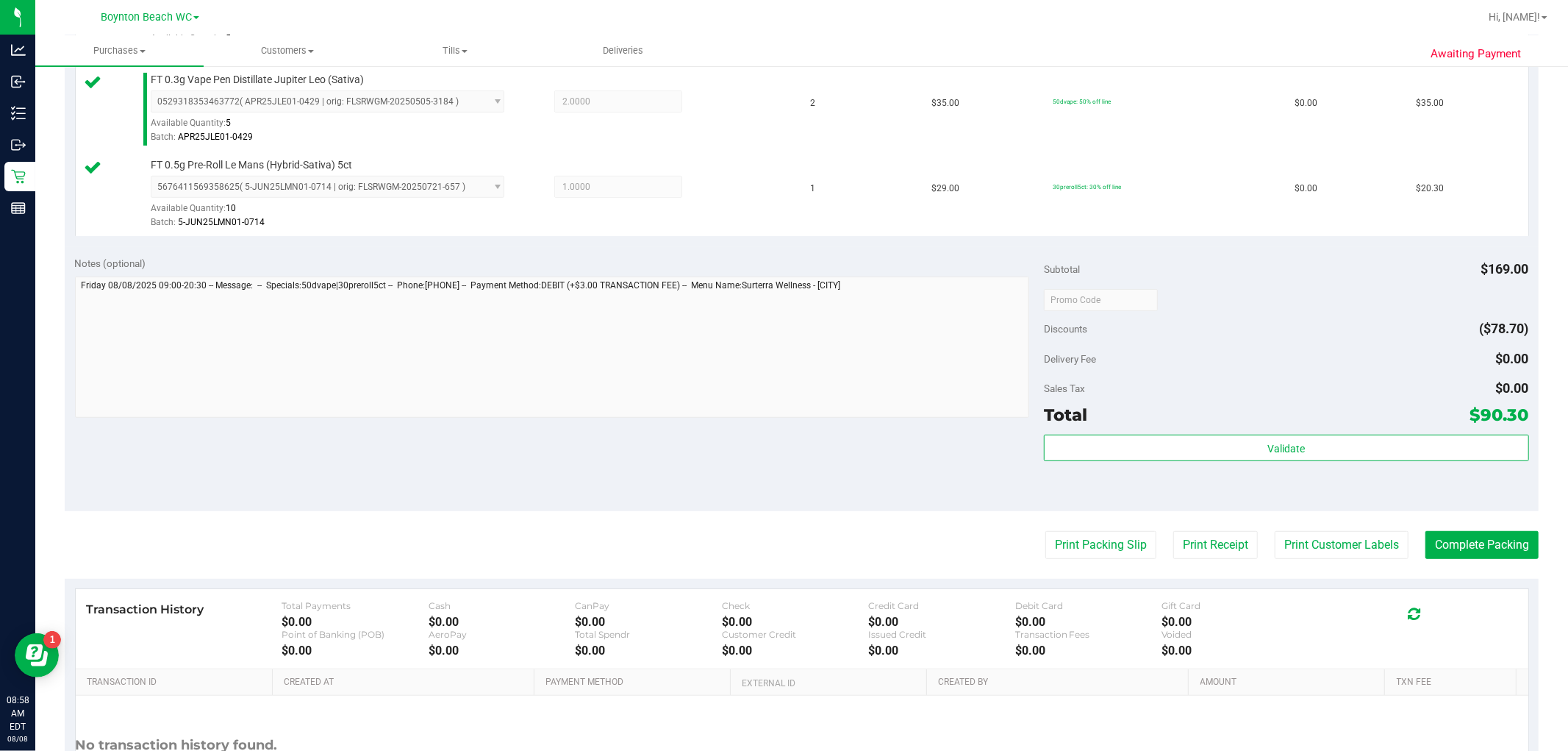 click on "Back
Edit Purchase
Cancel Purchase
View Profile
# 11755949
BioTrack ID:
-
Submitted
Needs review
Last Modified
[NAME]
Aug 8, 2025 8:04:34 AM EDT" at bounding box center [801, 221] 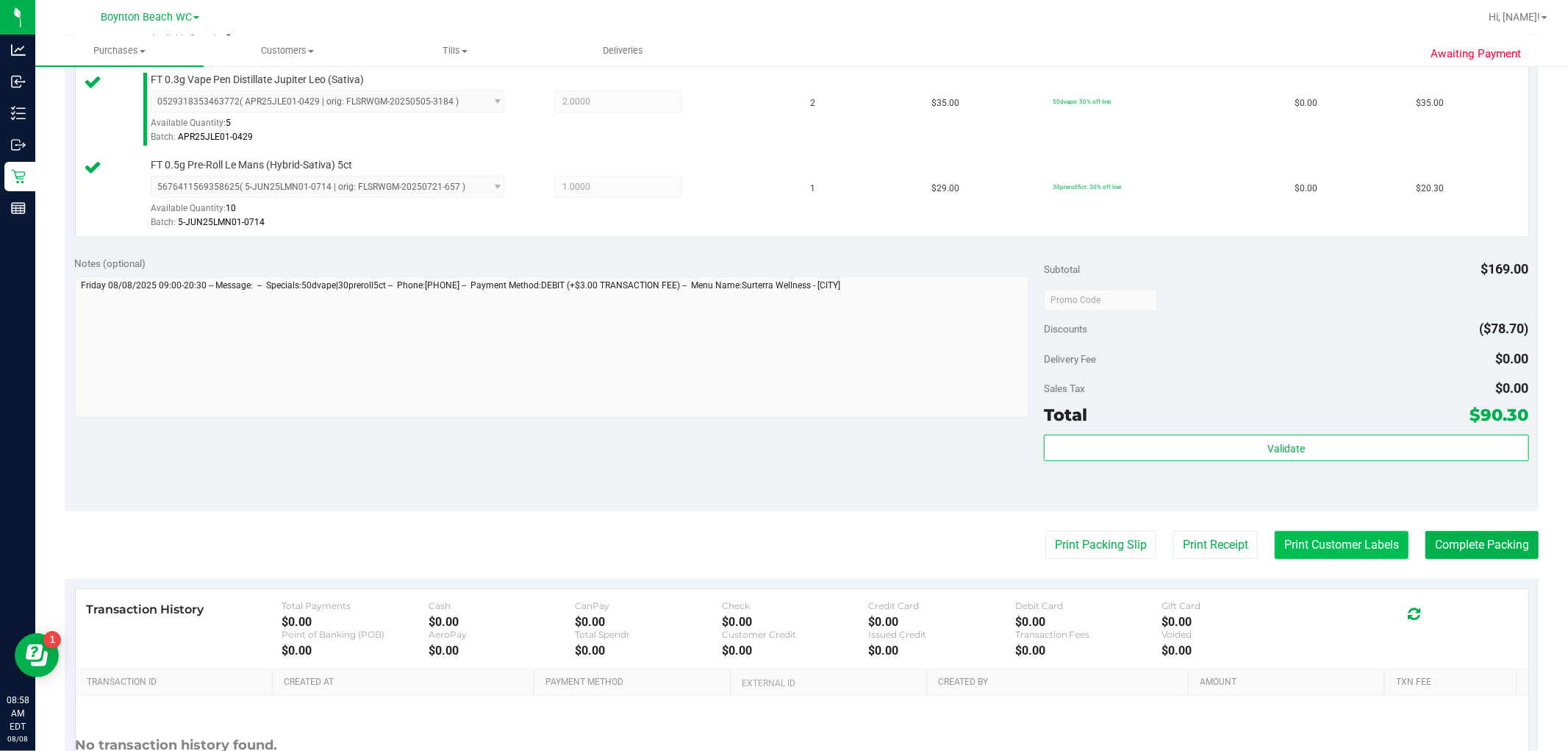 click on "Print Customer Labels" at bounding box center [1342, 545] 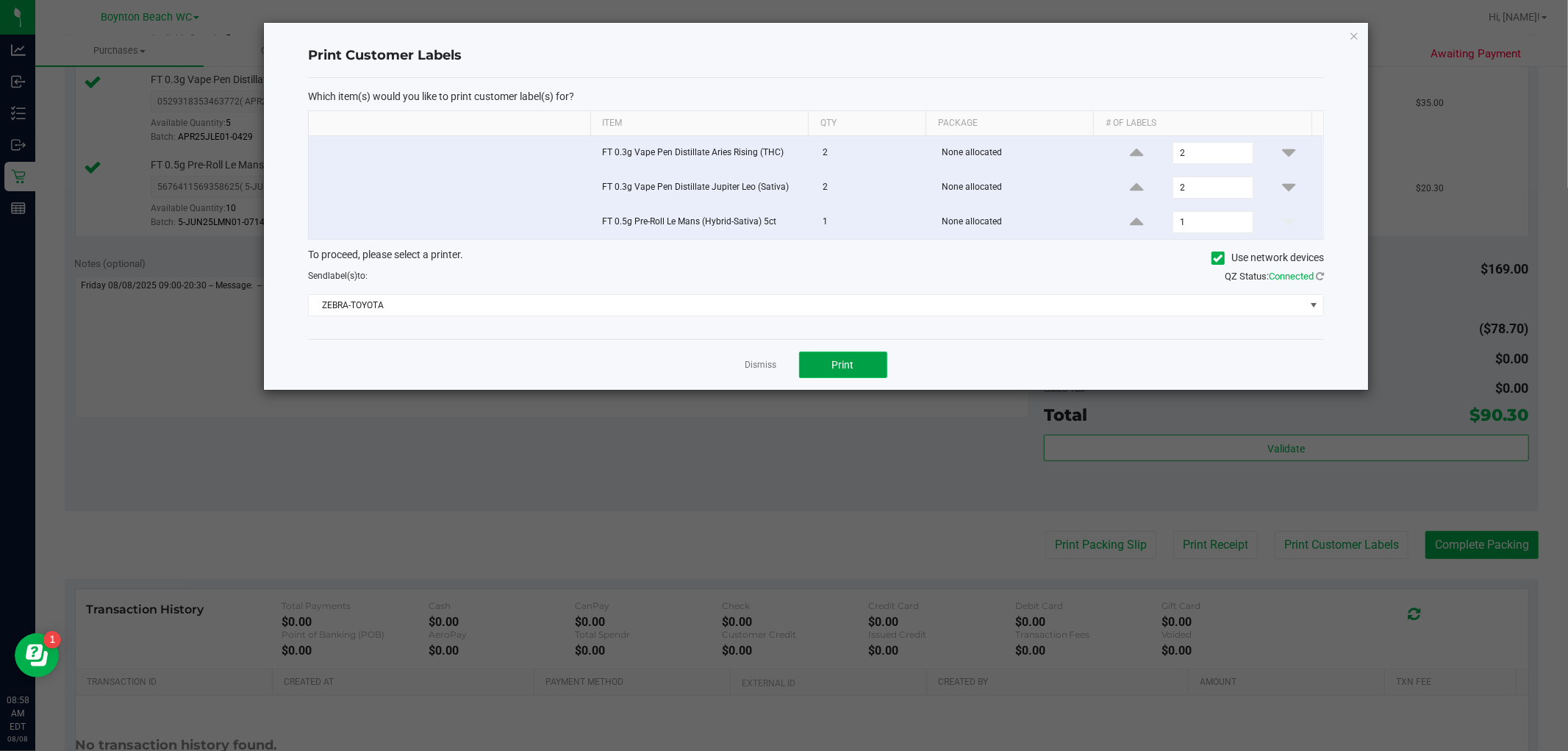 click on "Print" 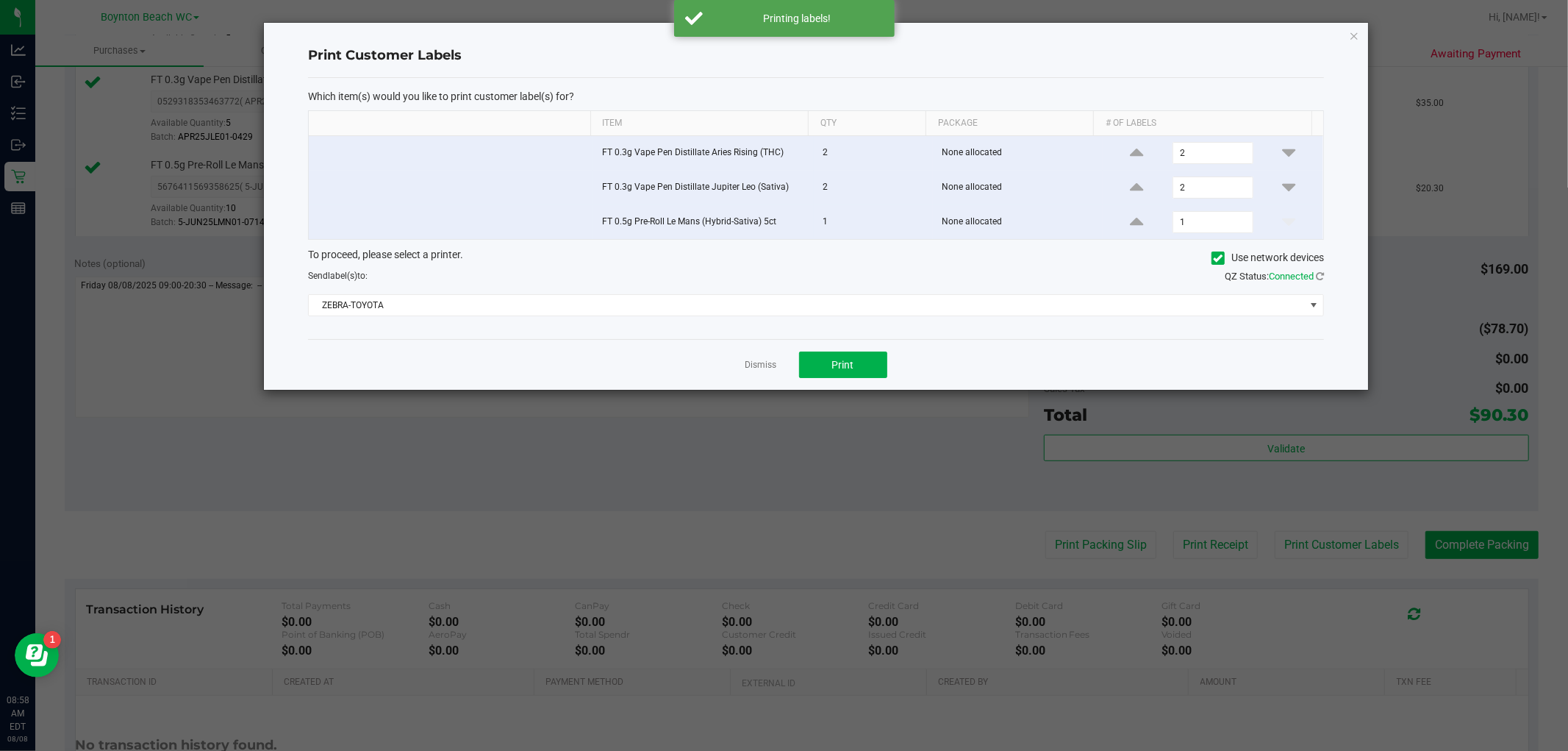 click on "Dismiss   Print" 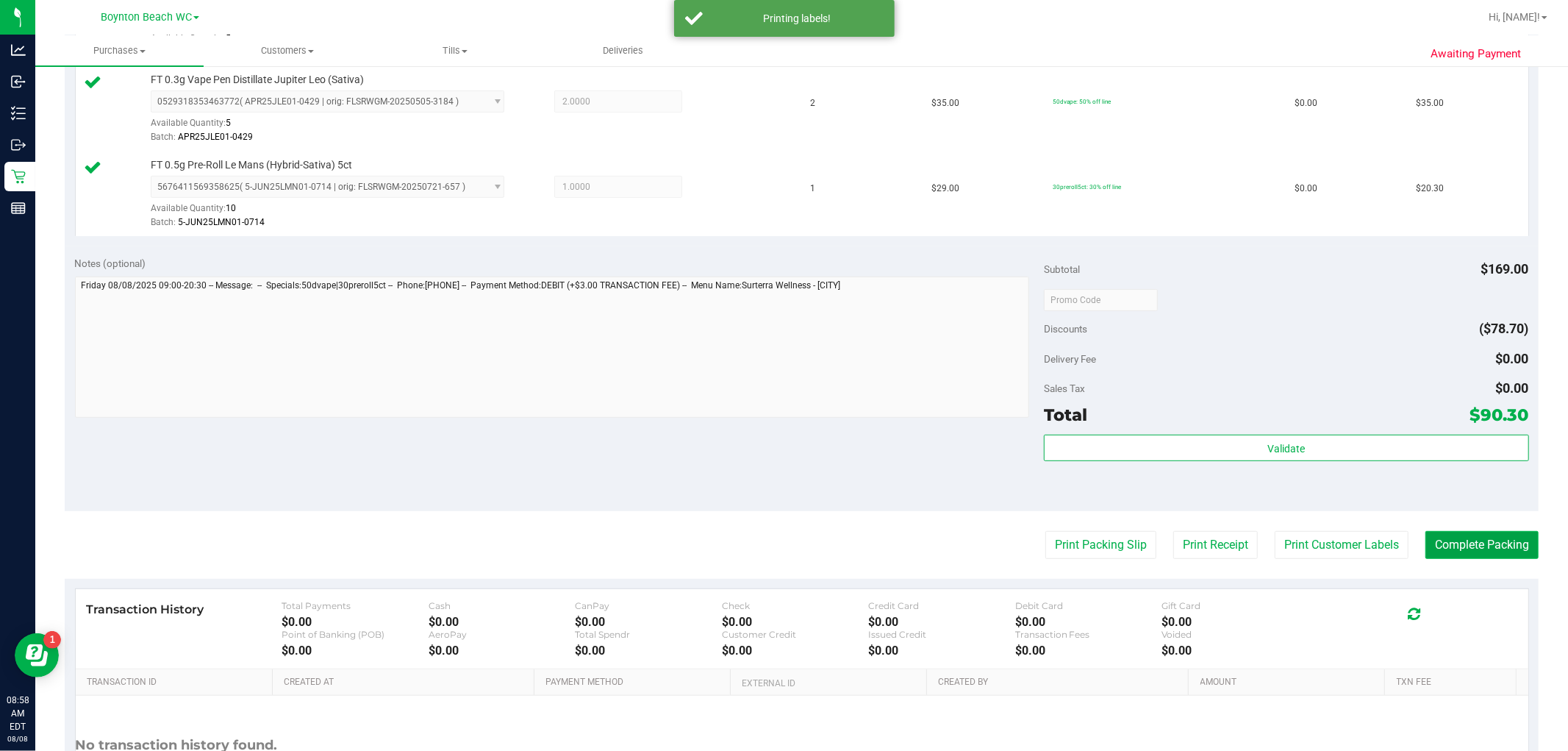click on "Complete Packing" at bounding box center (1482, 545) 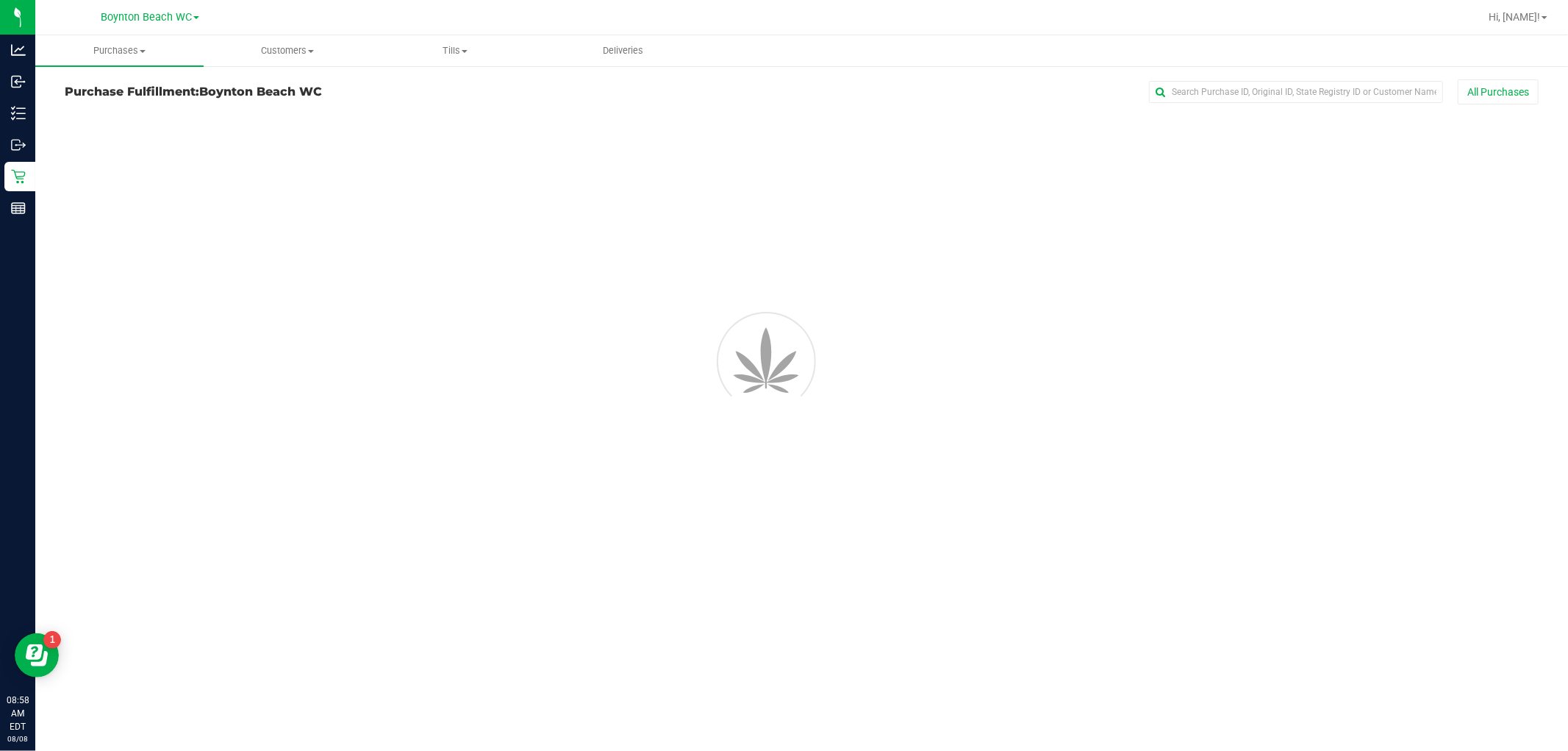 scroll, scrollTop: 0, scrollLeft: 0, axis: both 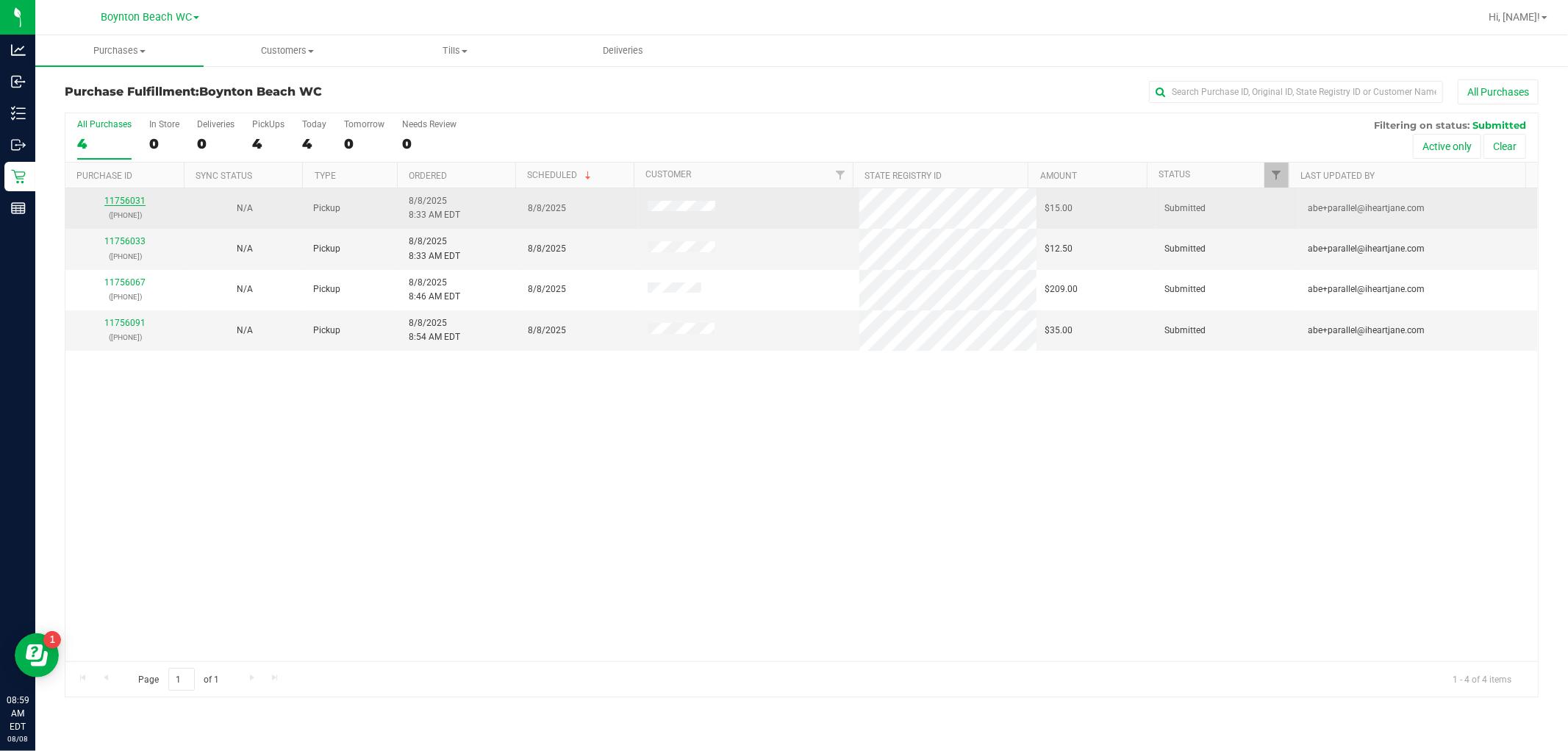 click on "11756031" at bounding box center (125, 201) 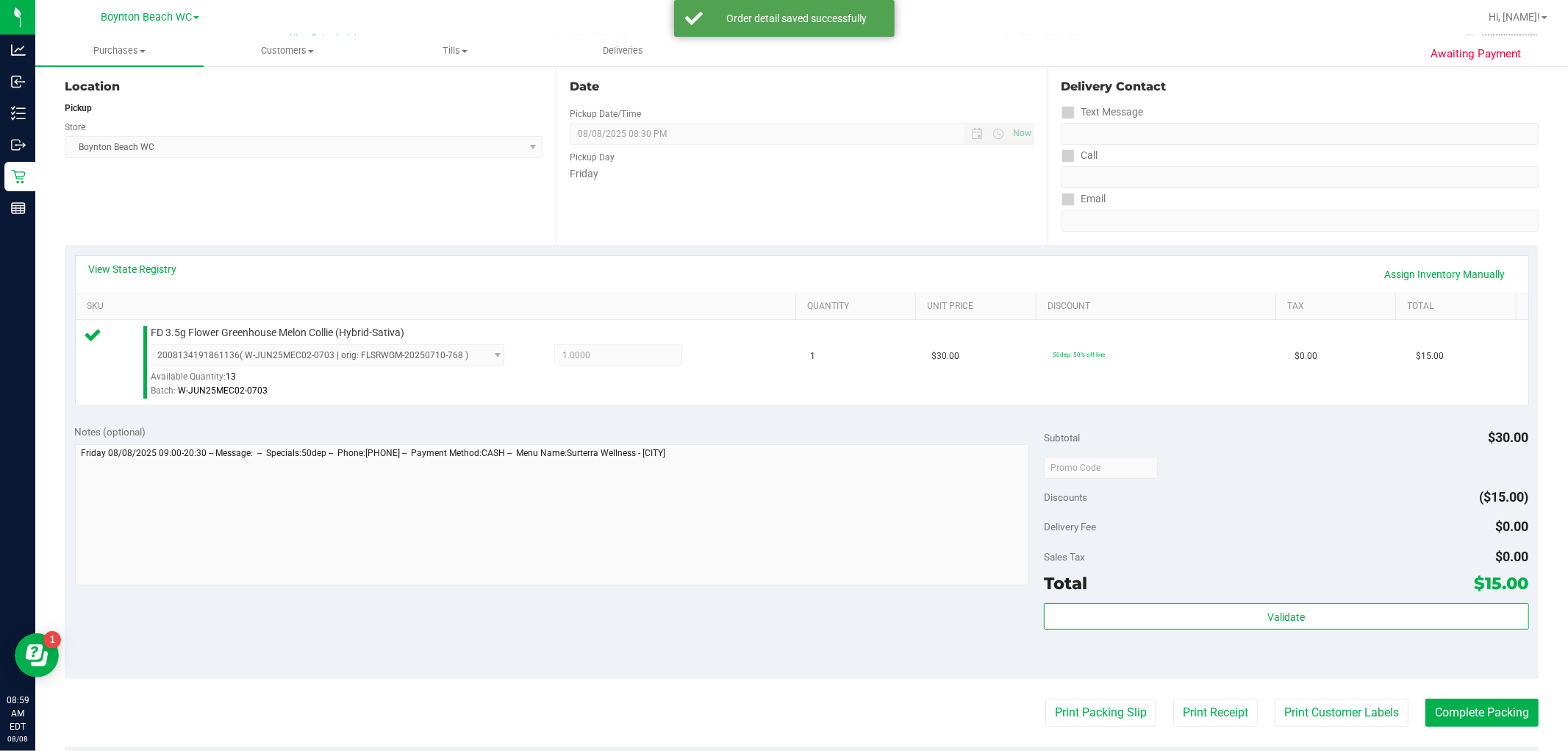 scroll, scrollTop: 327, scrollLeft: 0, axis: vertical 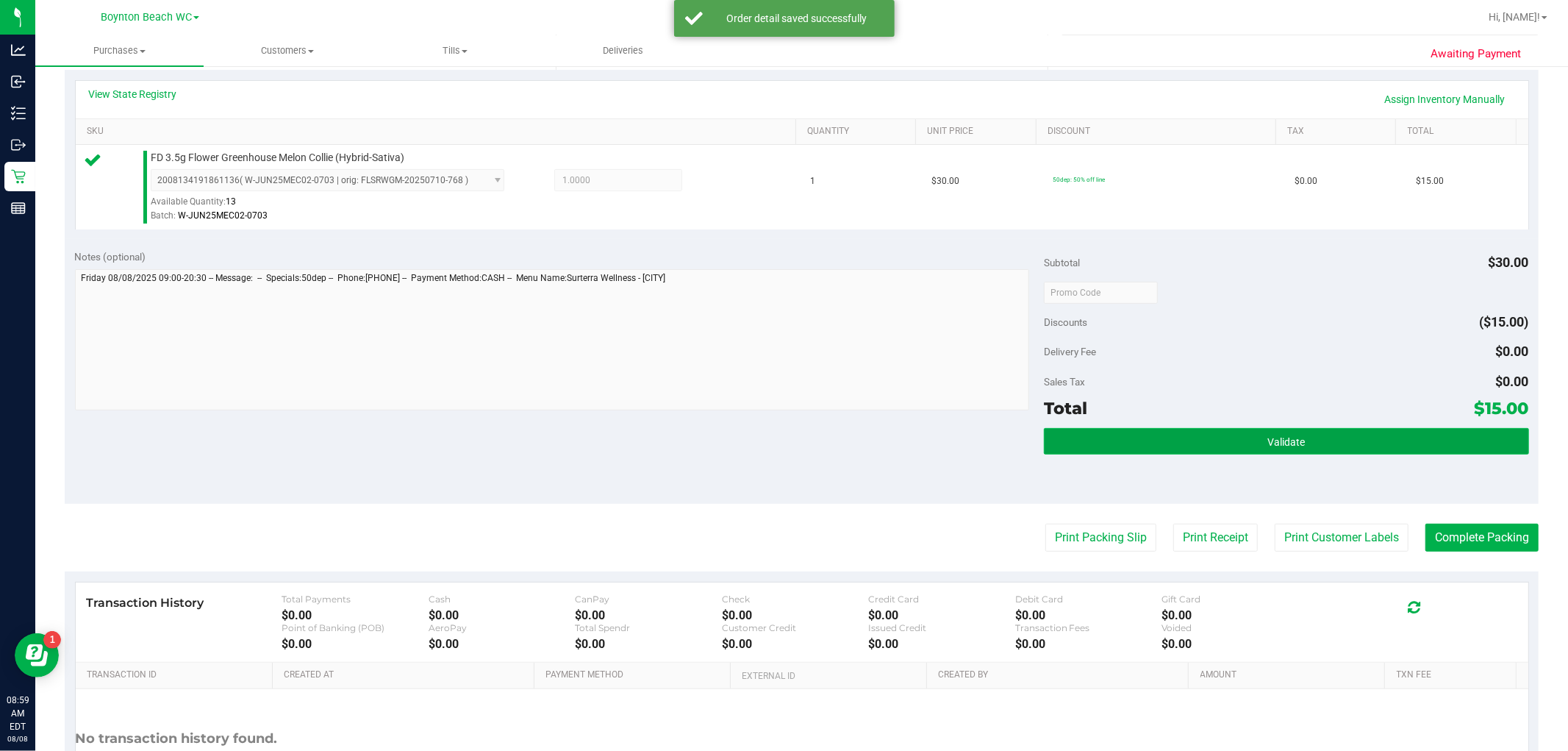 click on "Validate" at bounding box center (1286, 441) 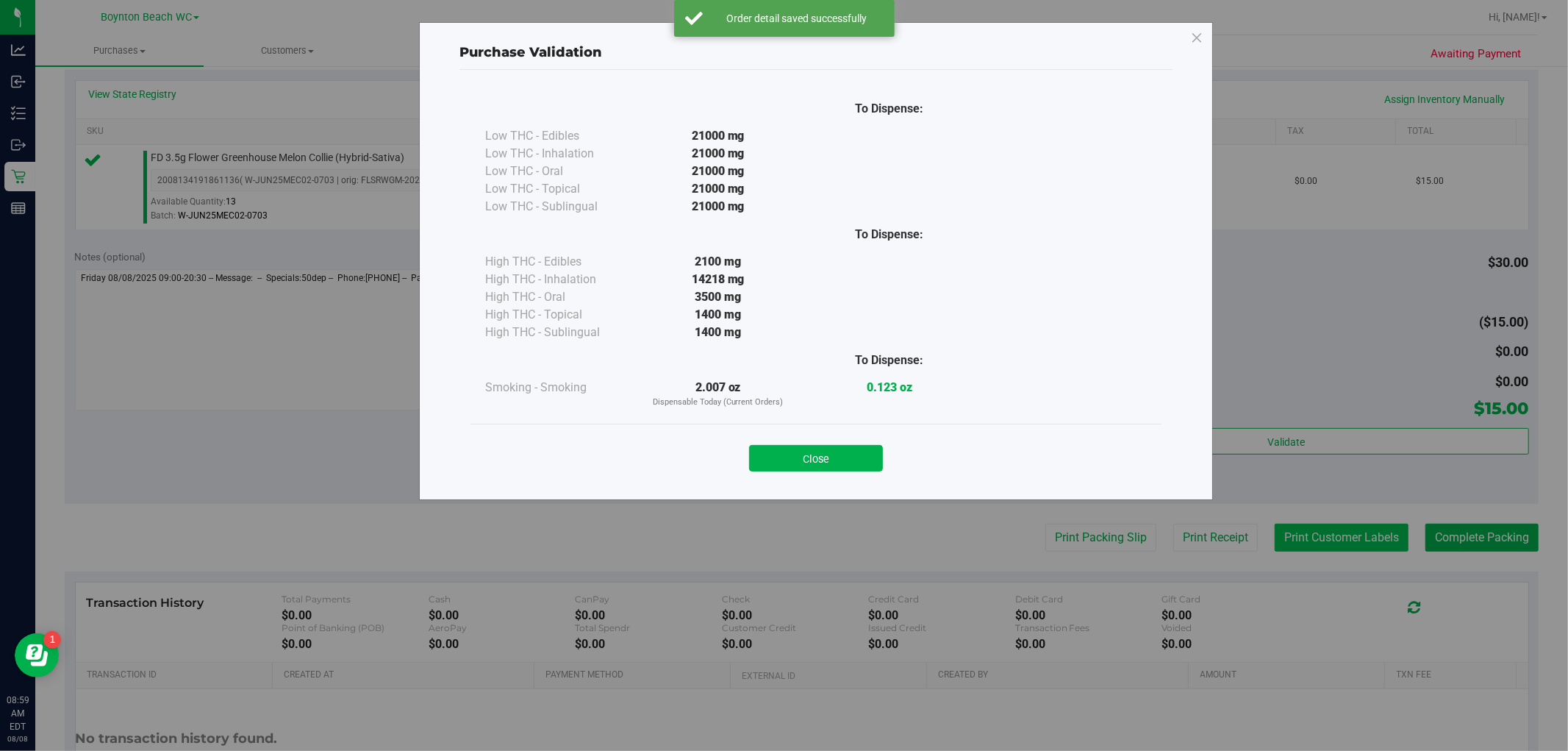 click on "Purchase Validation
To Dispense:
Low THC - Edibles
21000 mg" at bounding box center [790, 375] 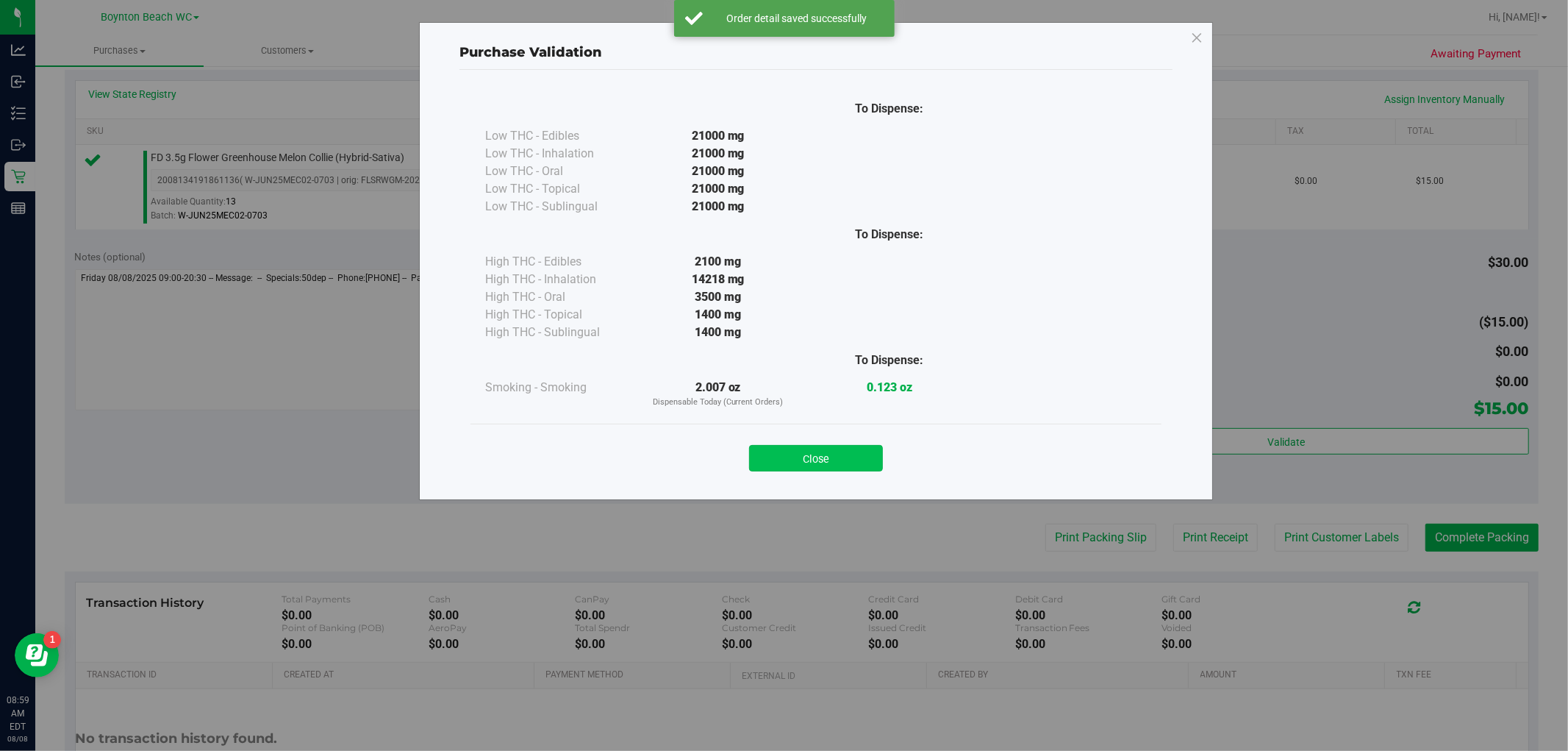 click on "Close" at bounding box center (816, 458) 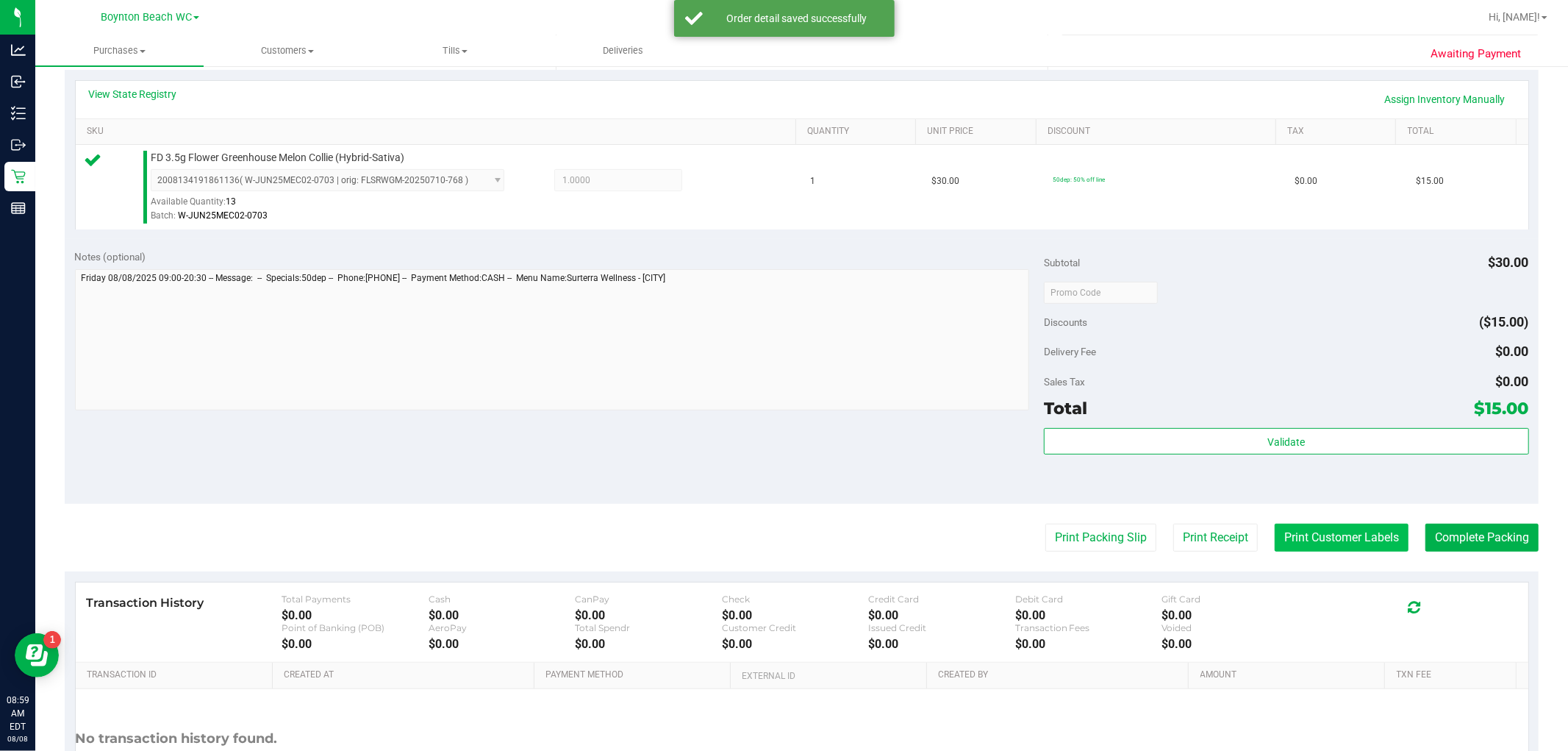 click on "Print Customer Labels" at bounding box center (1342, 538) 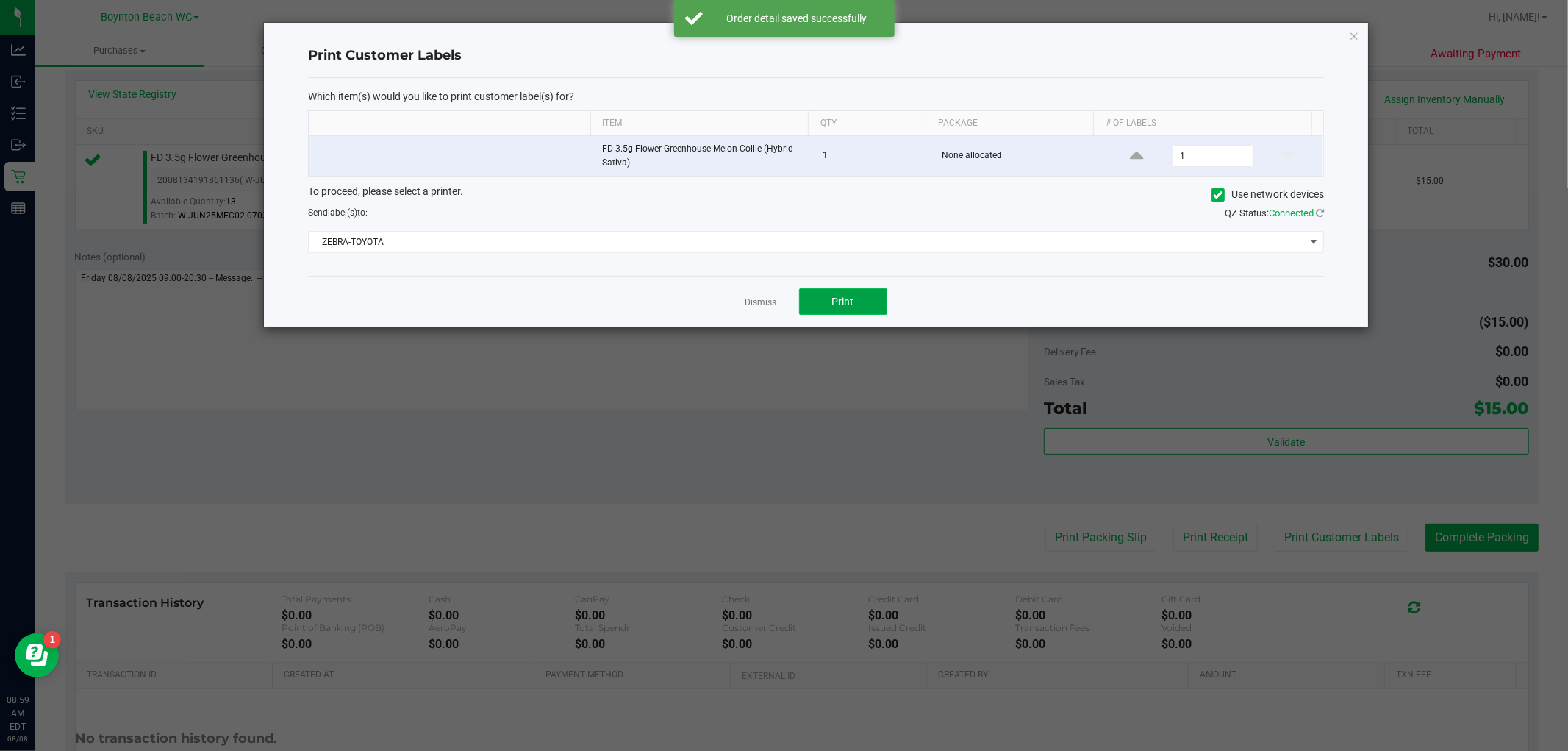 click on "Print" 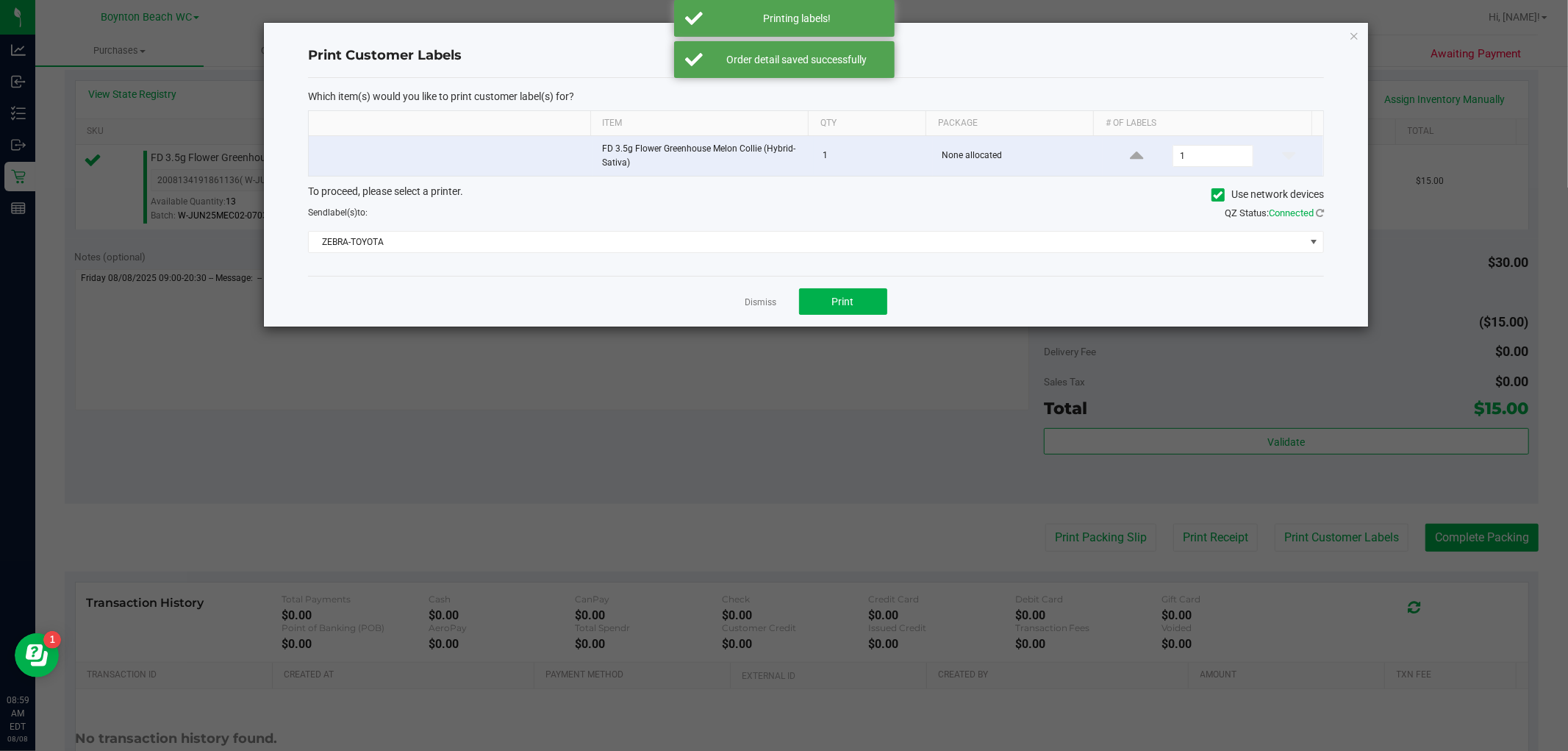 click on "Dismiss" 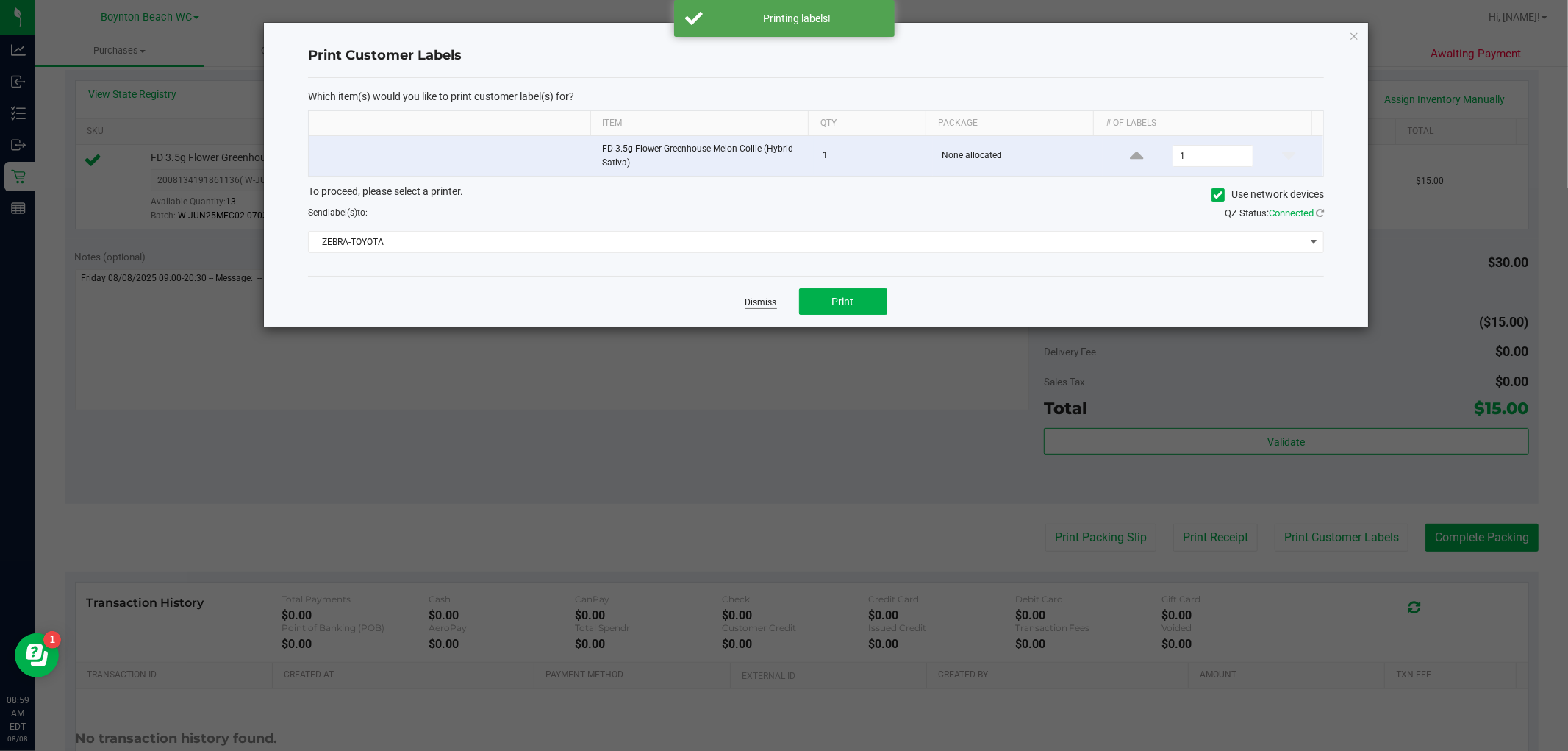 click on "Dismiss" 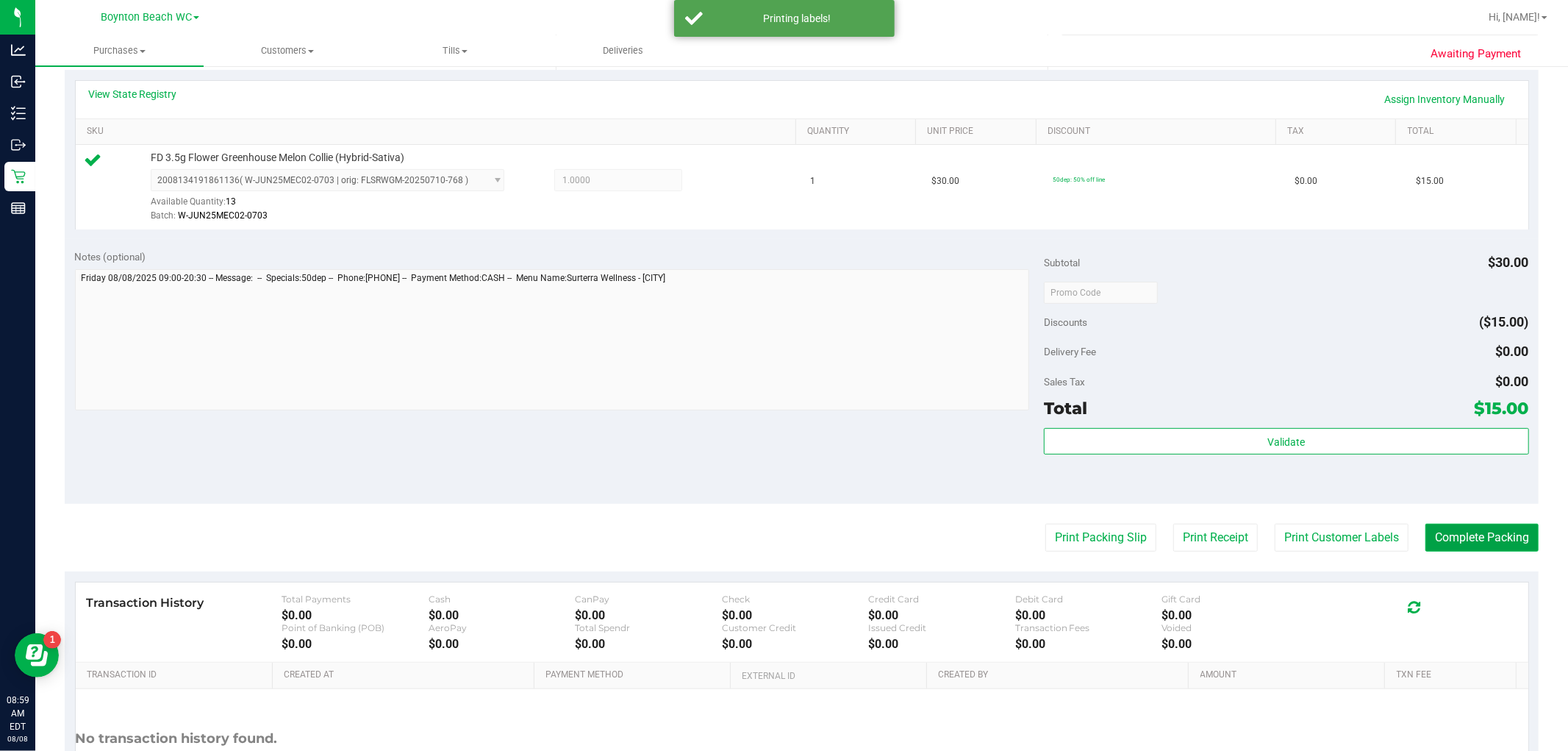 click on "Complete Packing" at bounding box center (1482, 538) 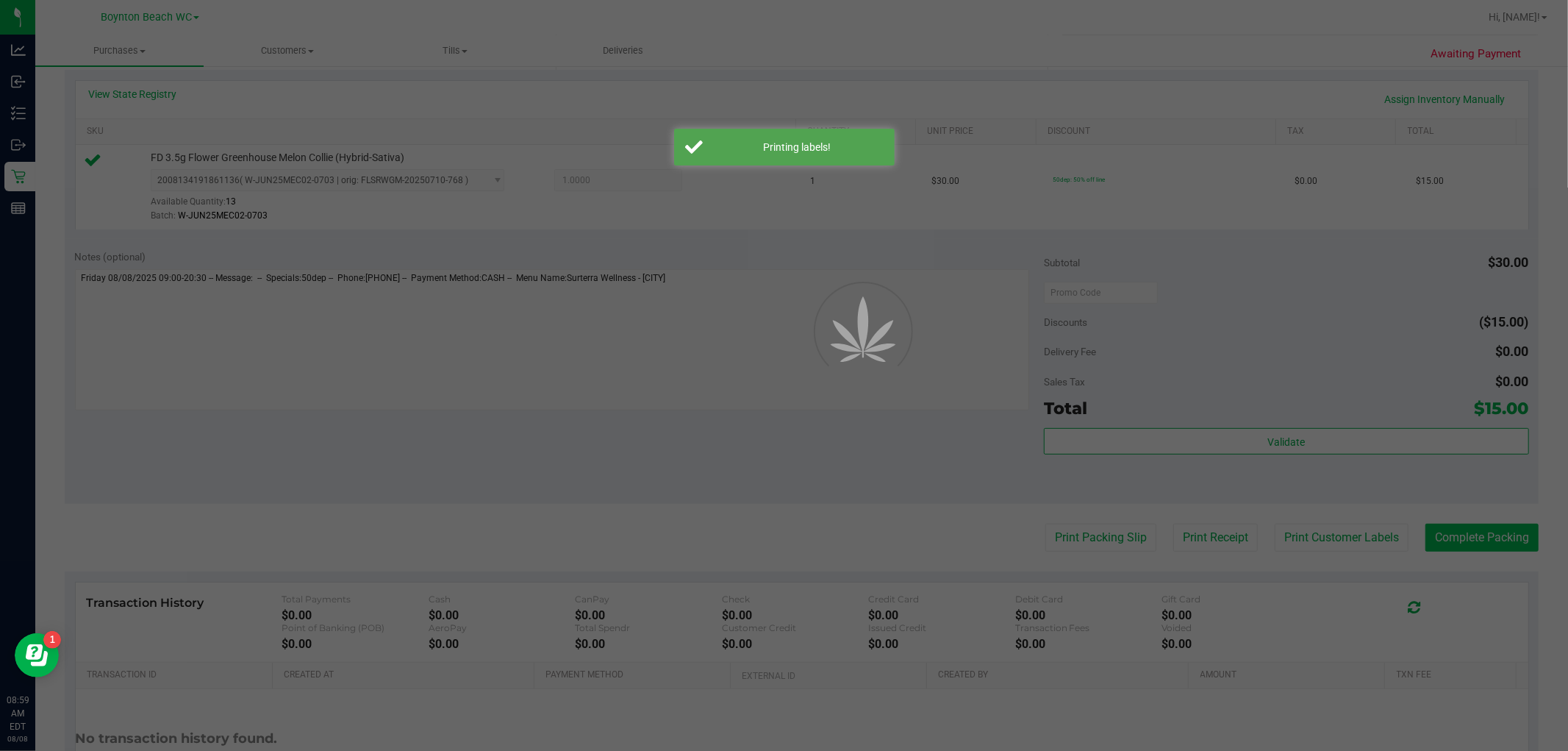 scroll, scrollTop: 0, scrollLeft: 0, axis: both 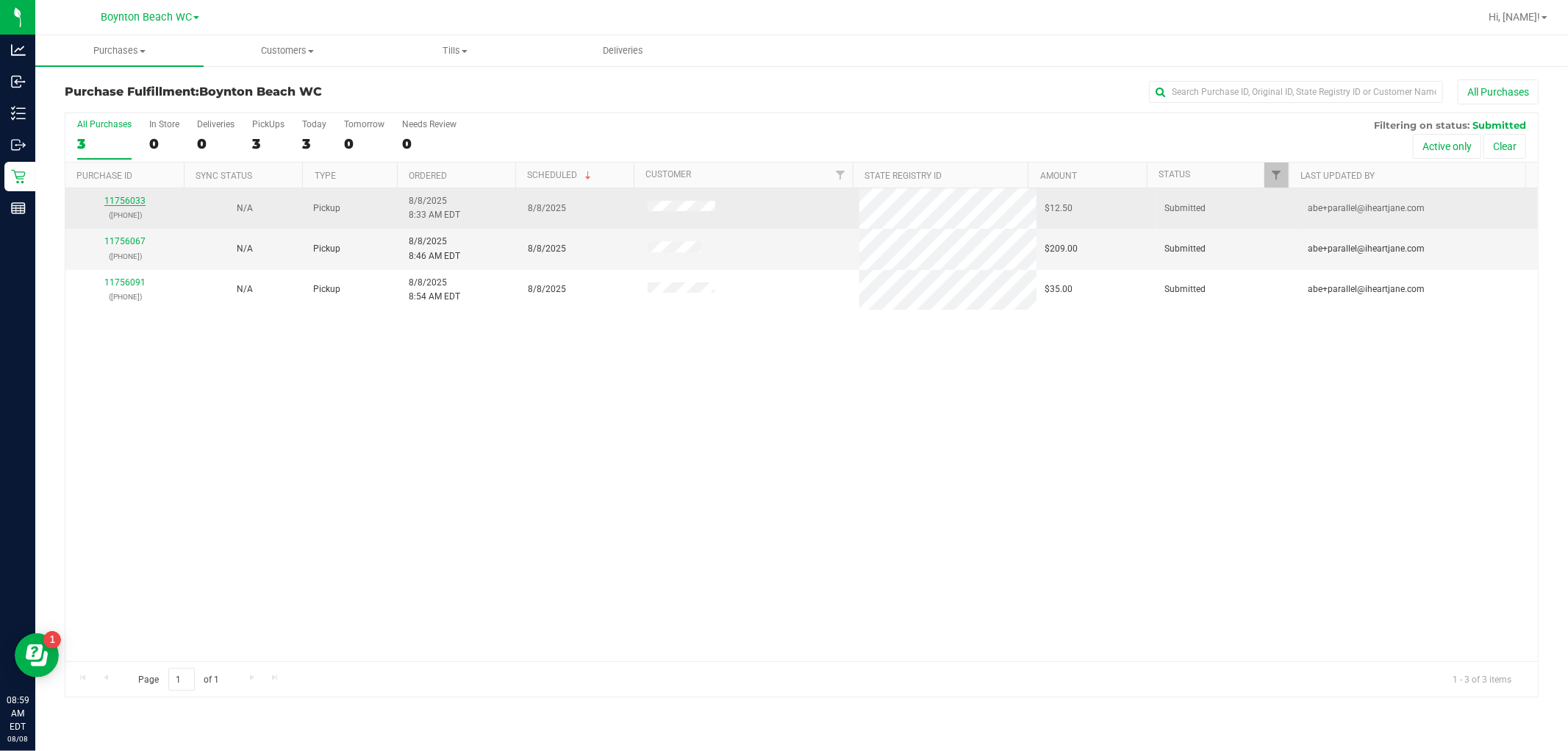 click on "11756033" at bounding box center (125, 201) 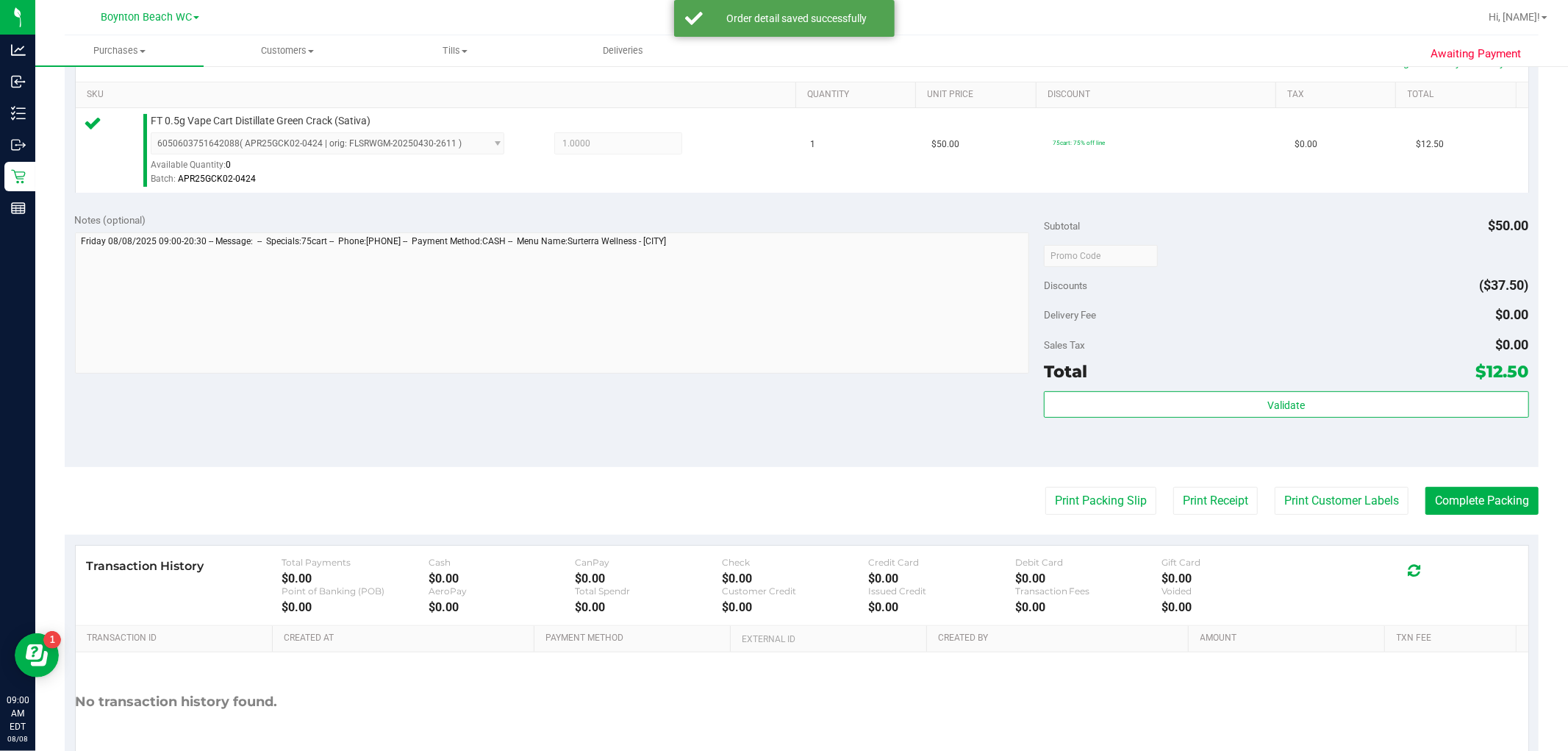scroll, scrollTop: 452, scrollLeft: 0, axis: vertical 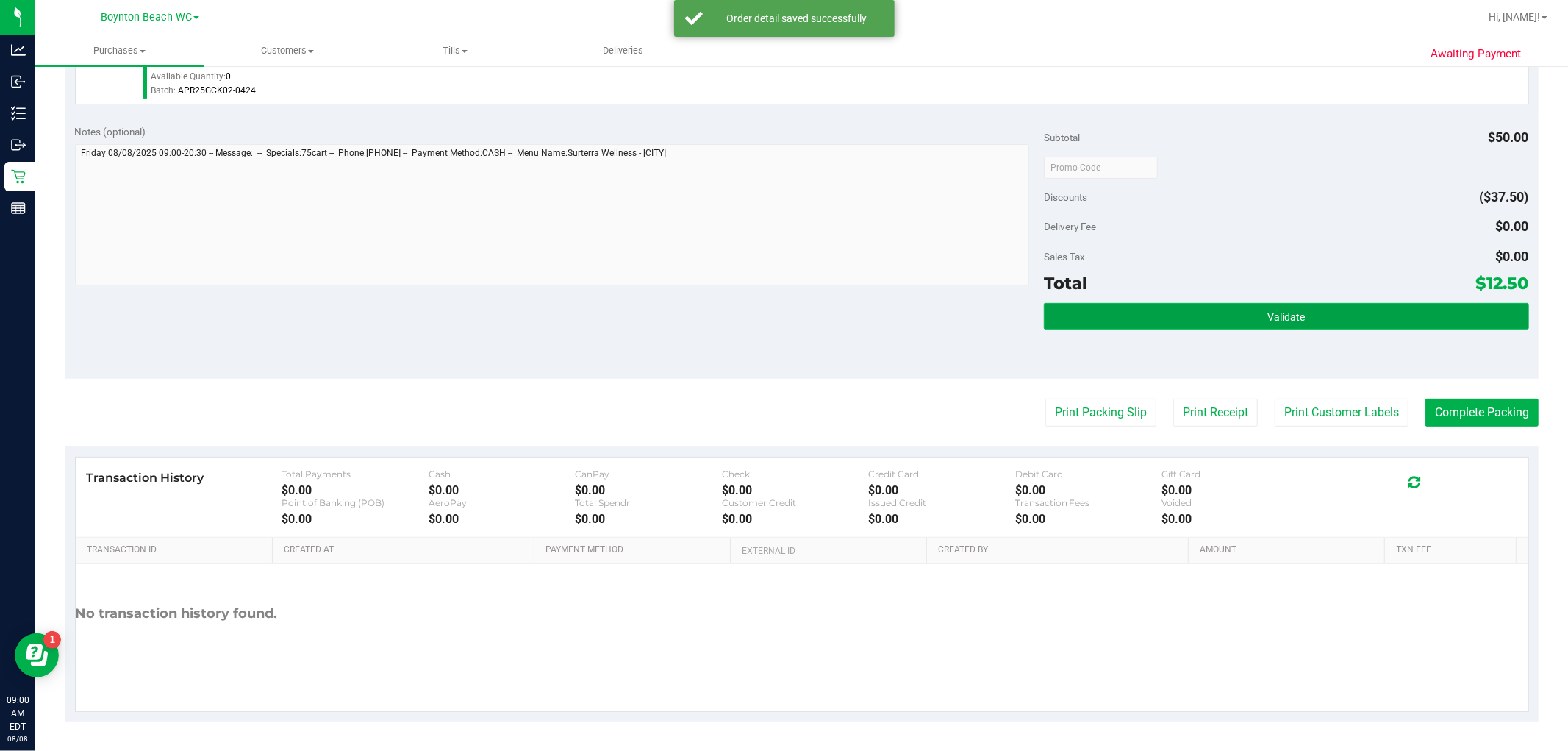click on "Validate" at bounding box center (1286, 316) 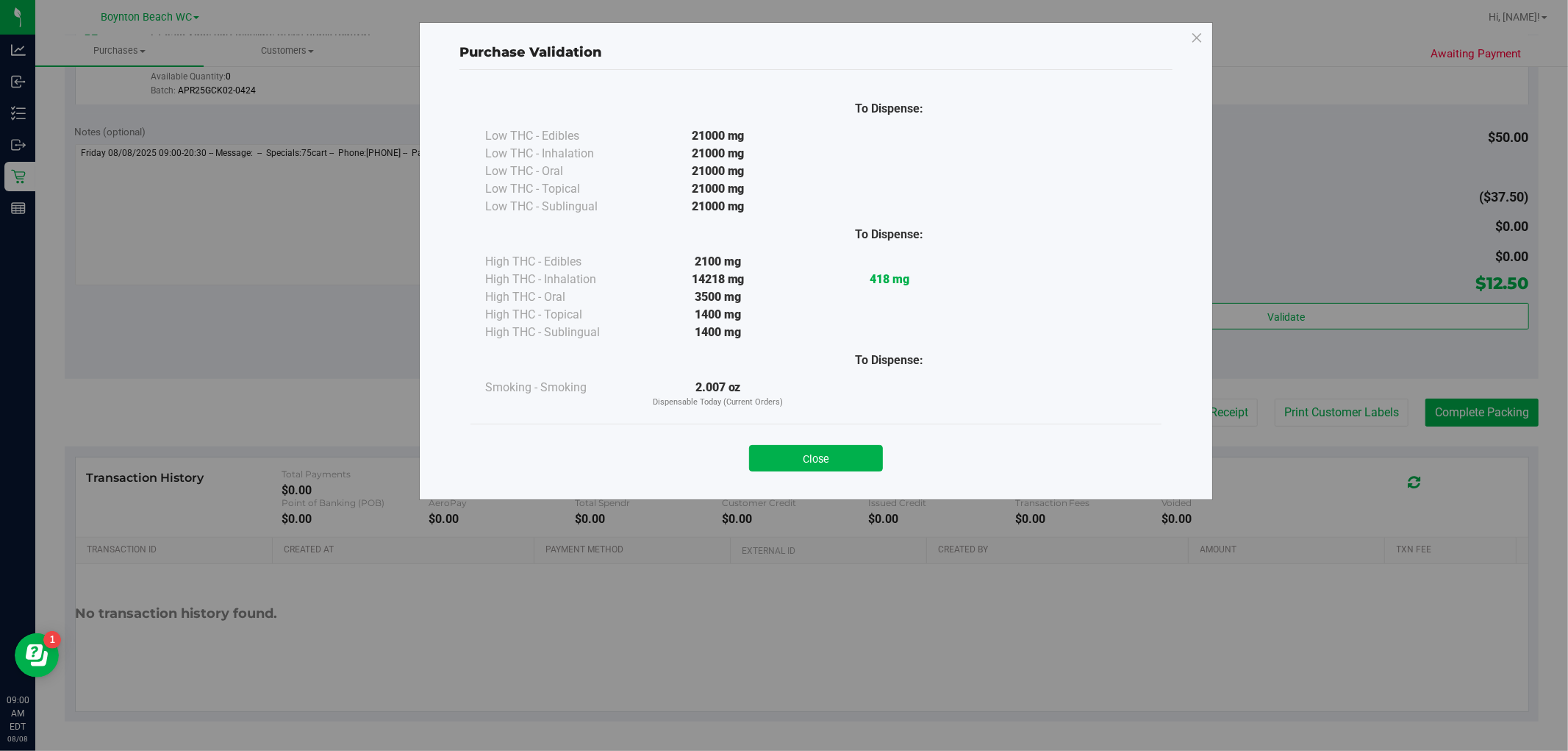 click on "Close" at bounding box center (816, 453) 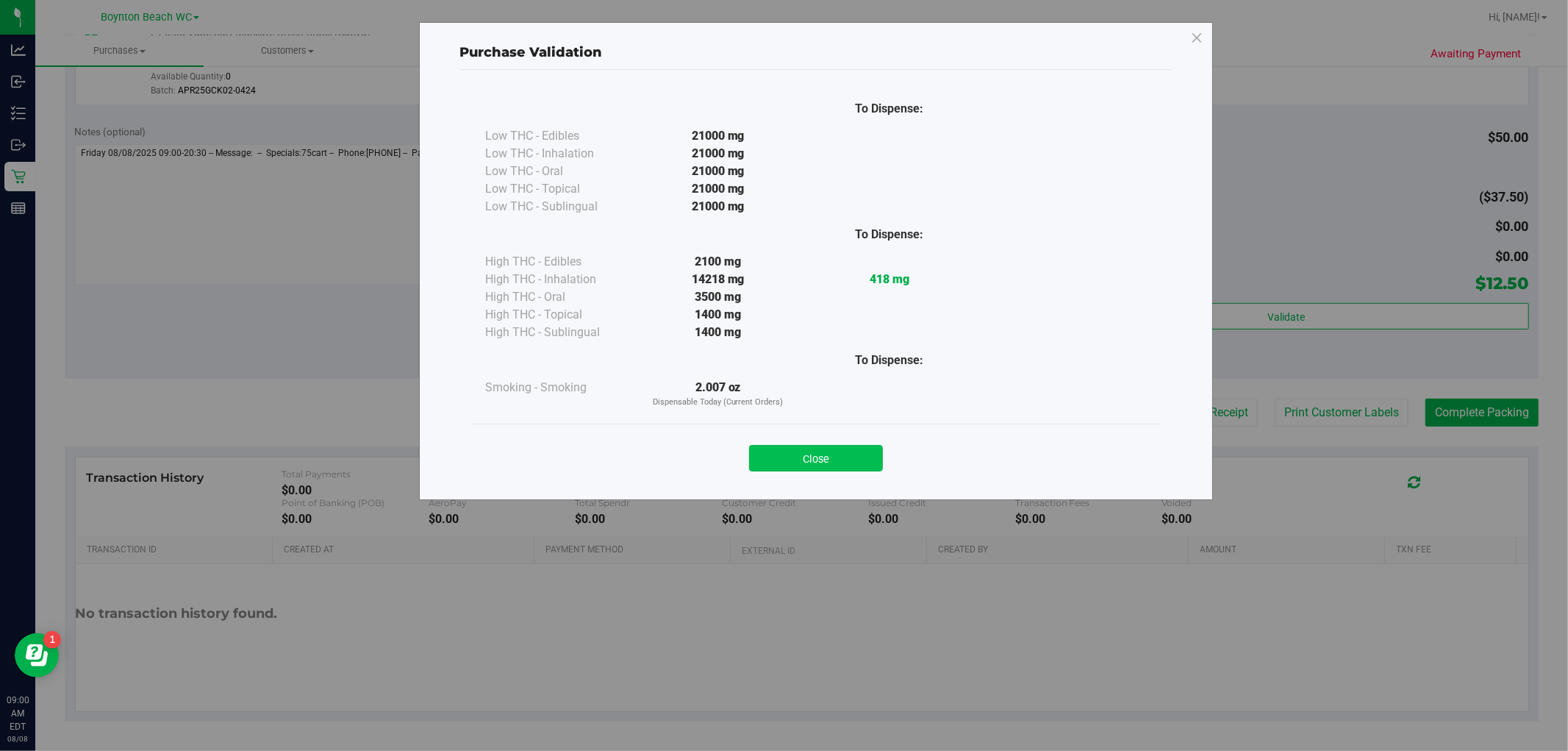 click on "Close" at bounding box center [816, 458] 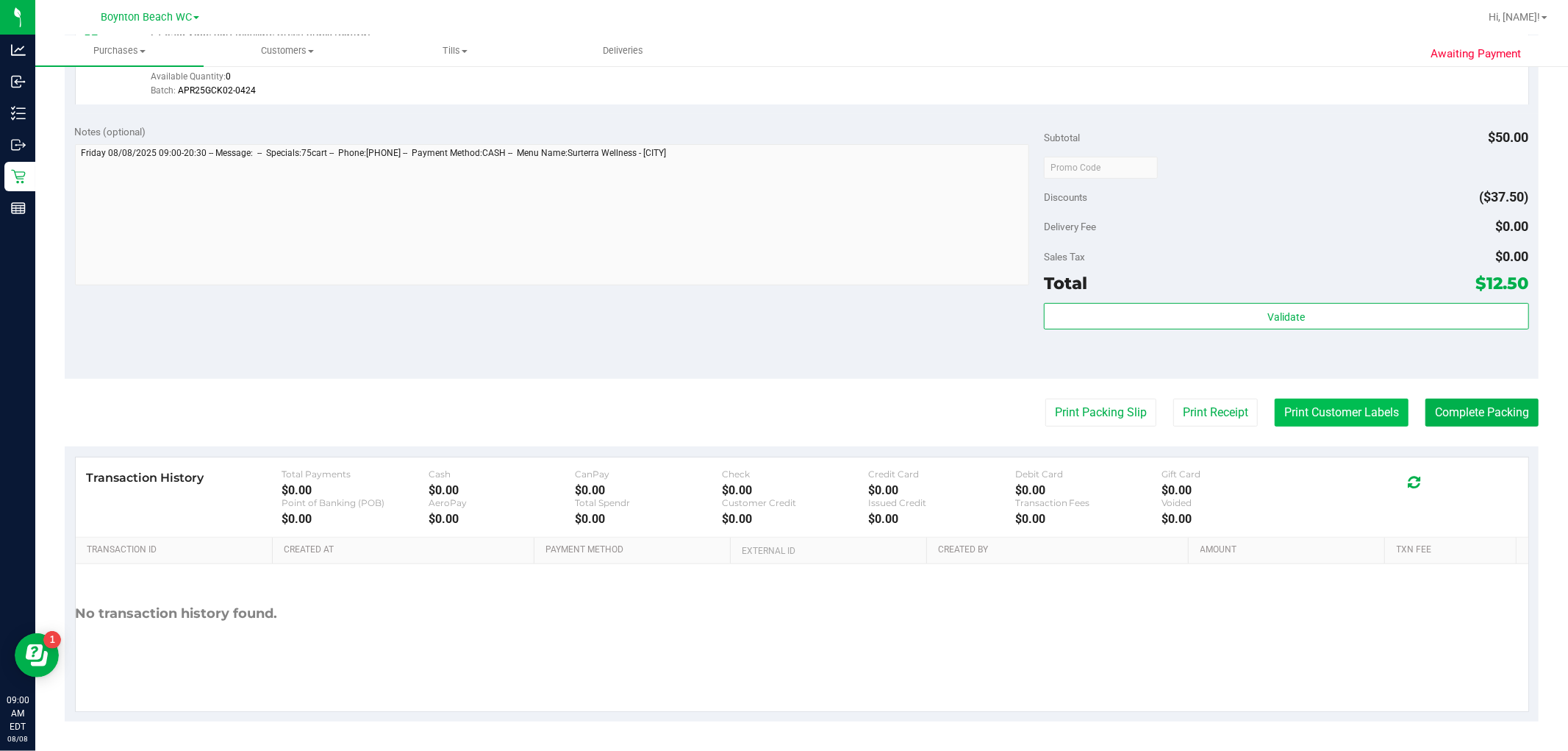 click on "Print Customer Labels" at bounding box center (1342, 413) 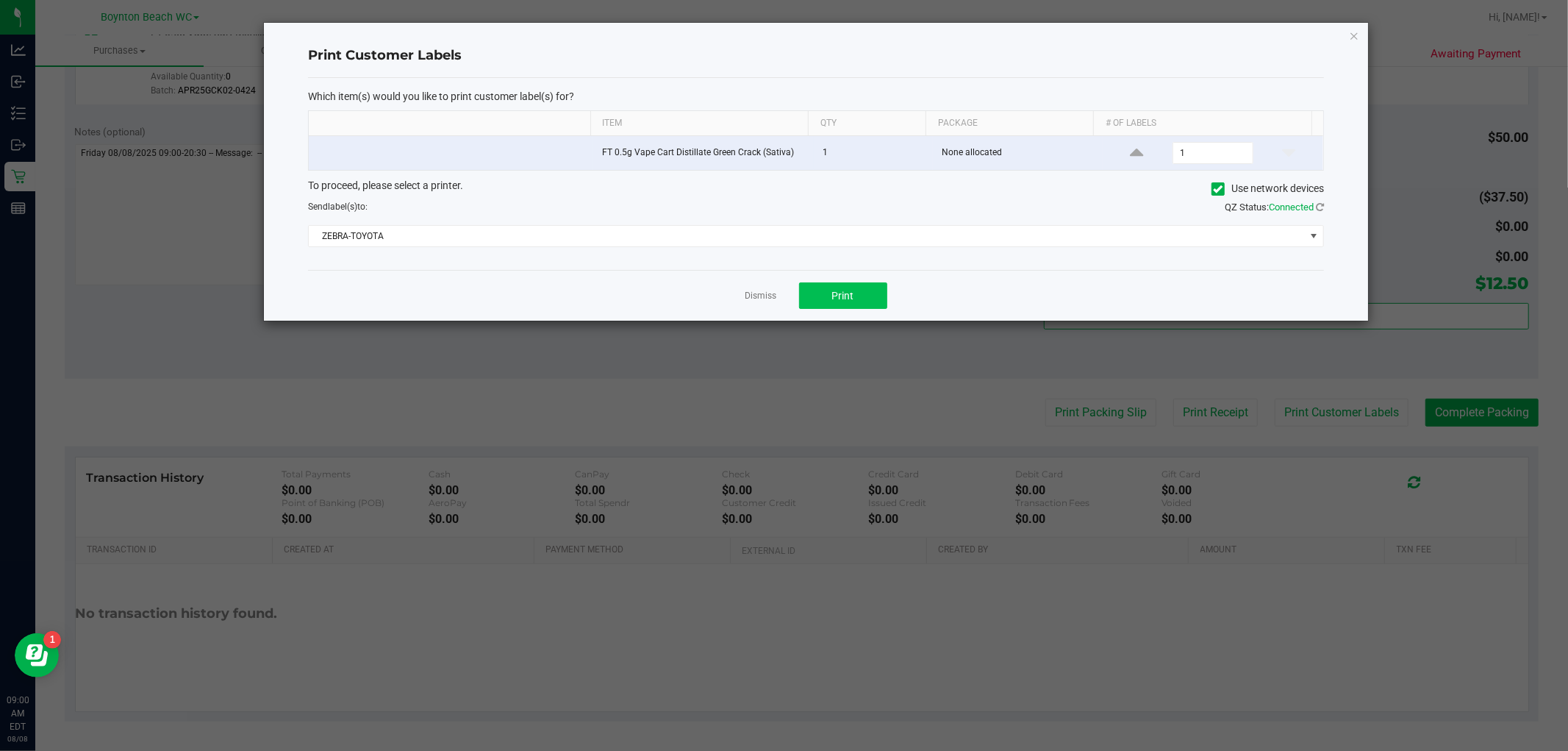 drag, startPoint x: 837, startPoint y: 282, endPoint x: 822, endPoint y: 288, distance: 16.155494 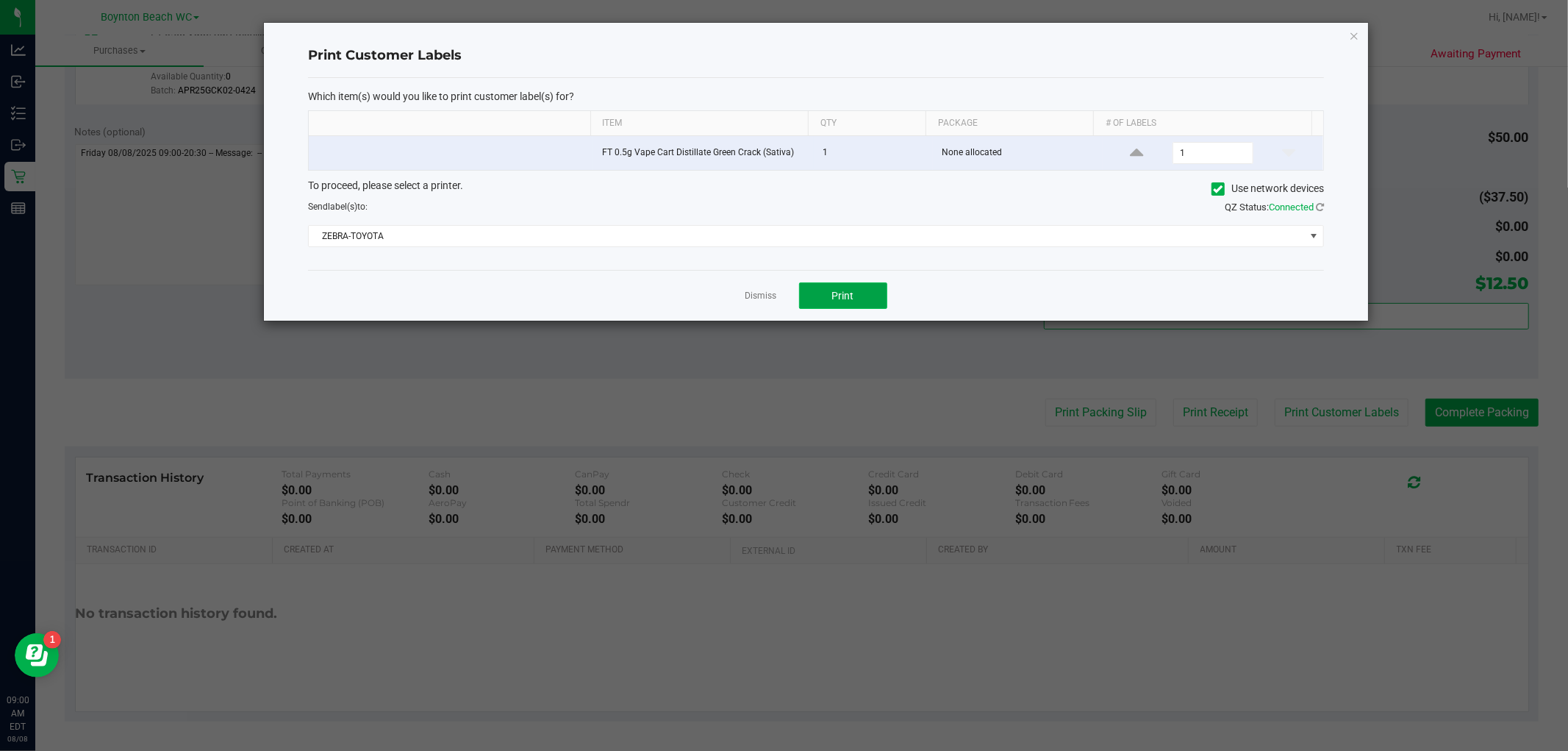 click on "Print" 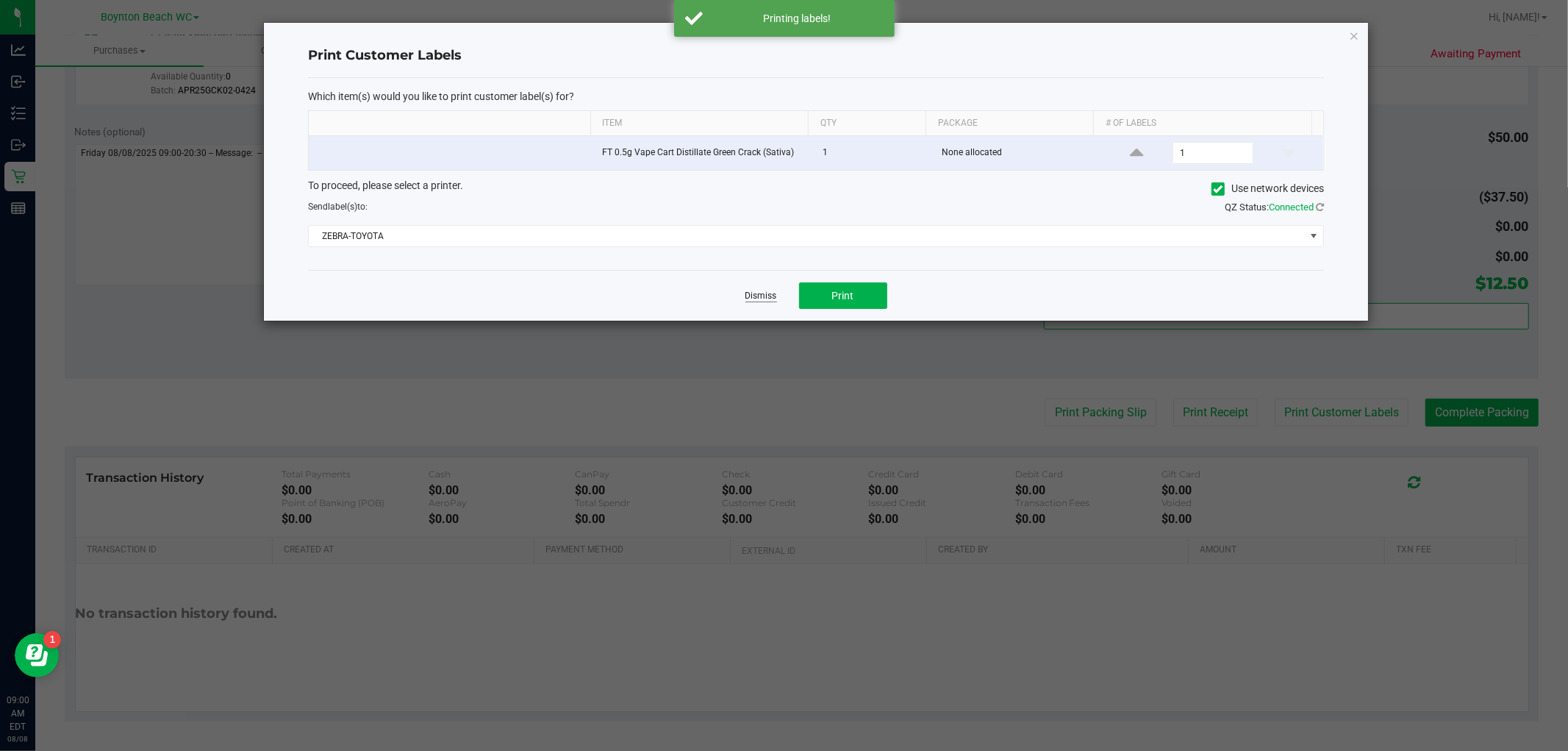 click on "Dismiss" 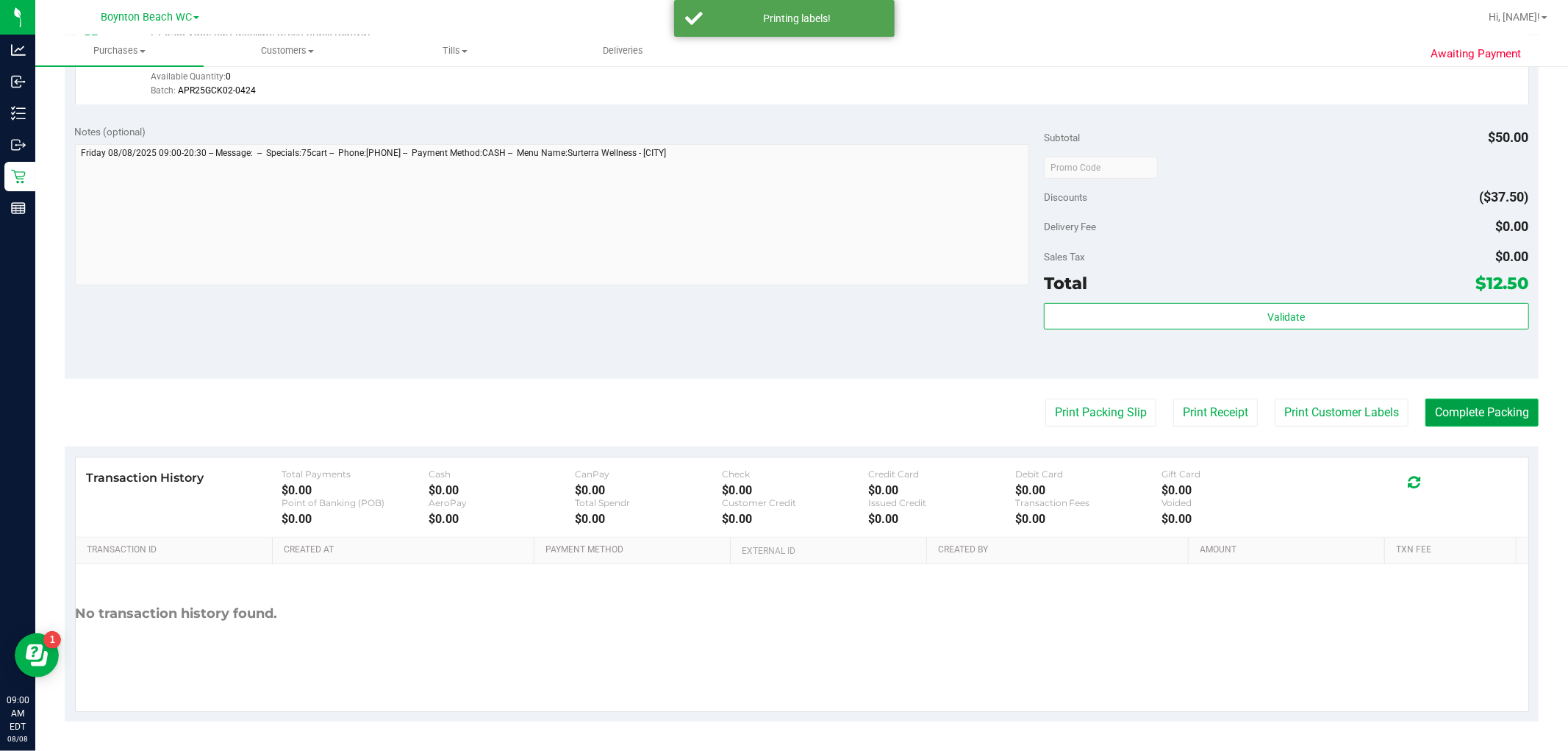 click on "Complete Packing" at bounding box center [1482, 413] 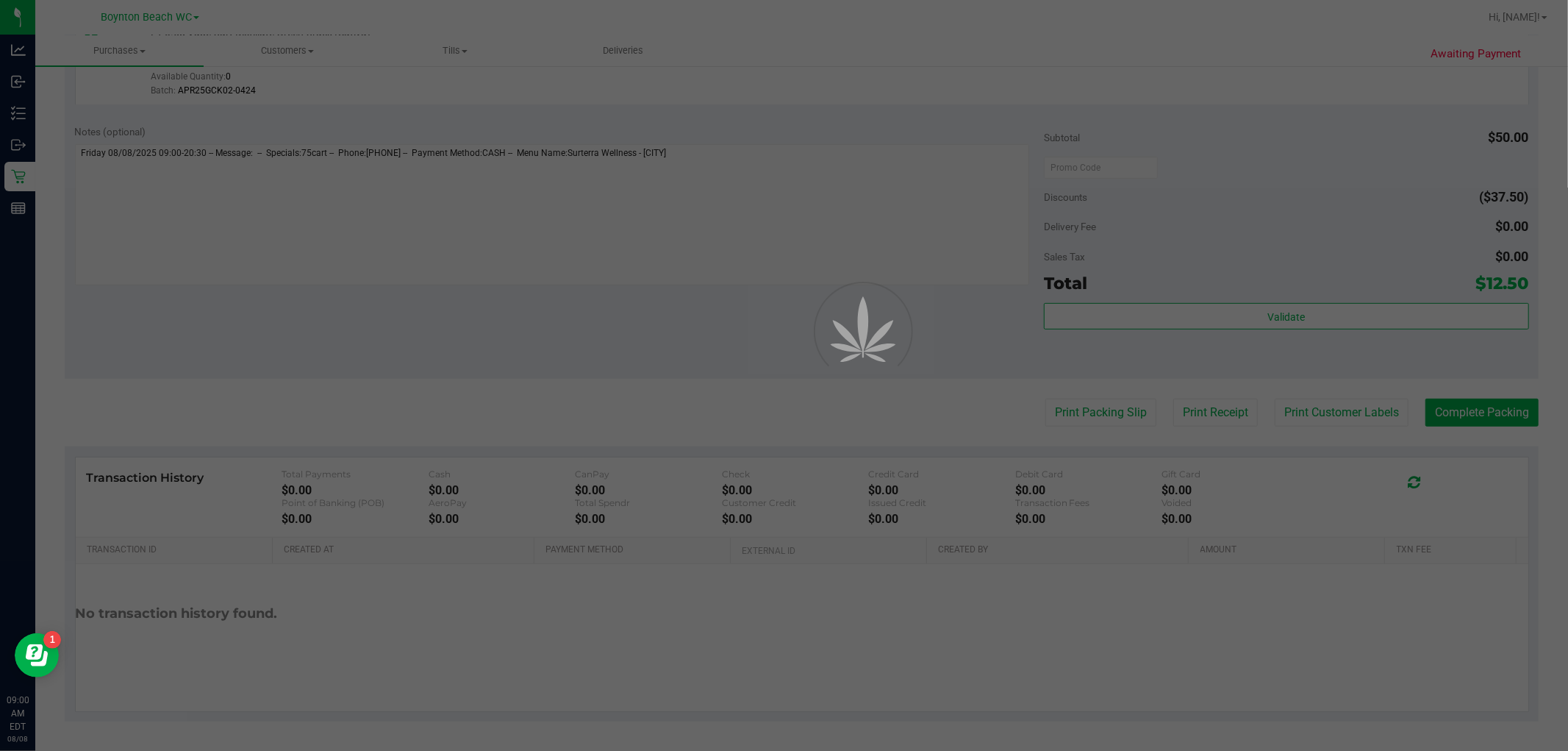 scroll, scrollTop: 0, scrollLeft: 0, axis: both 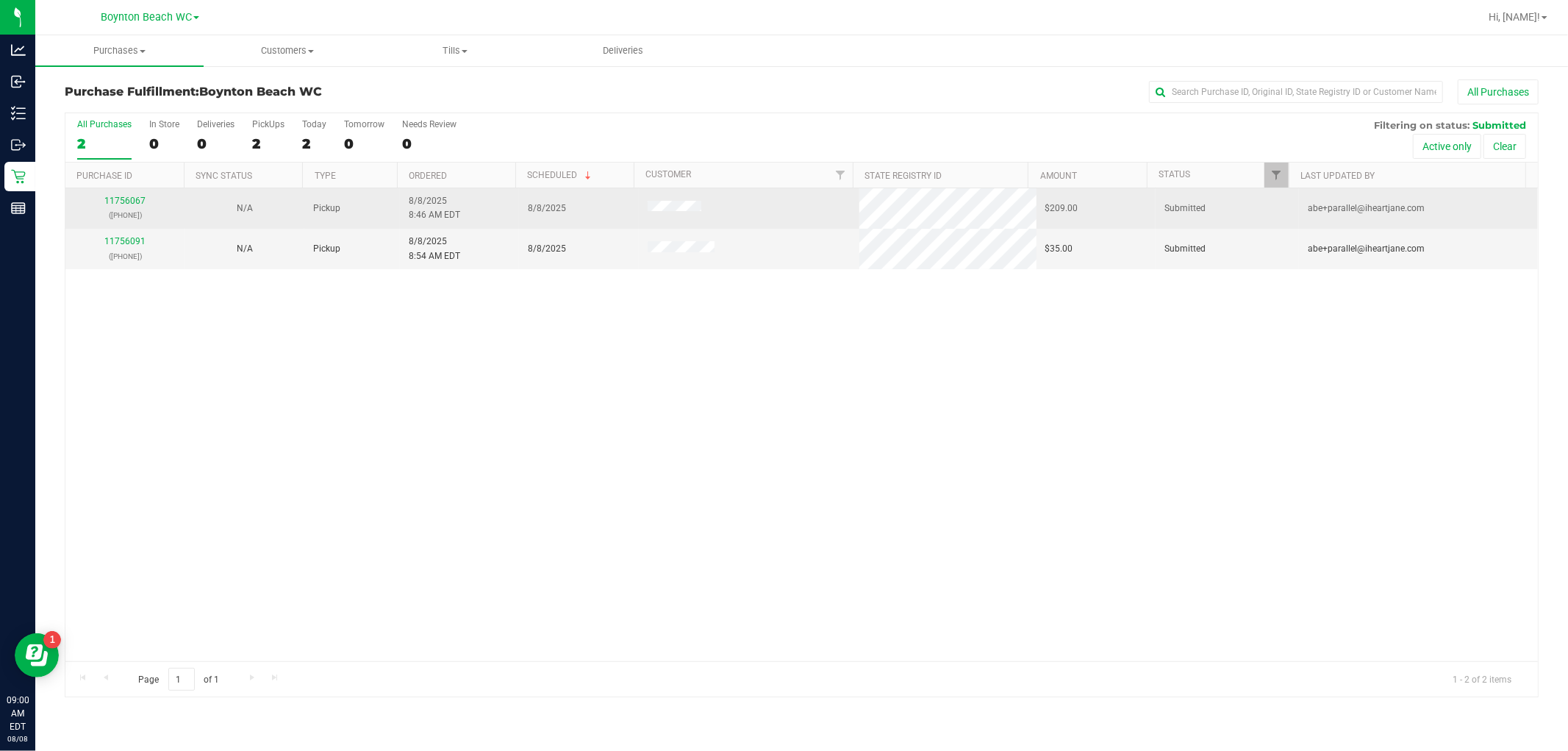 click on "([PHONE])" at bounding box center [125, 215] 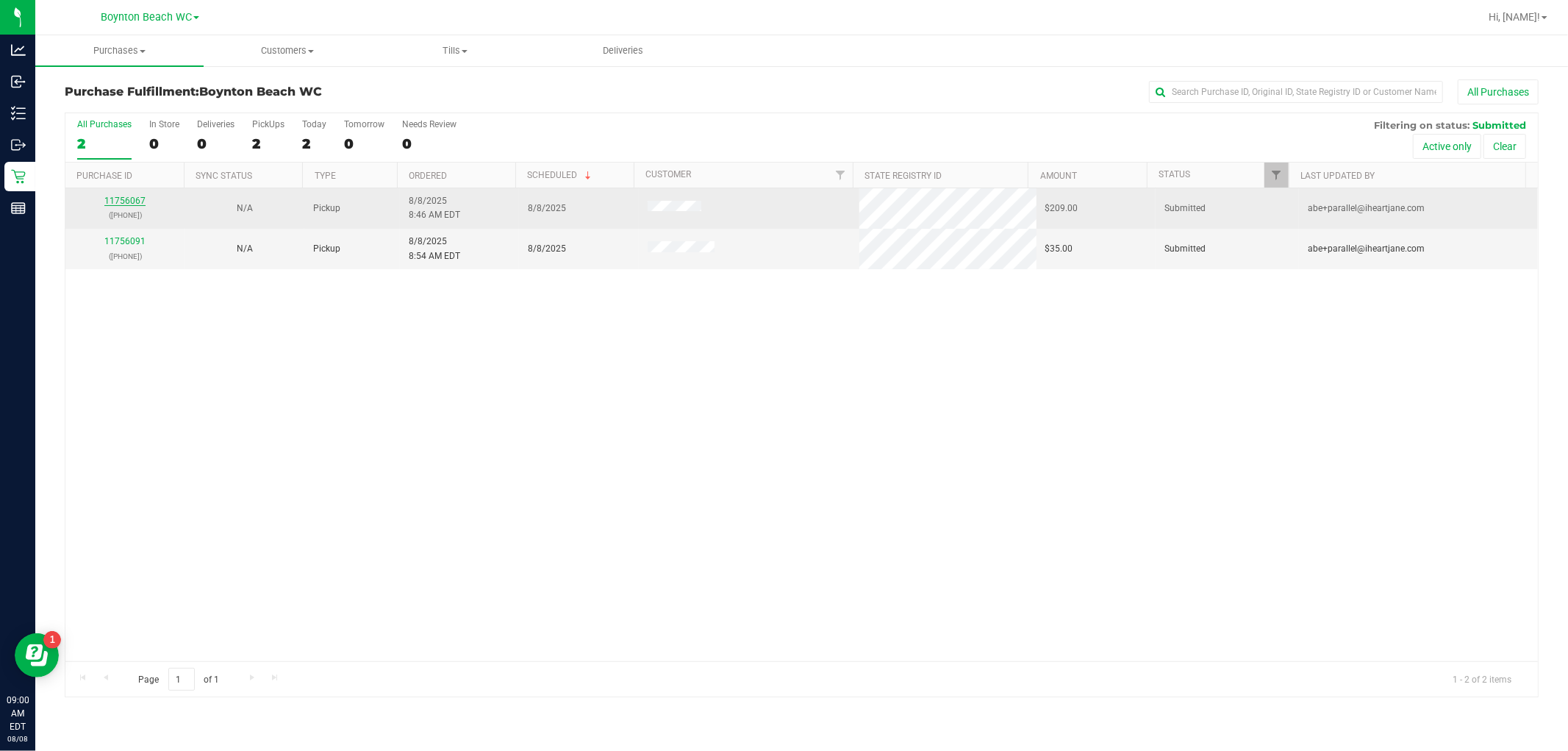 click on "11756067" at bounding box center [125, 201] 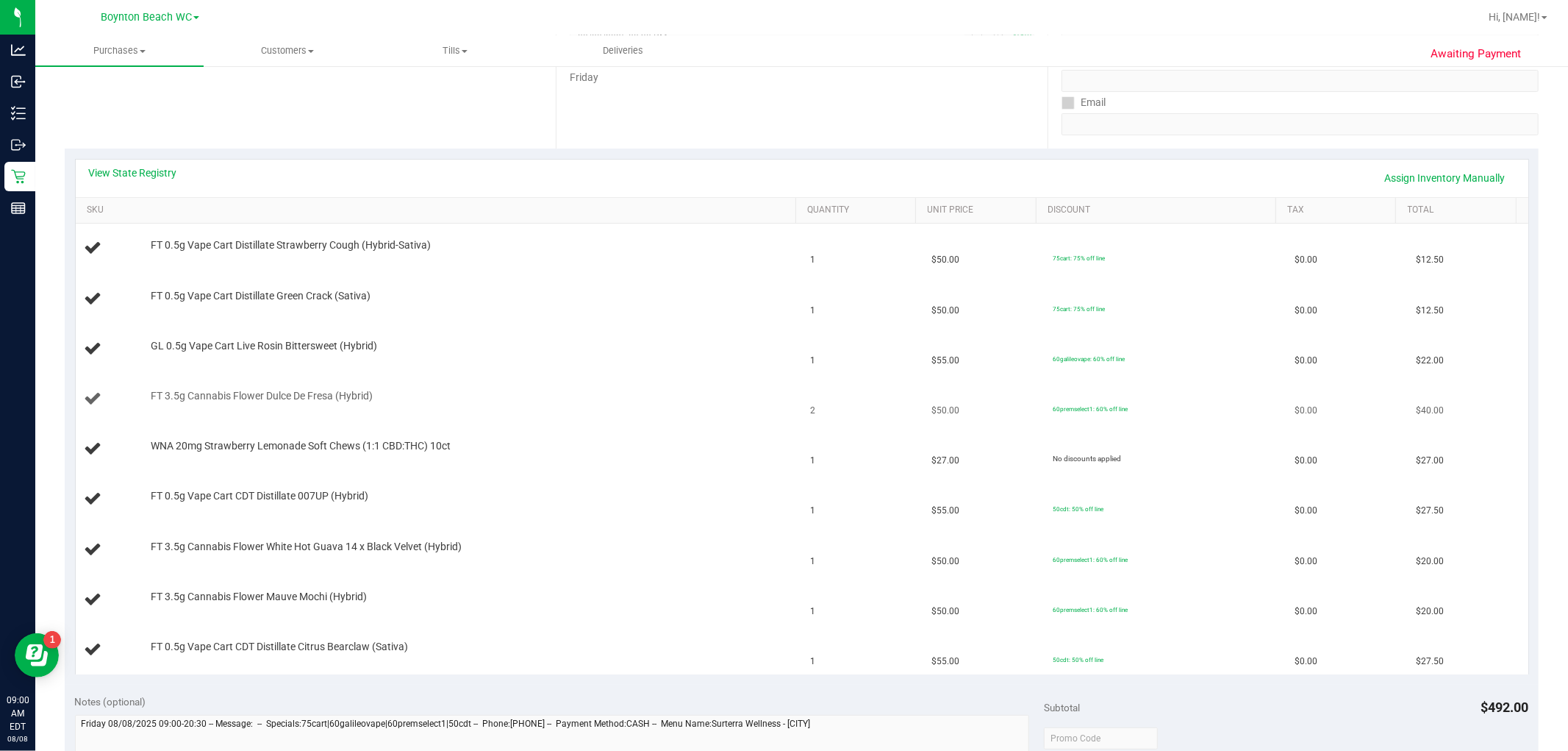 scroll, scrollTop: 327, scrollLeft: 0, axis: vertical 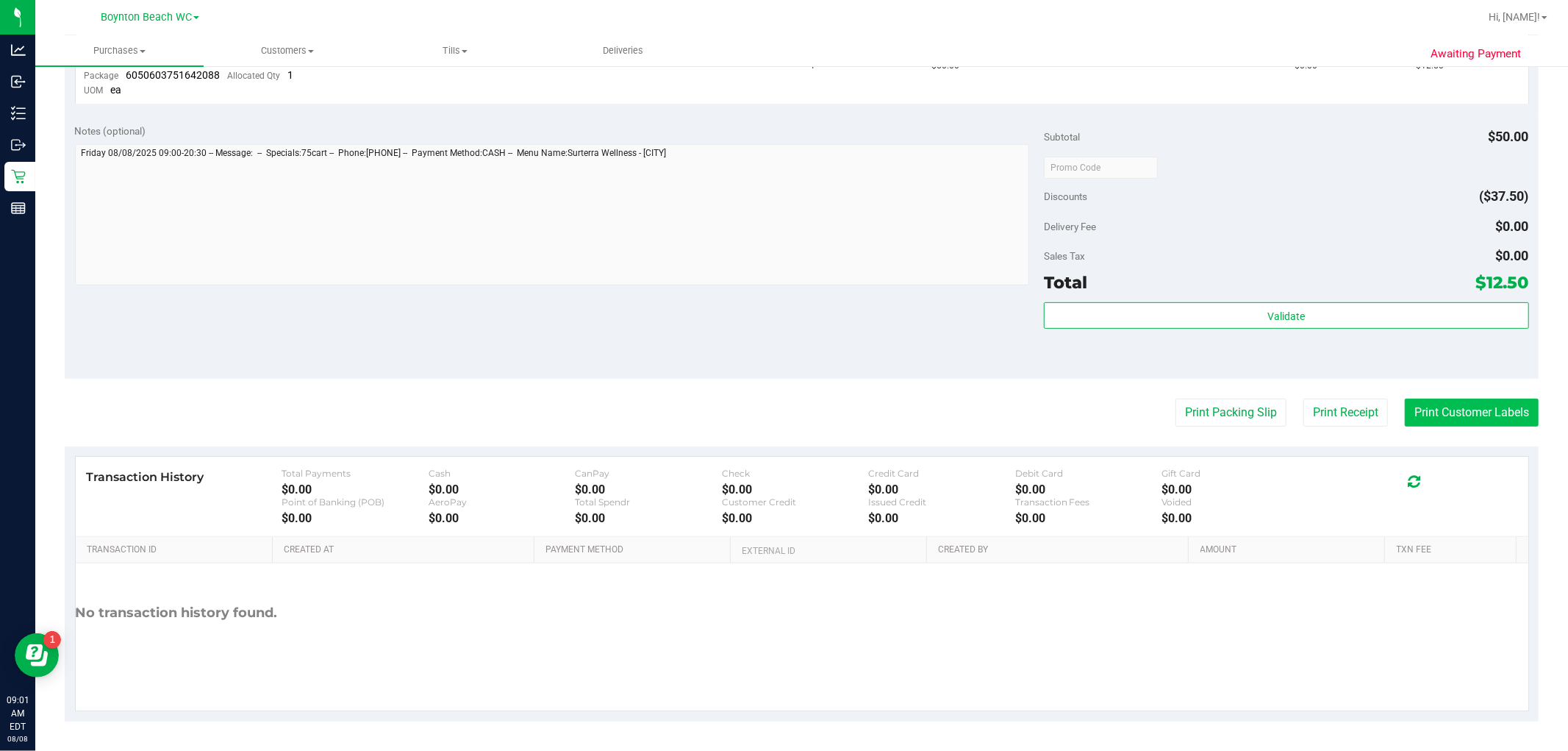 click on "Print Customer Labels" at bounding box center (1472, 413) 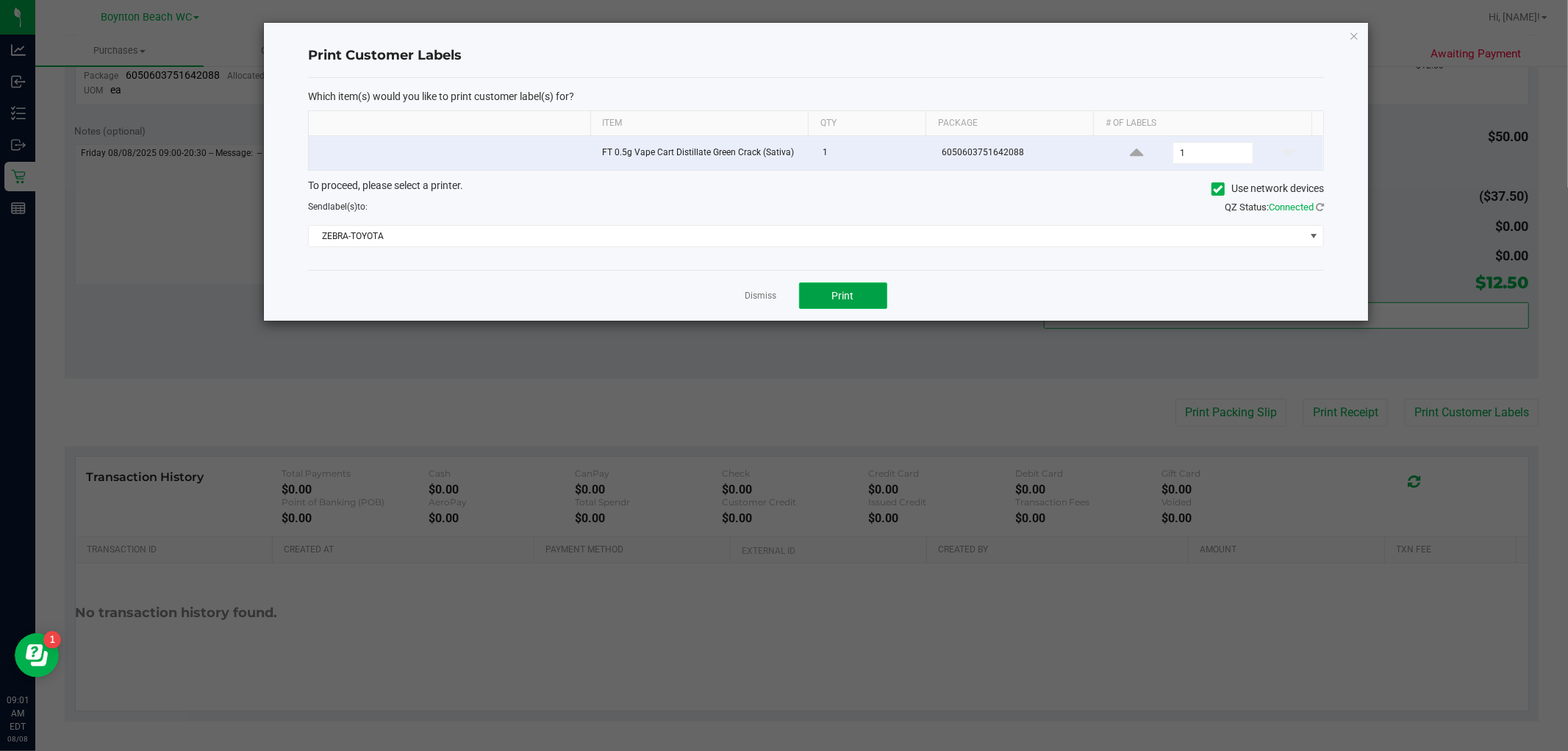 click on "Print" 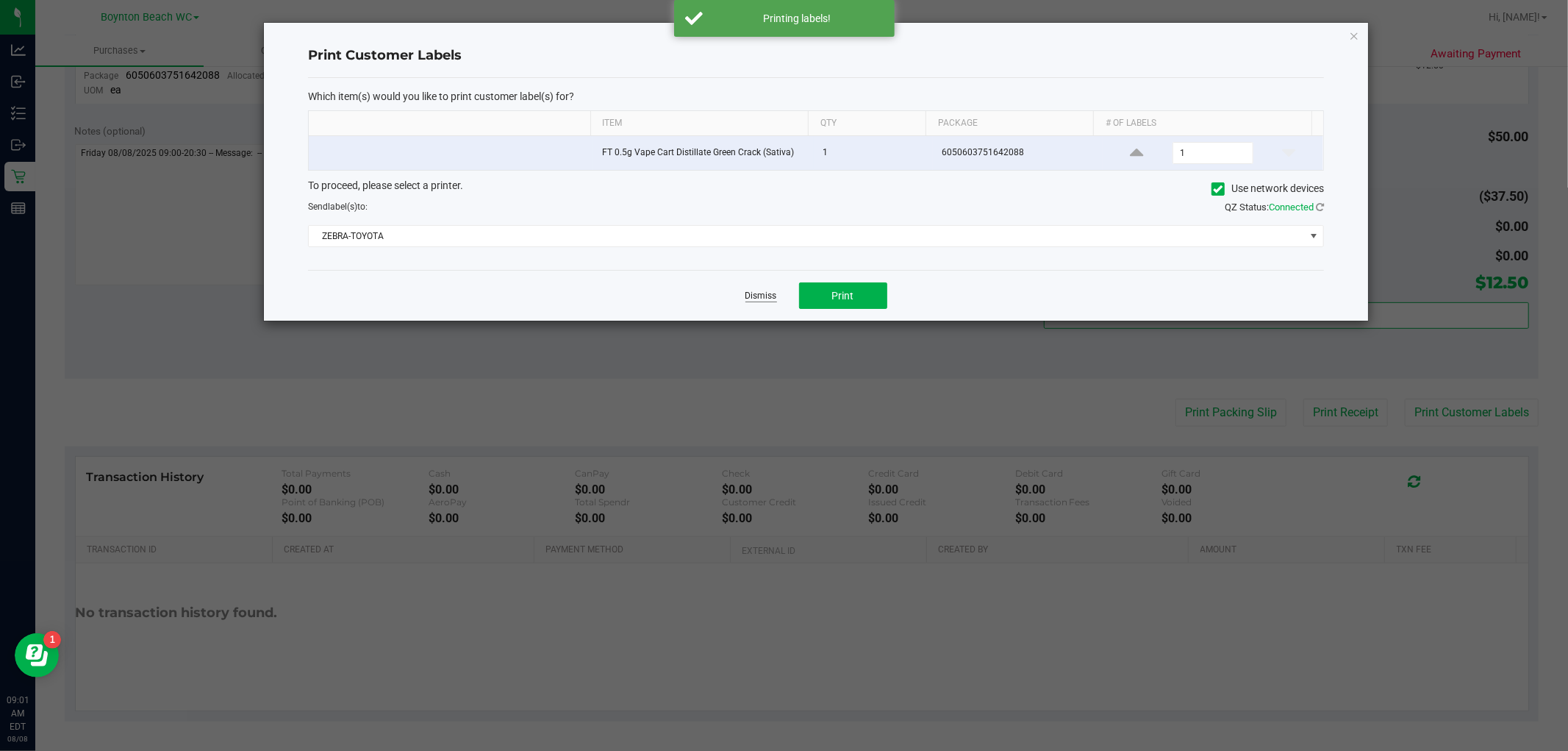 click on "Dismiss" 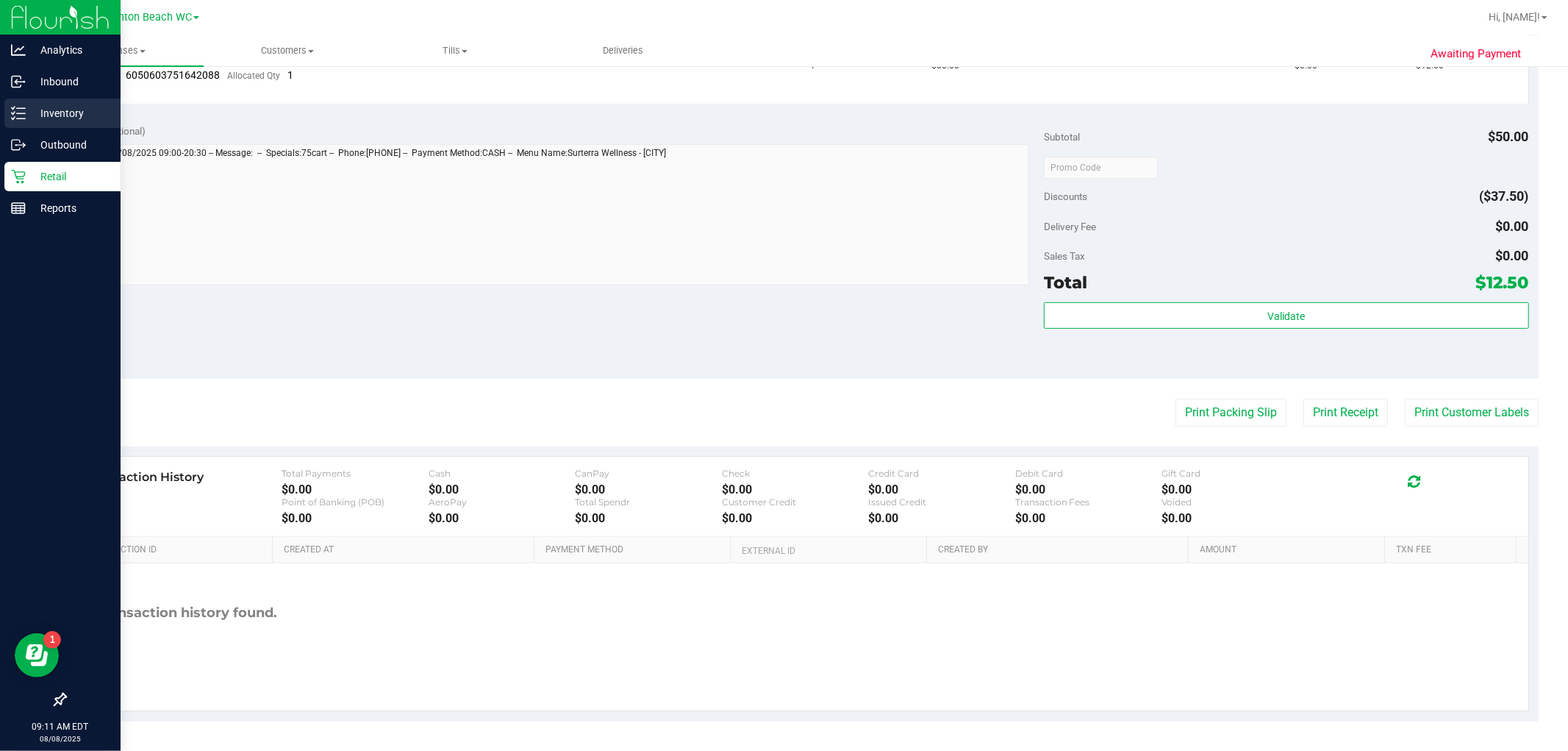 click on "Inventory" at bounding box center [62, 113] 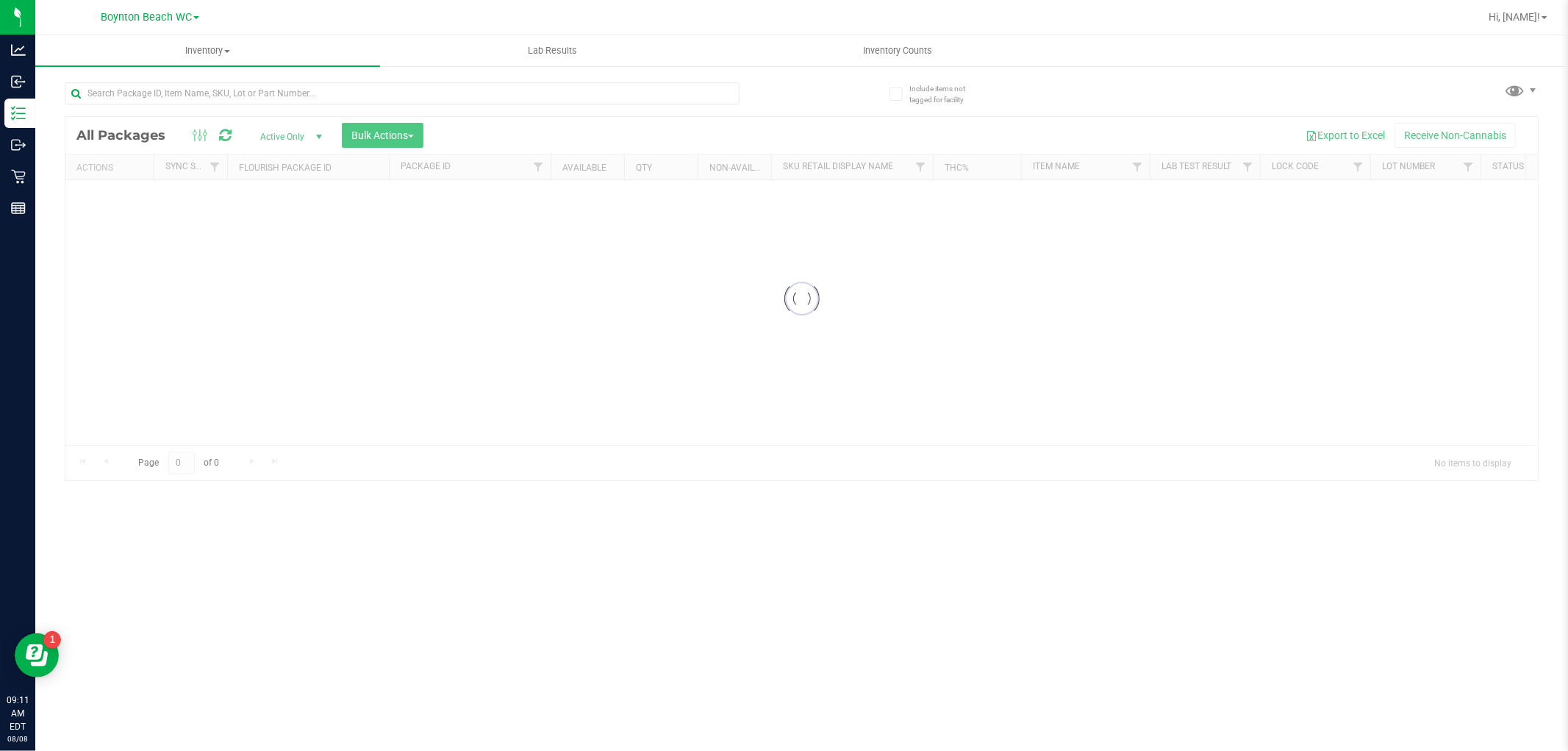 scroll, scrollTop: 0, scrollLeft: 0, axis: both 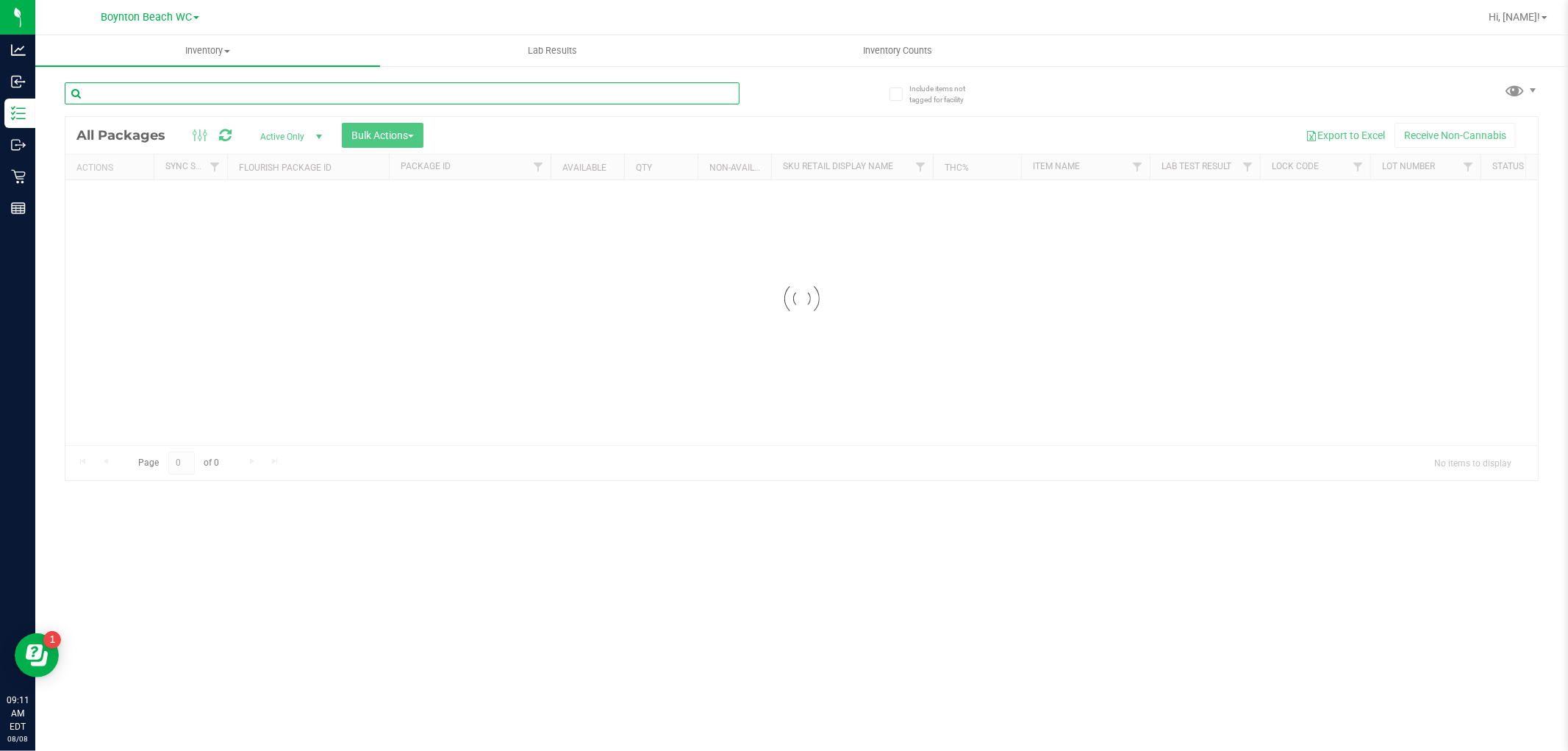 click at bounding box center (402, 93) 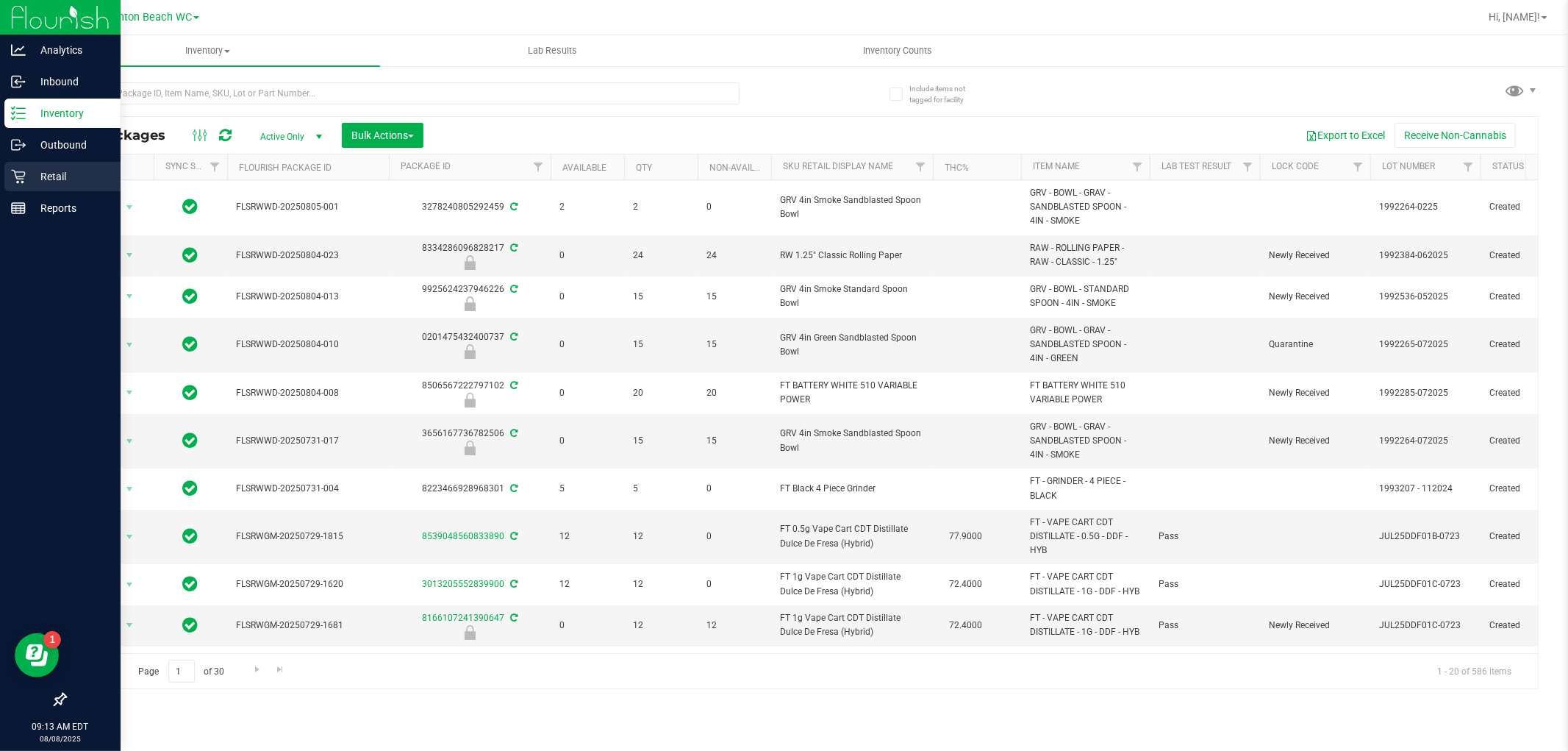 click on "Retail" at bounding box center [62, 177] 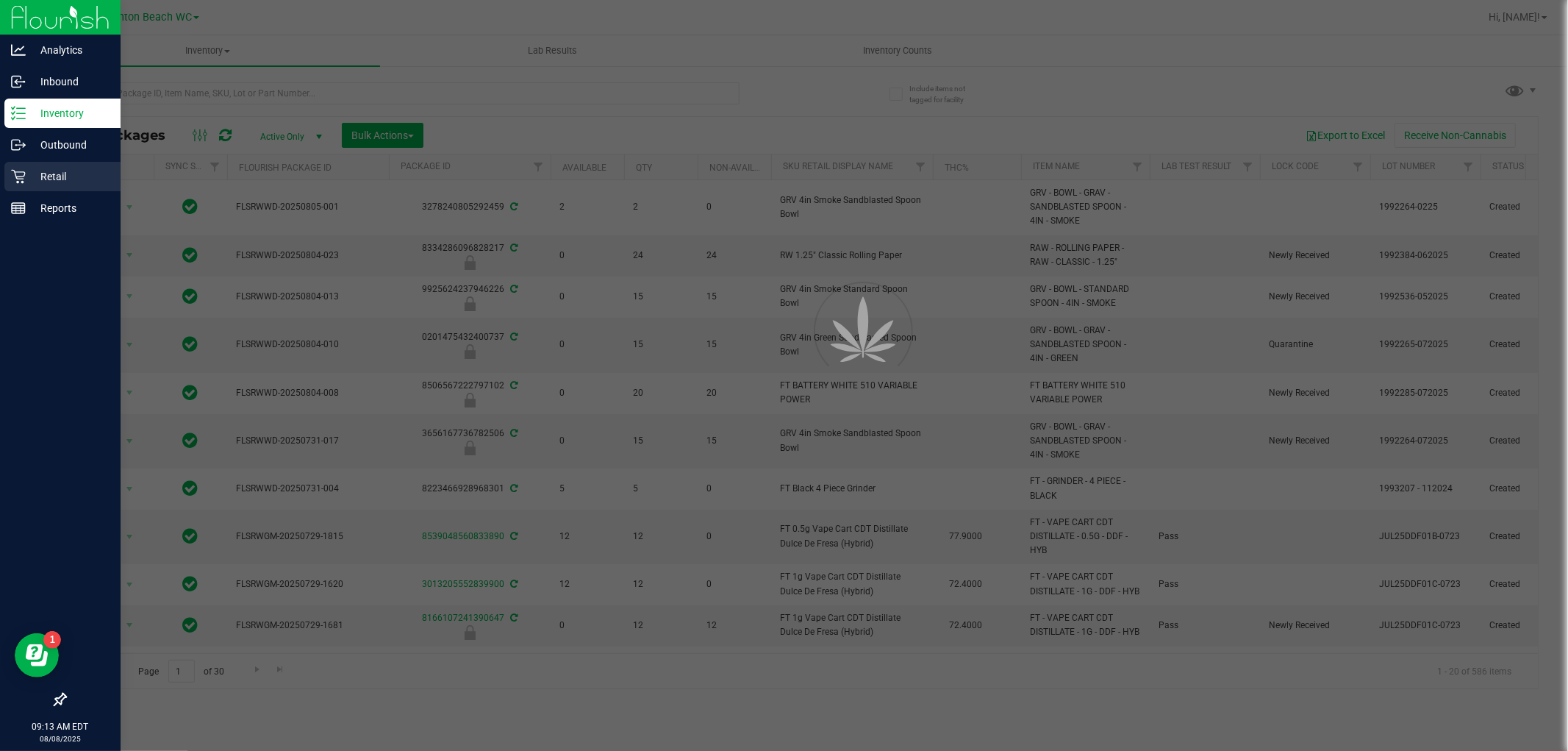 click 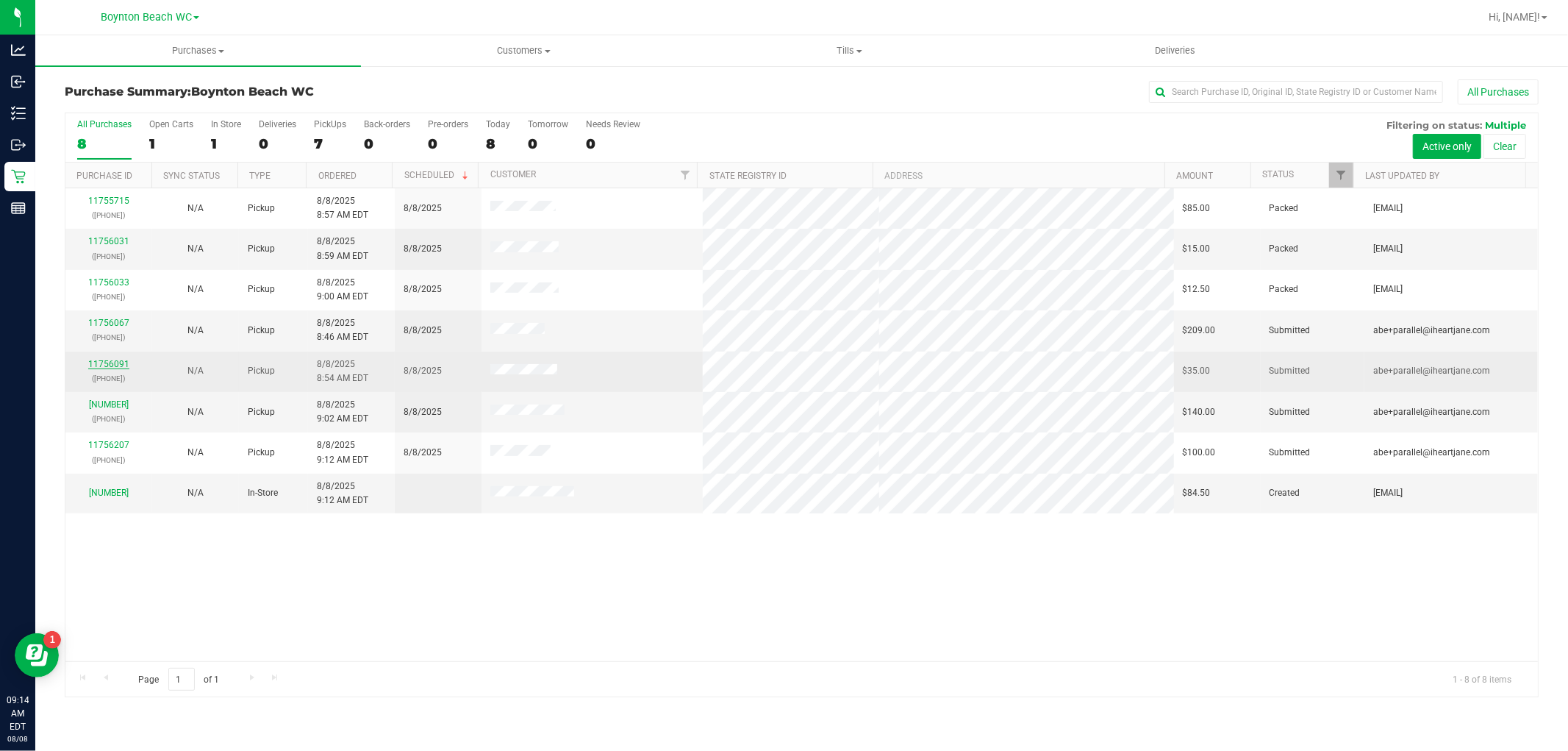 click on "11756091" at bounding box center (109, 364) 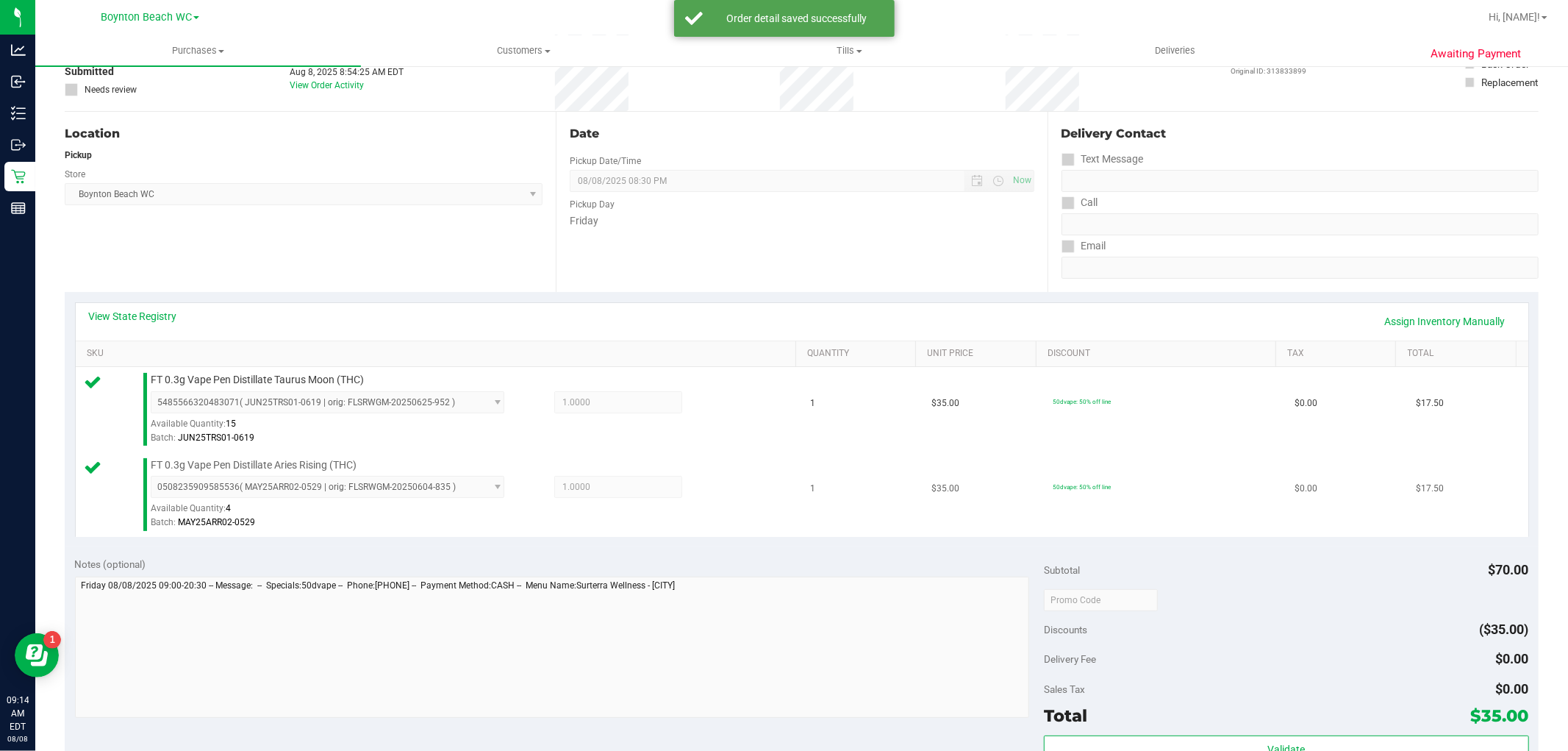 scroll, scrollTop: 163, scrollLeft: 0, axis: vertical 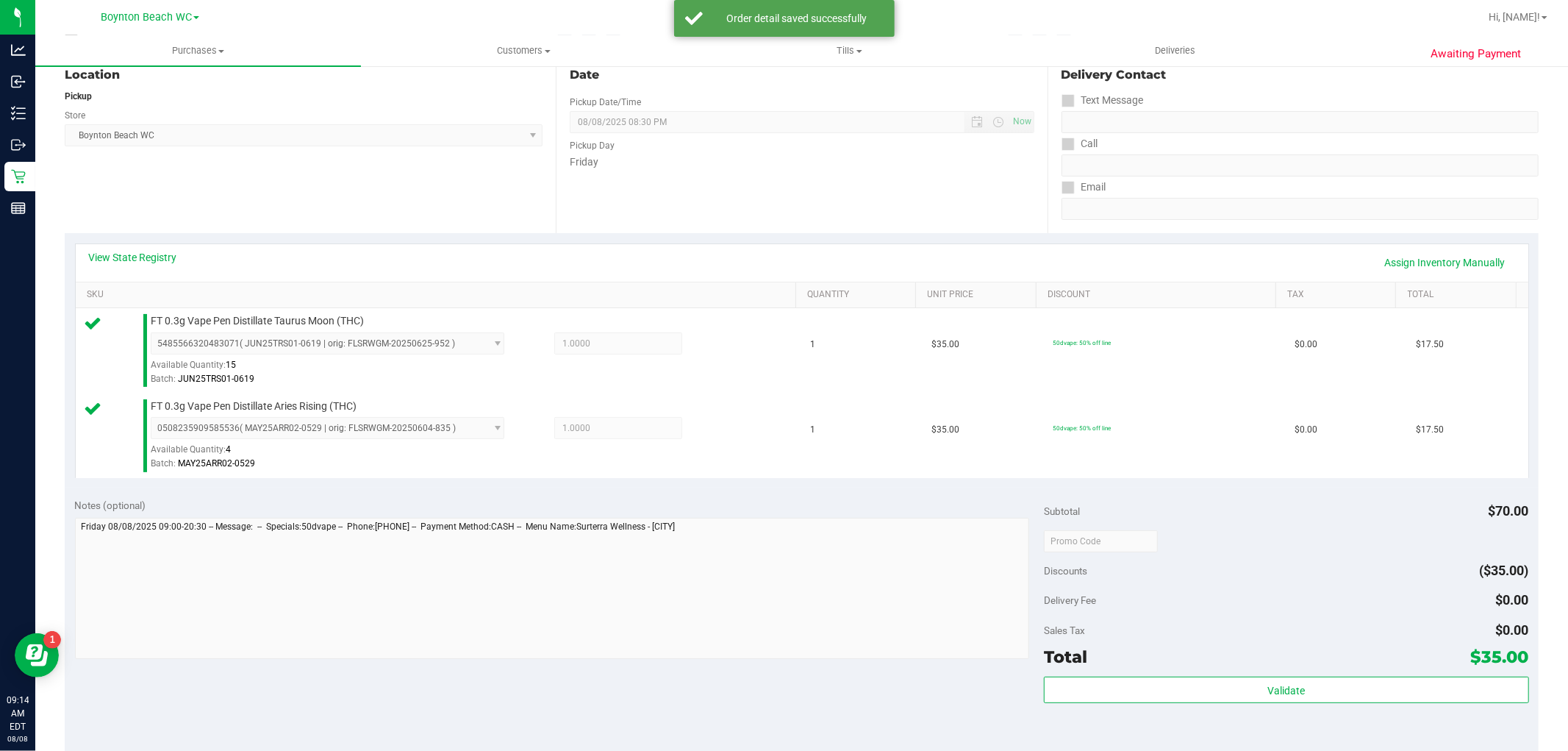 click on "Subtotal
$70.00
Discounts
($35.00)
Delivery Fee
$0.00
Sales Tax
$0.00
Total
$35.00
Validate" at bounding box center (1286, 620) 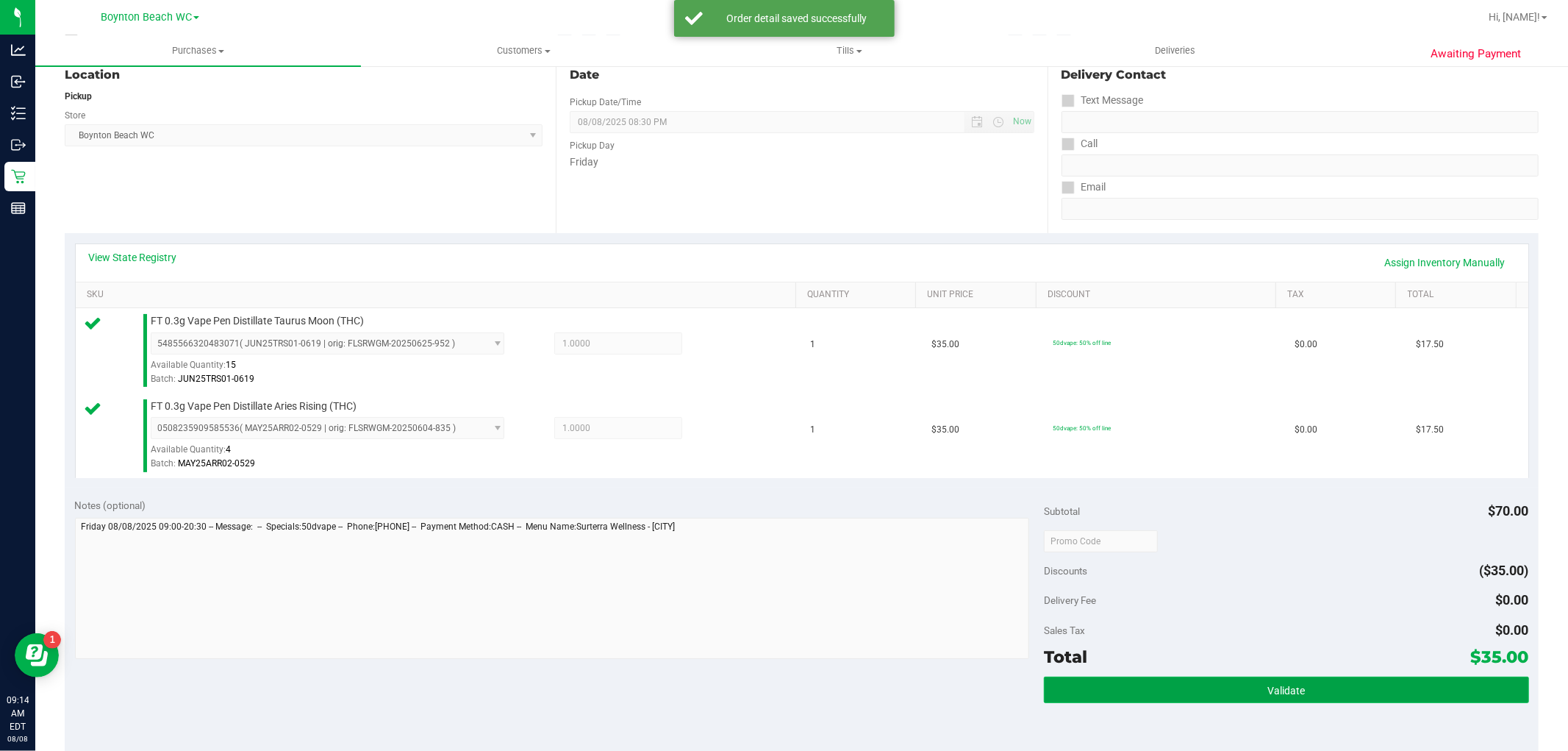 click on "Validate" at bounding box center [1286, 690] 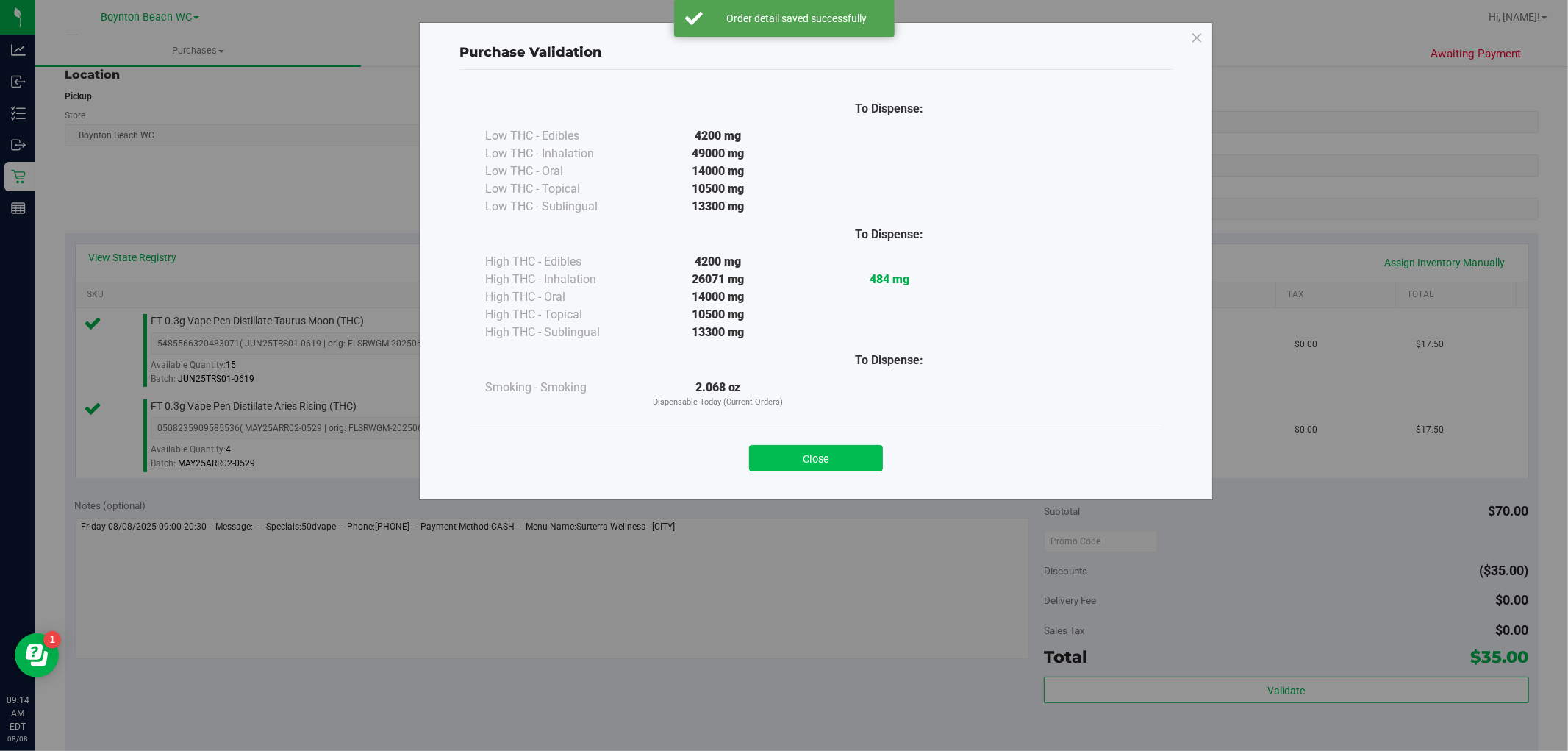 drag, startPoint x: 892, startPoint y: 454, endPoint x: 878, endPoint y: 455, distance: 14.035669 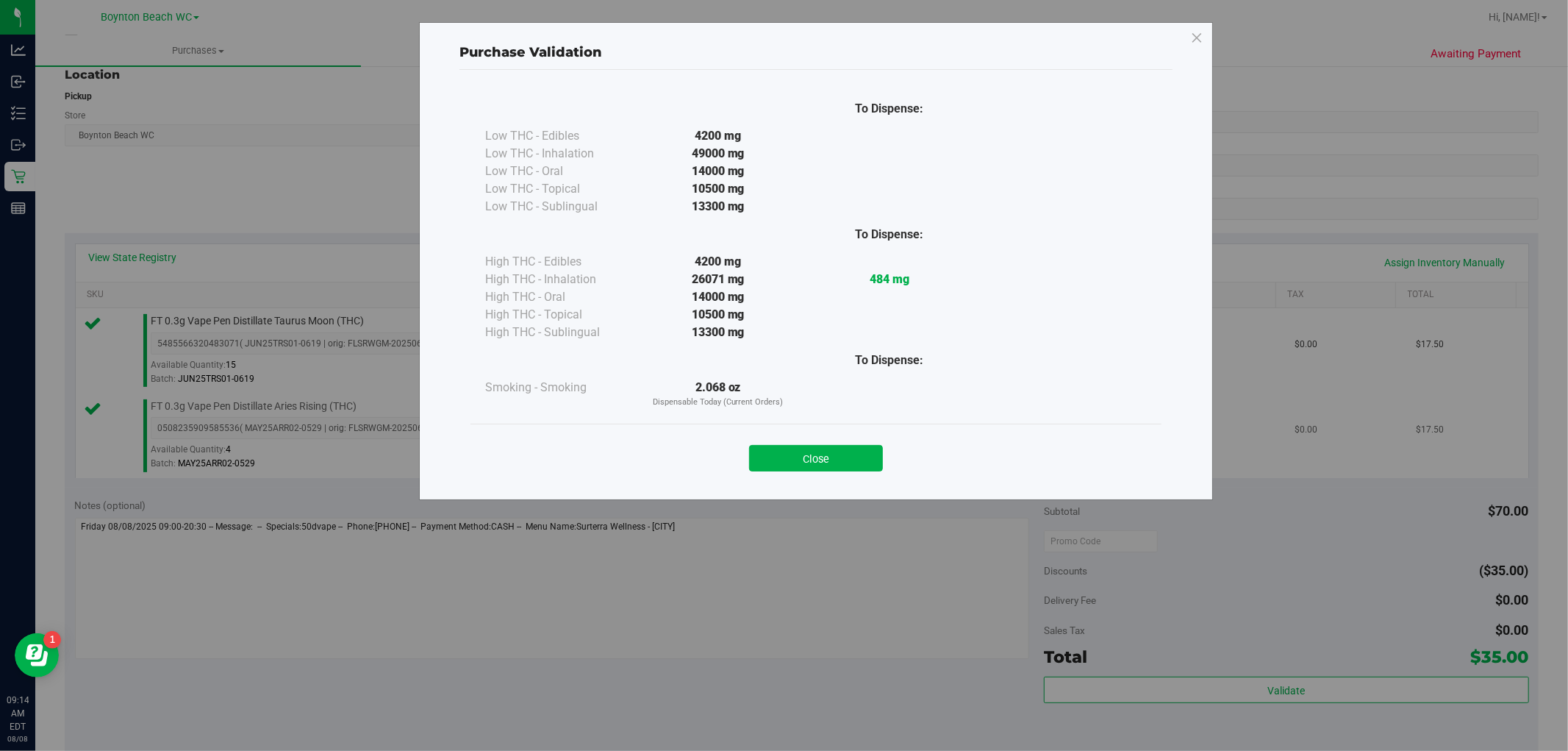 click on "Close" at bounding box center (816, 458) 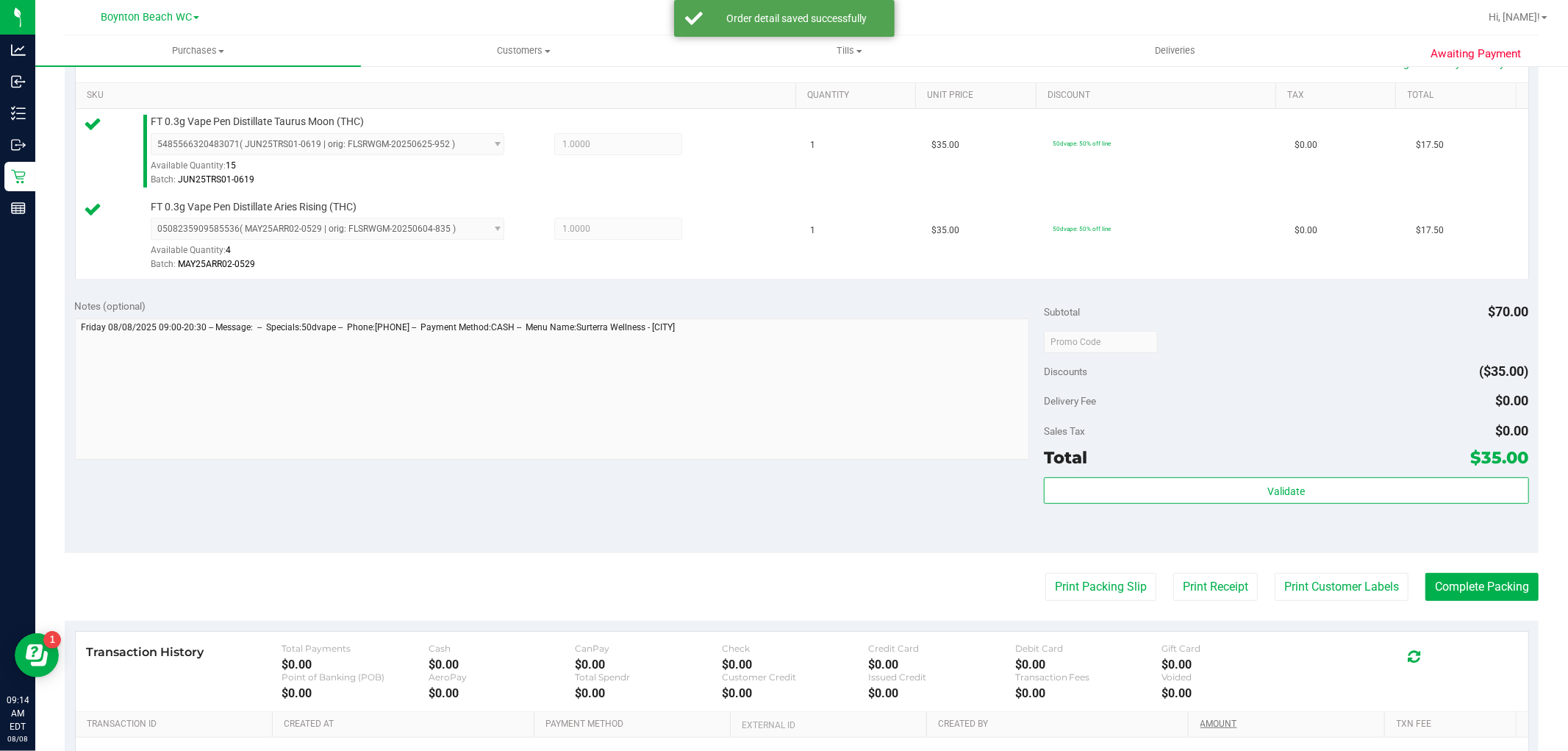 scroll, scrollTop: 538, scrollLeft: 0, axis: vertical 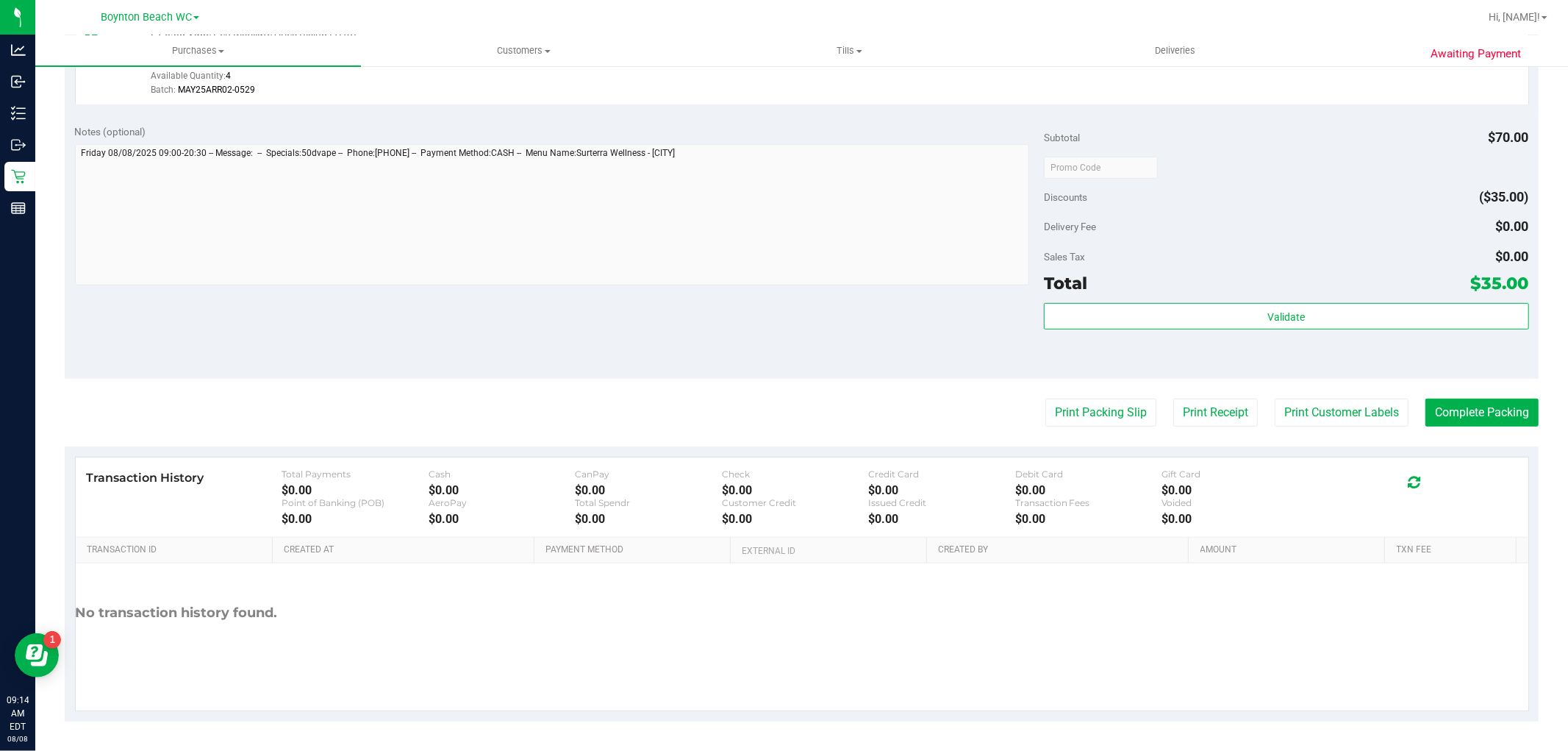 click on "Back
Edit Purchase
Cancel Purchase
View Profile
# 11756091
BioTrack ID:
-
Submitted
Needs review
Last Modified
[NAME]
Aug 8, 2025 8:54:25 AM EDT" at bounding box center (801, 132) 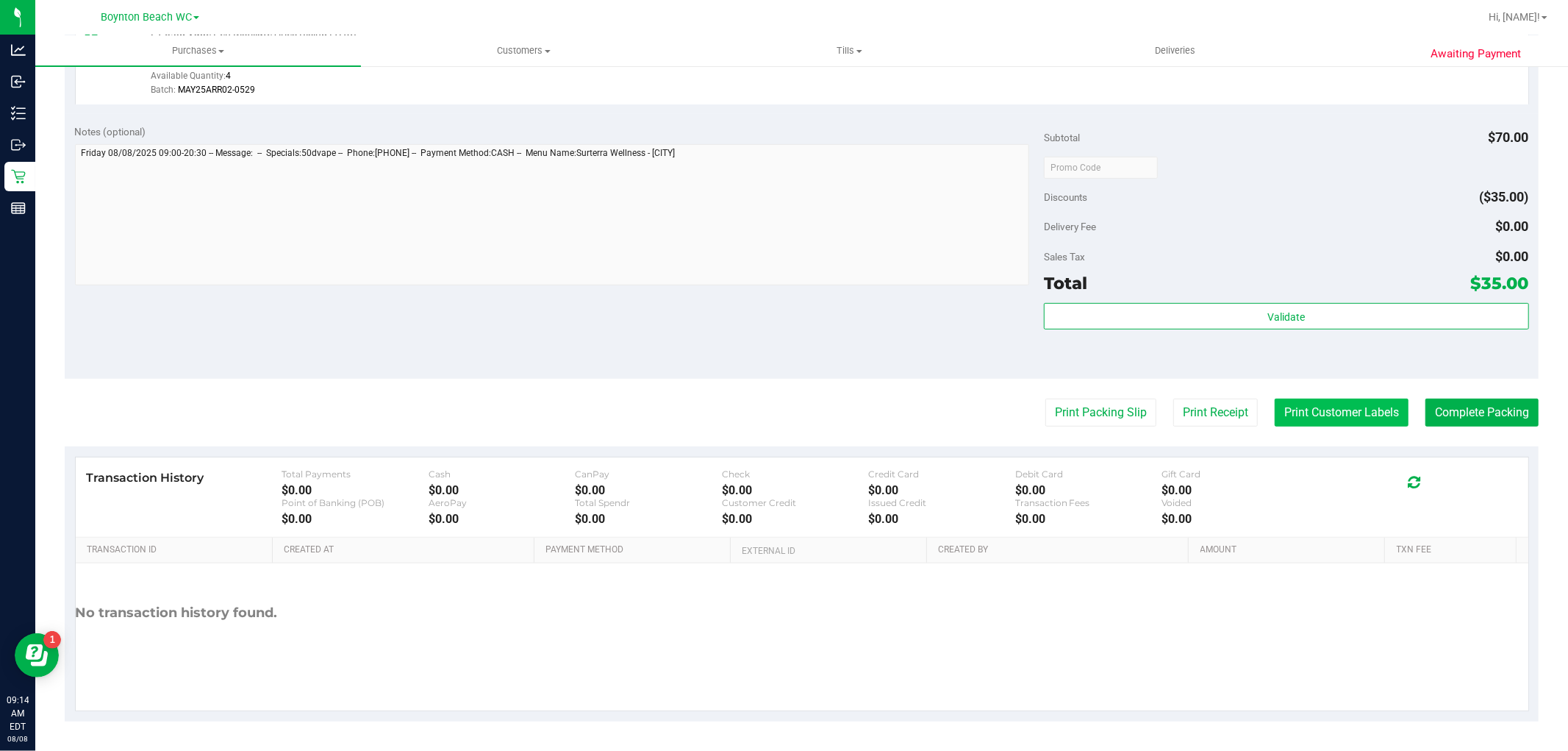 drag, startPoint x: 1258, startPoint y: 396, endPoint x: 1297, endPoint y: 407, distance: 40.521599 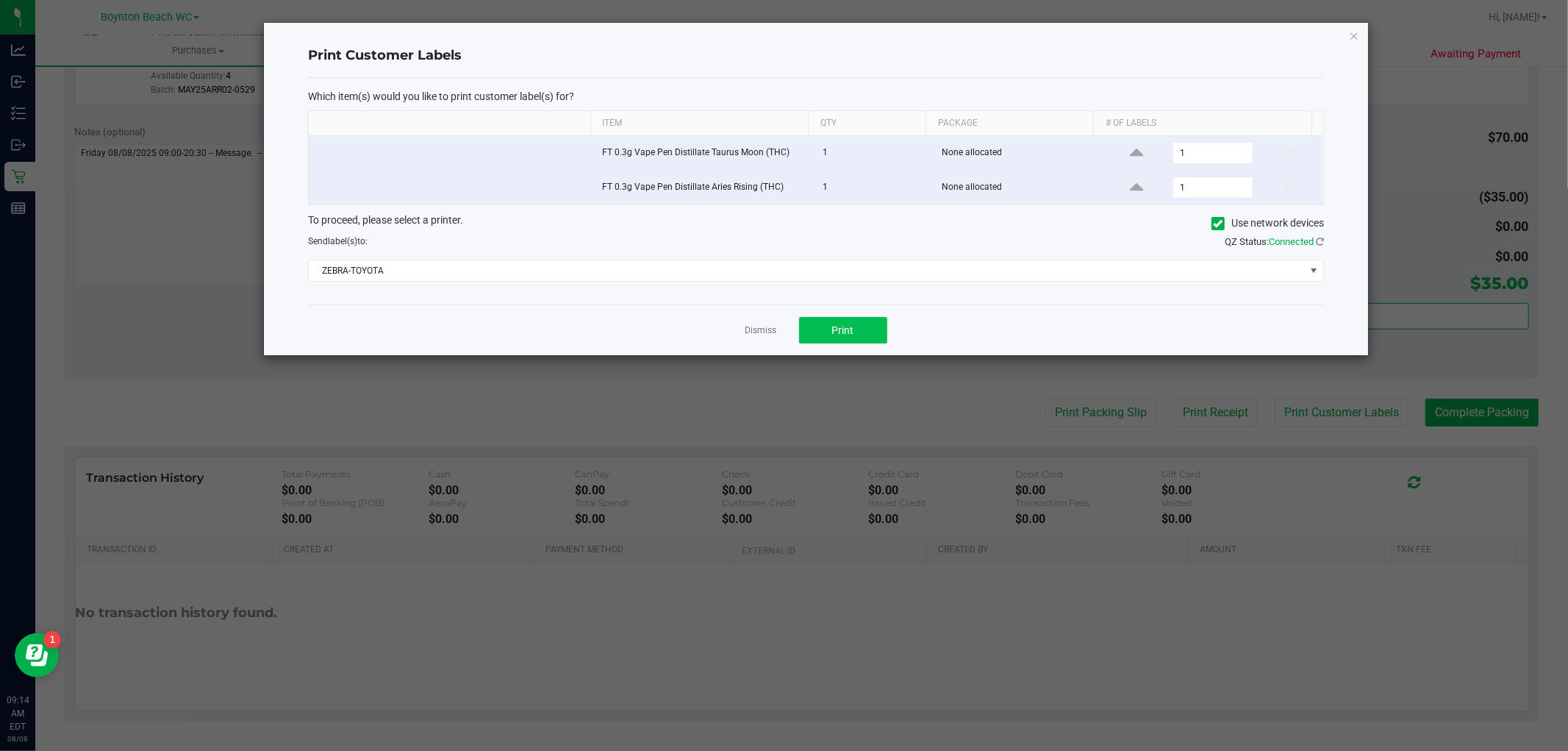 drag, startPoint x: 840, startPoint y: 304, endPoint x: 851, endPoint y: 324, distance: 22.82542 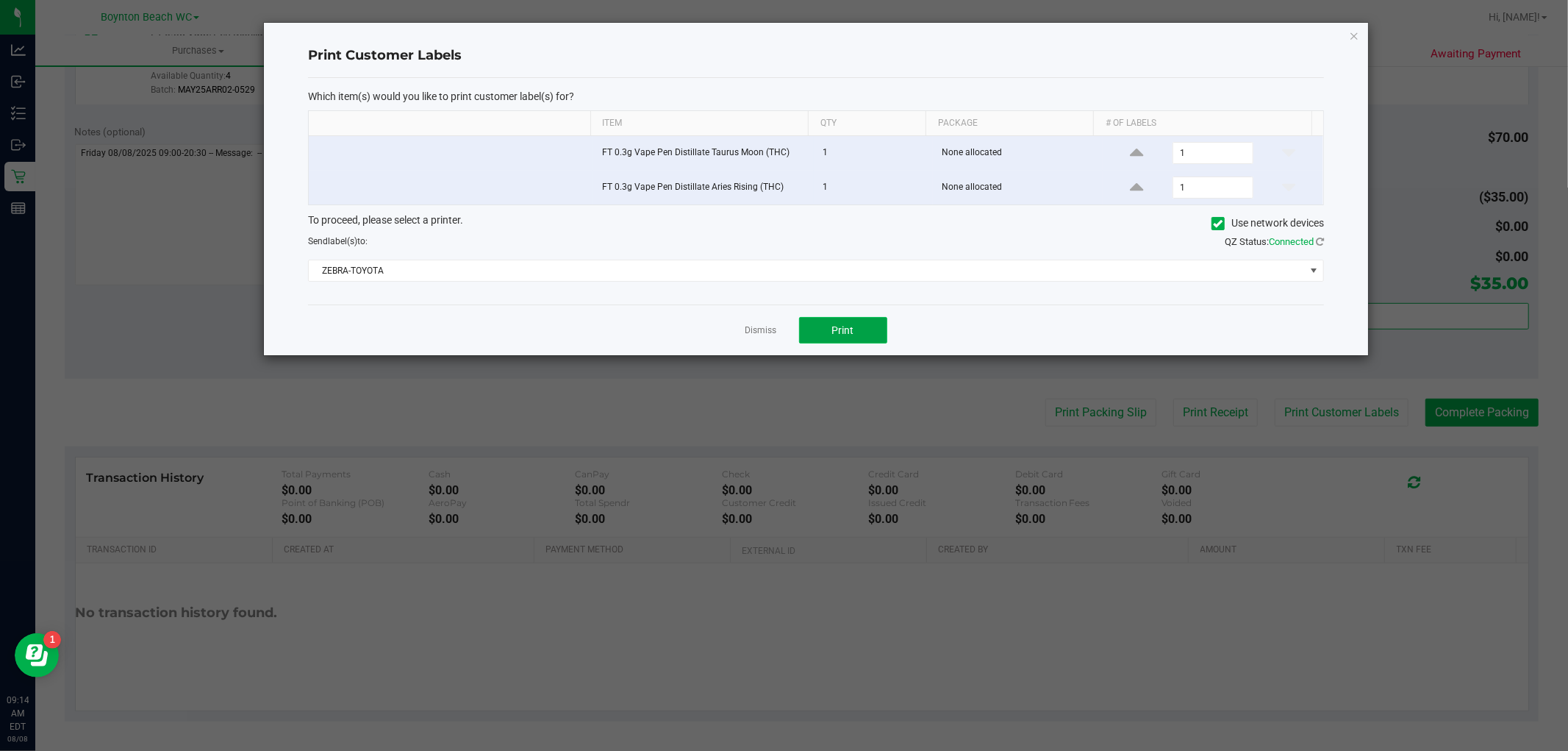 click on "Print" 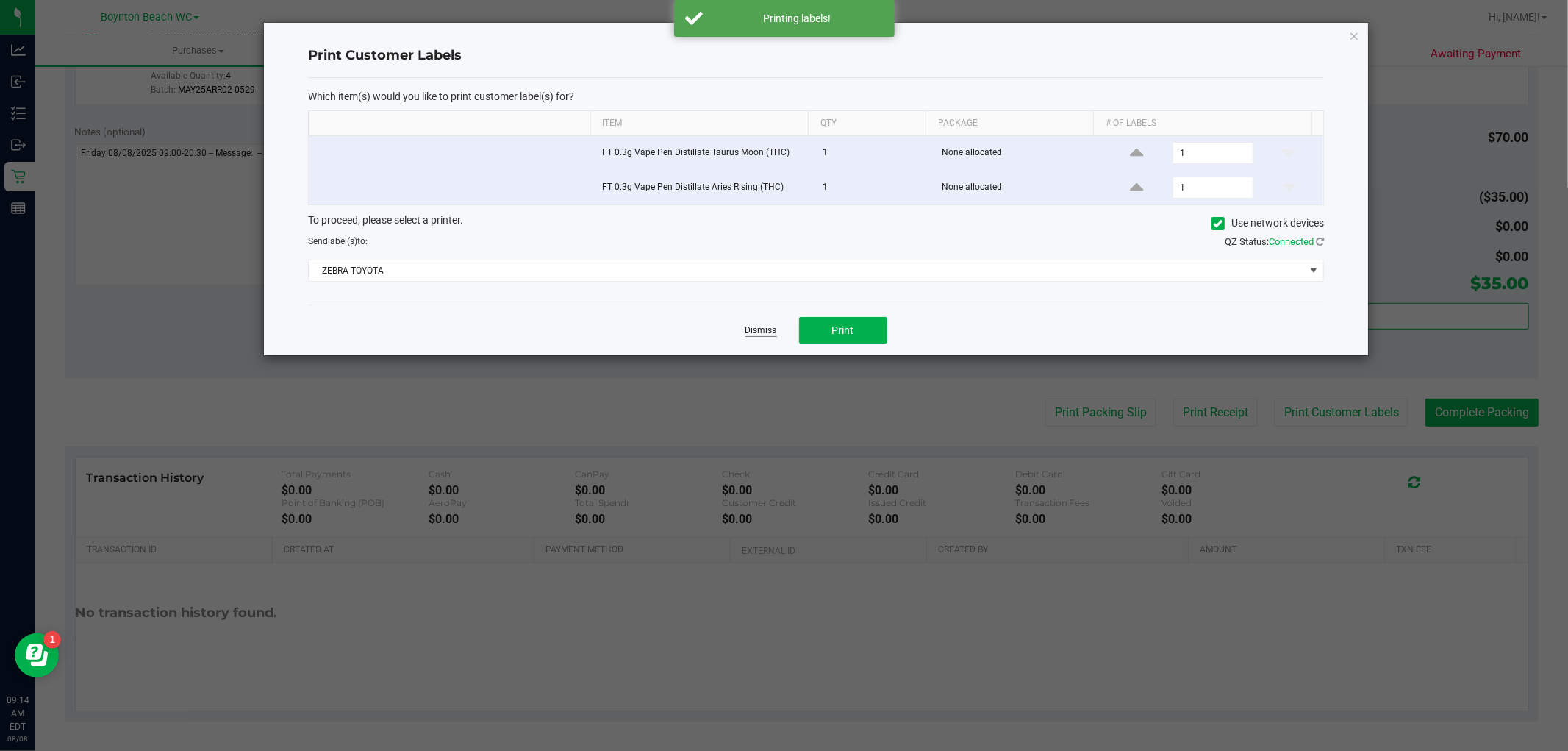 click on "Dismiss" 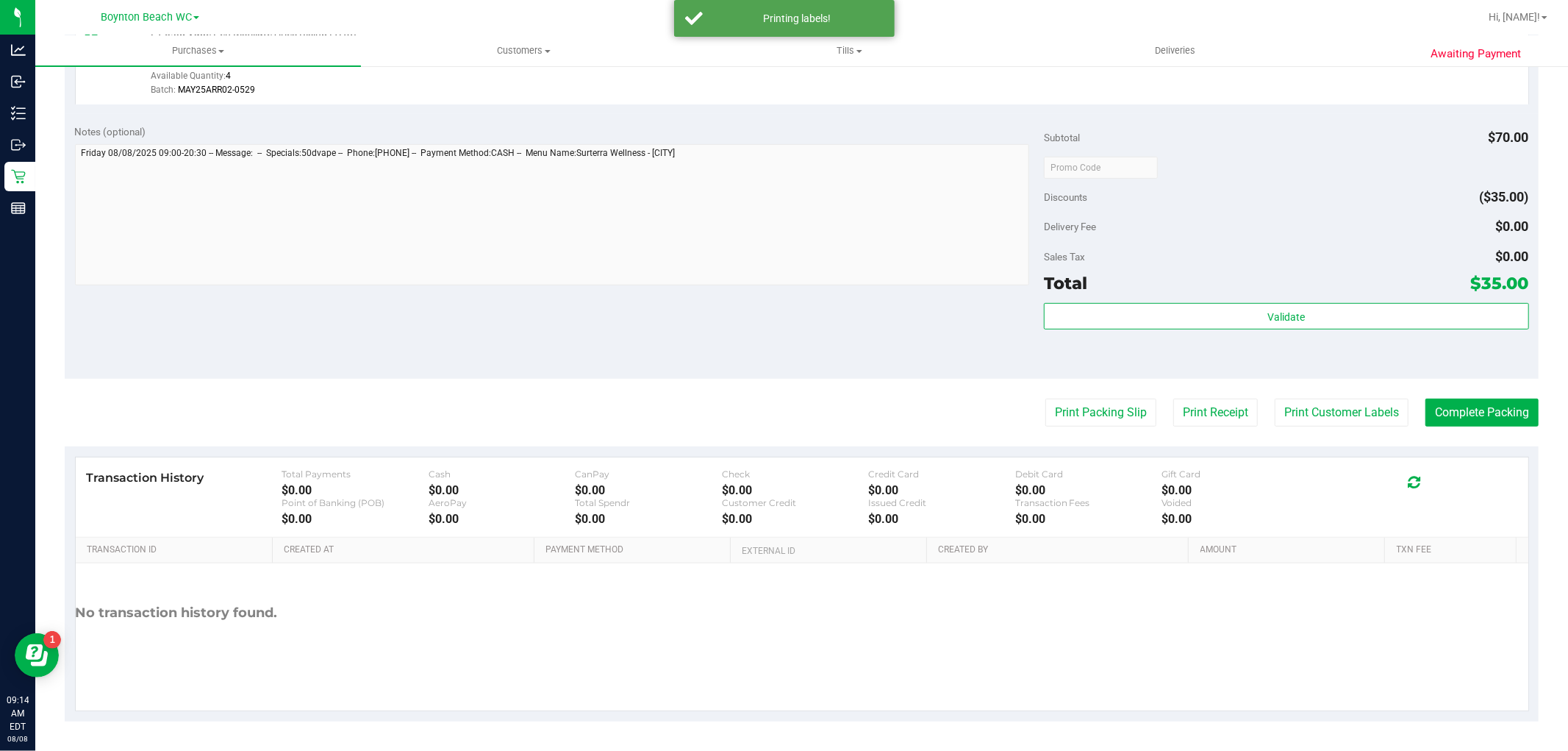 click on "Back
Edit Purchase
Cancel Purchase
View Profile
# 11756091
BioTrack ID:
-
Submitted
Needs review
Last Modified
[NAME]
Aug 8, 2025 8:54:25 AM EDT" at bounding box center (801, 132) 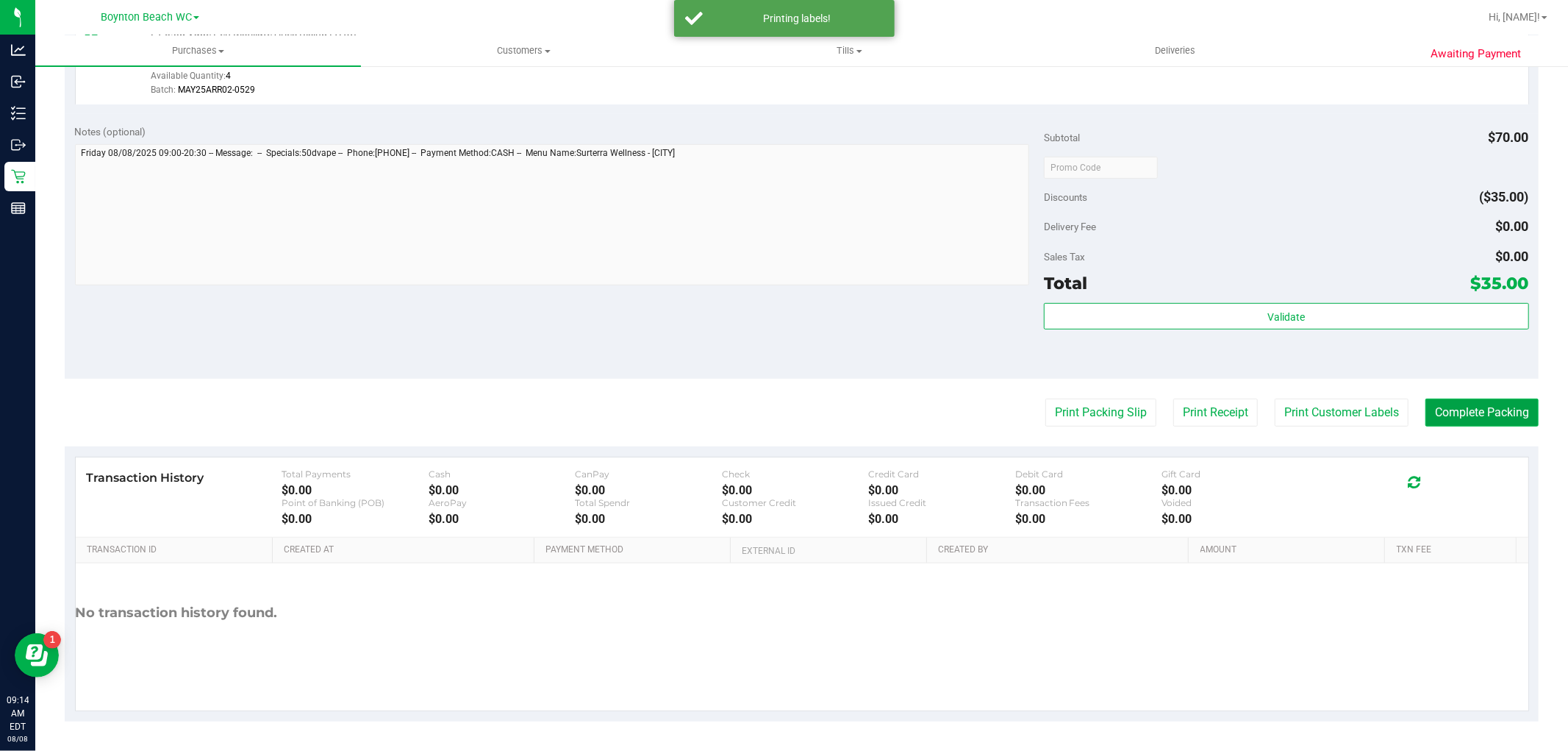 click on "Complete Packing" at bounding box center [1482, 413] 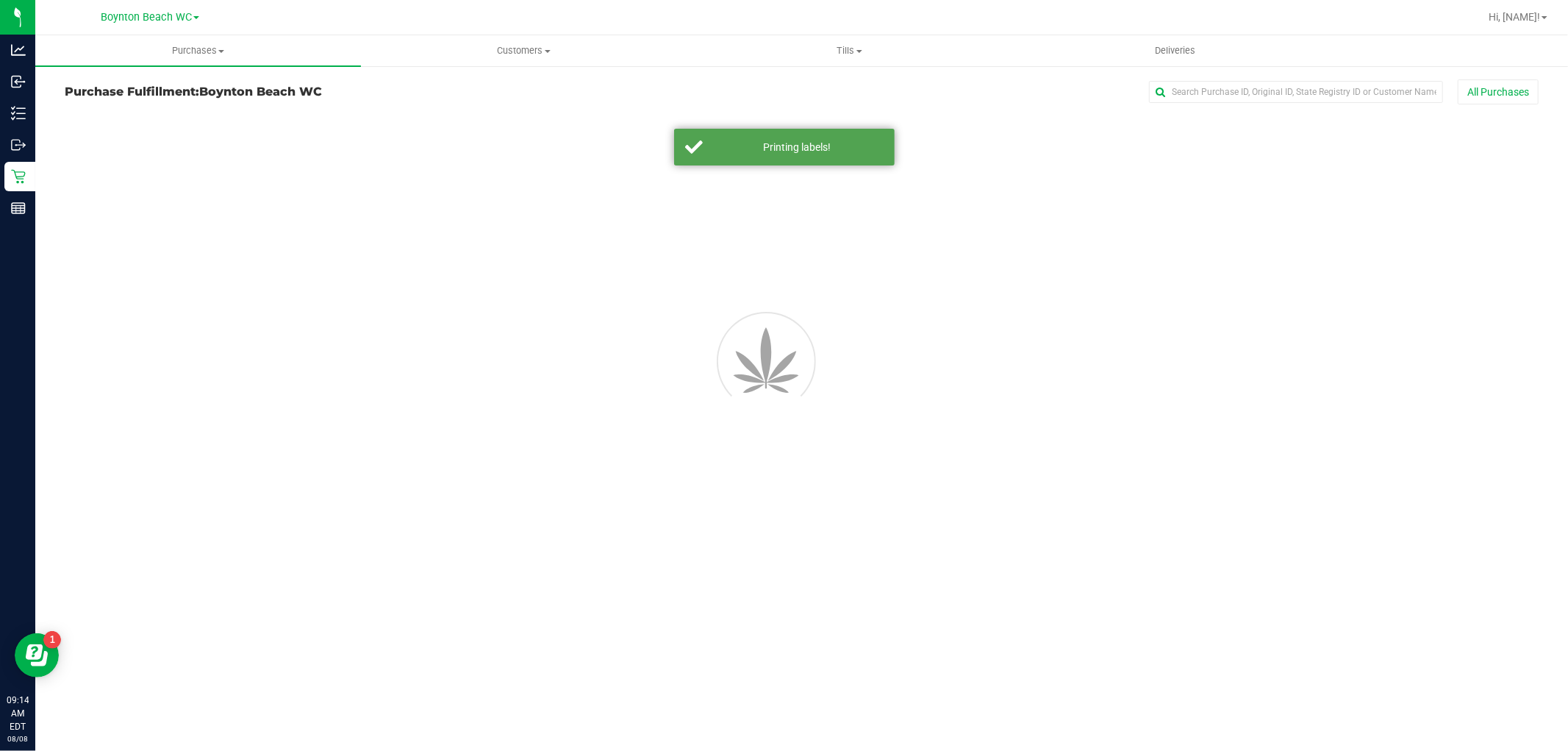 scroll, scrollTop: 0, scrollLeft: 0, axis: both 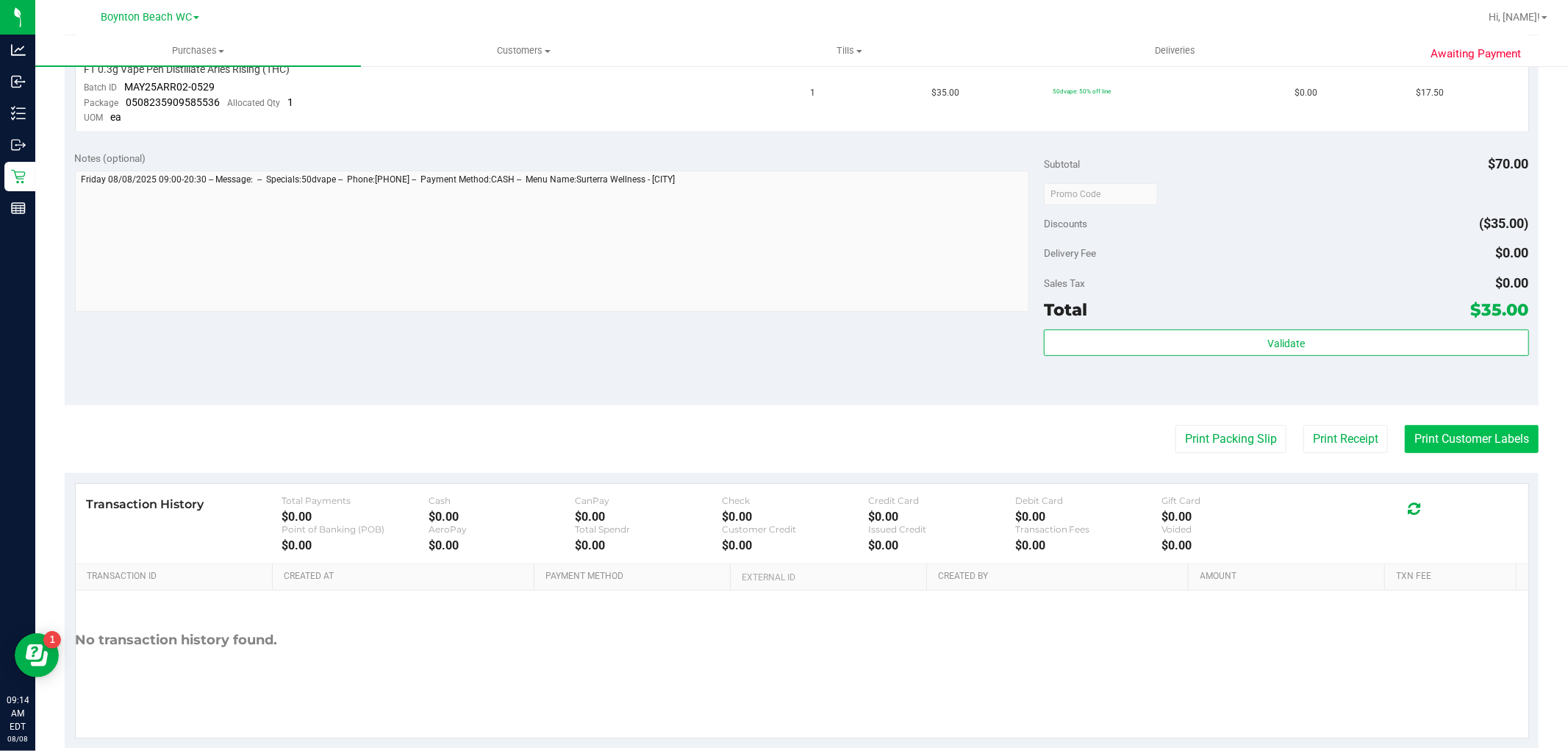 click on "Print Customer Labels" at bounding box center (1472, 439) 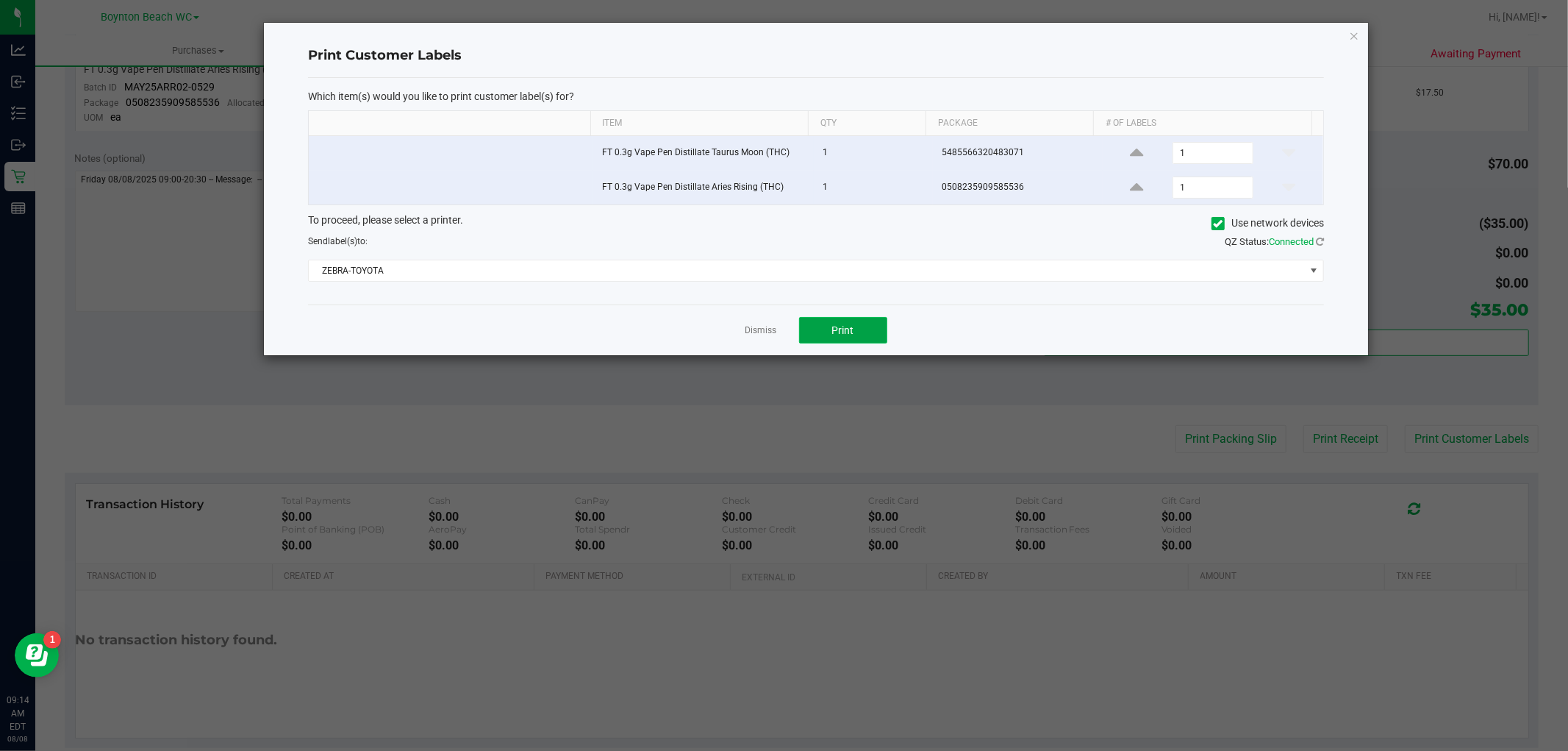 click on "Print" 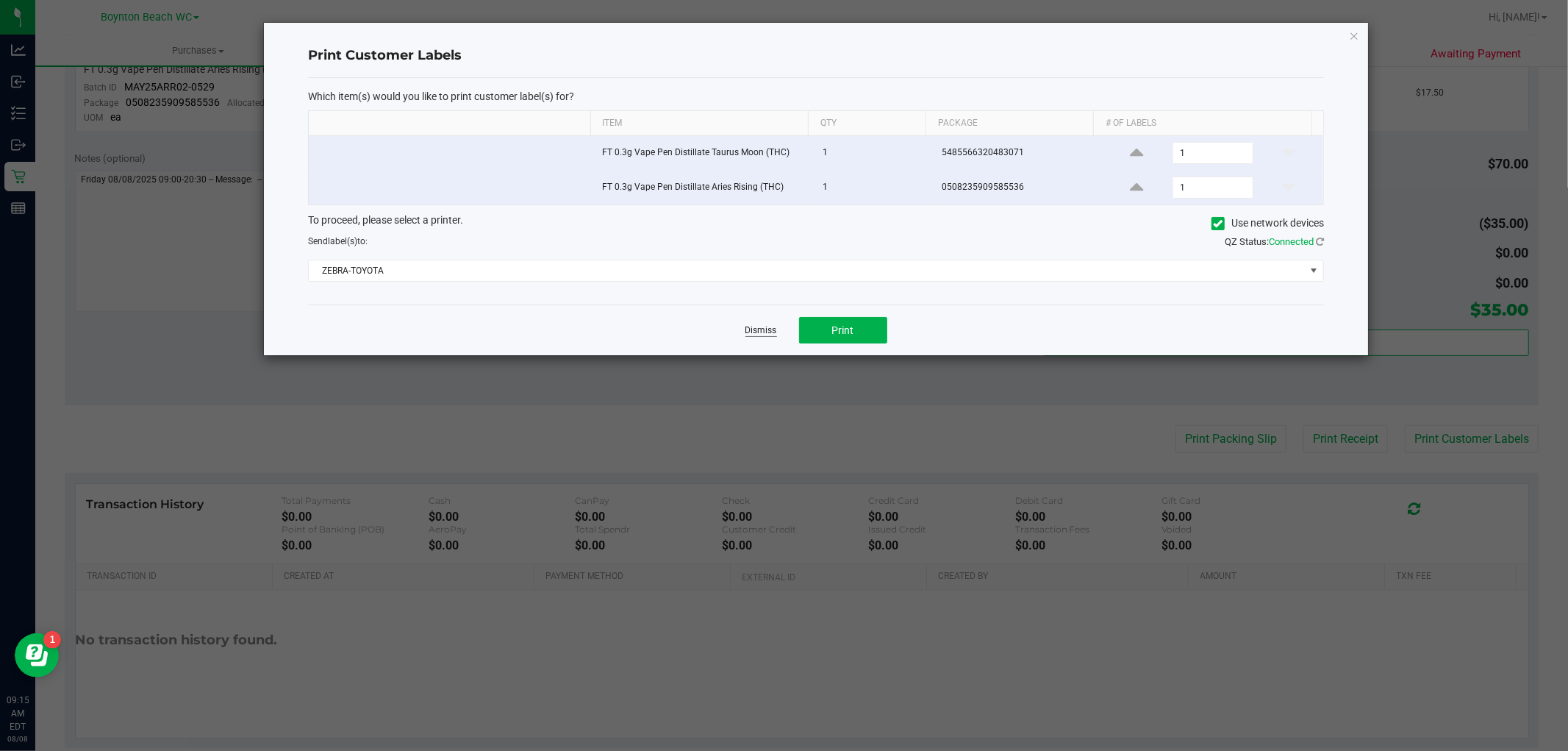 click on "Dismiss" 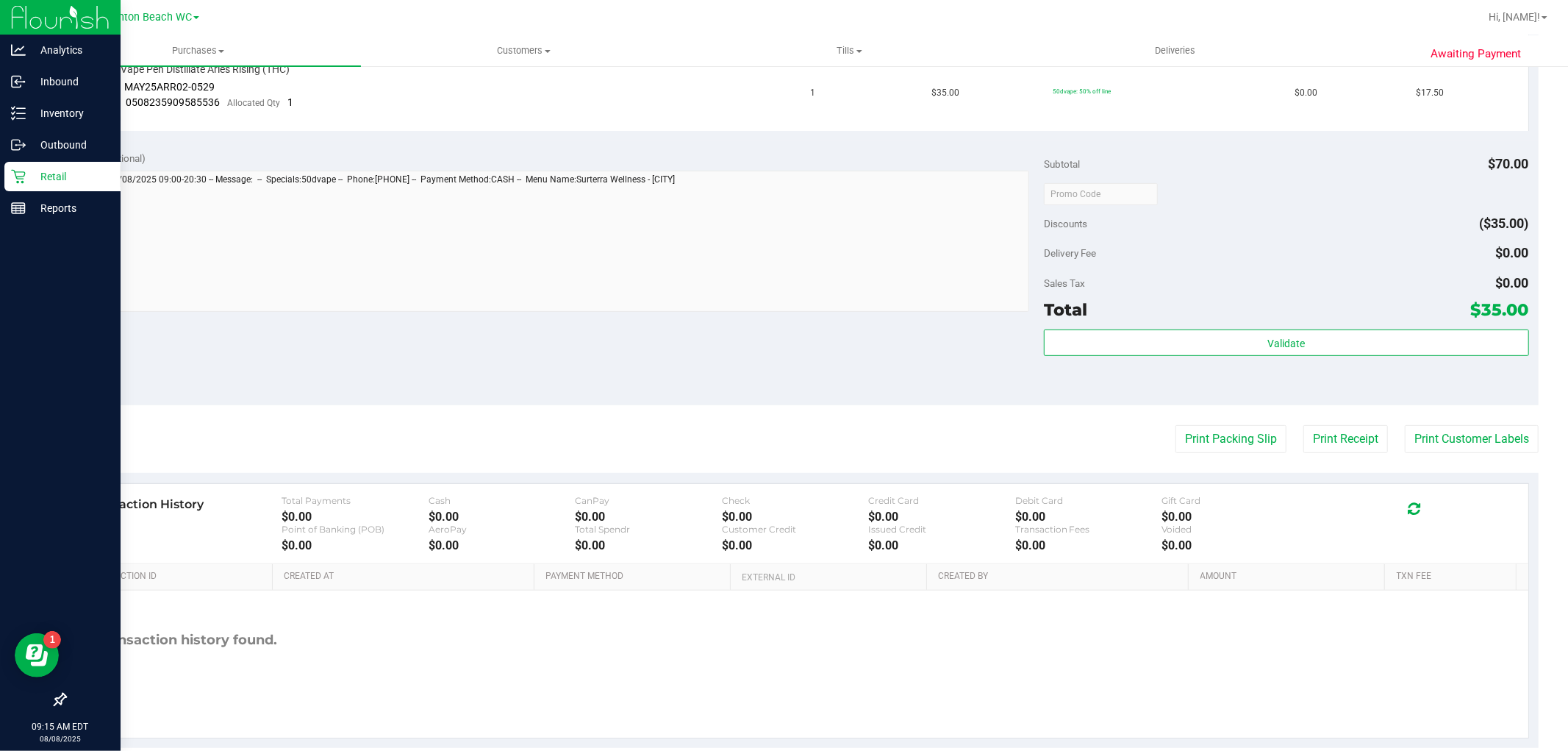 click on "Retail" at bounding box center (70, 177) 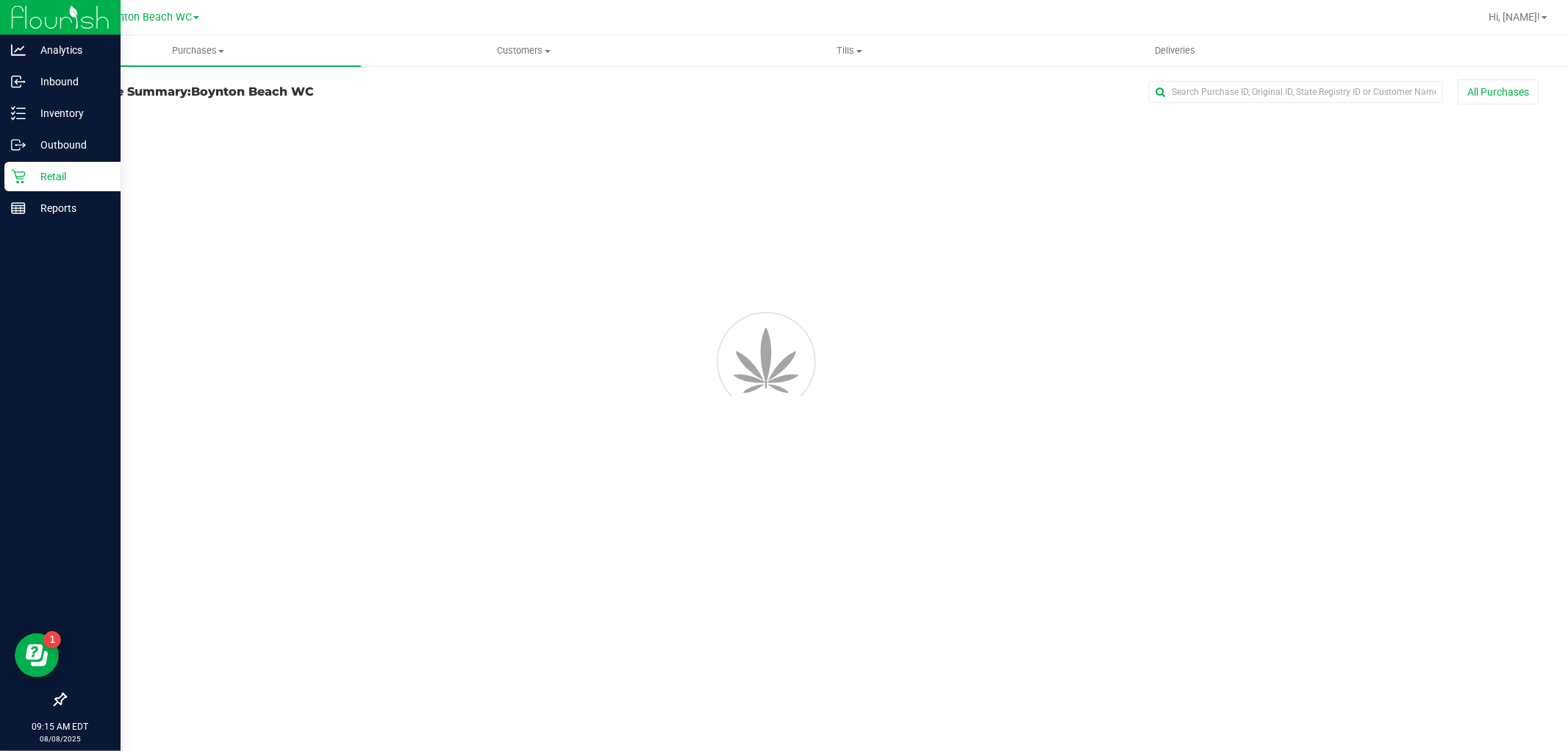 scroll, scrollTop: 0, scrollLeft: 0, axis: both 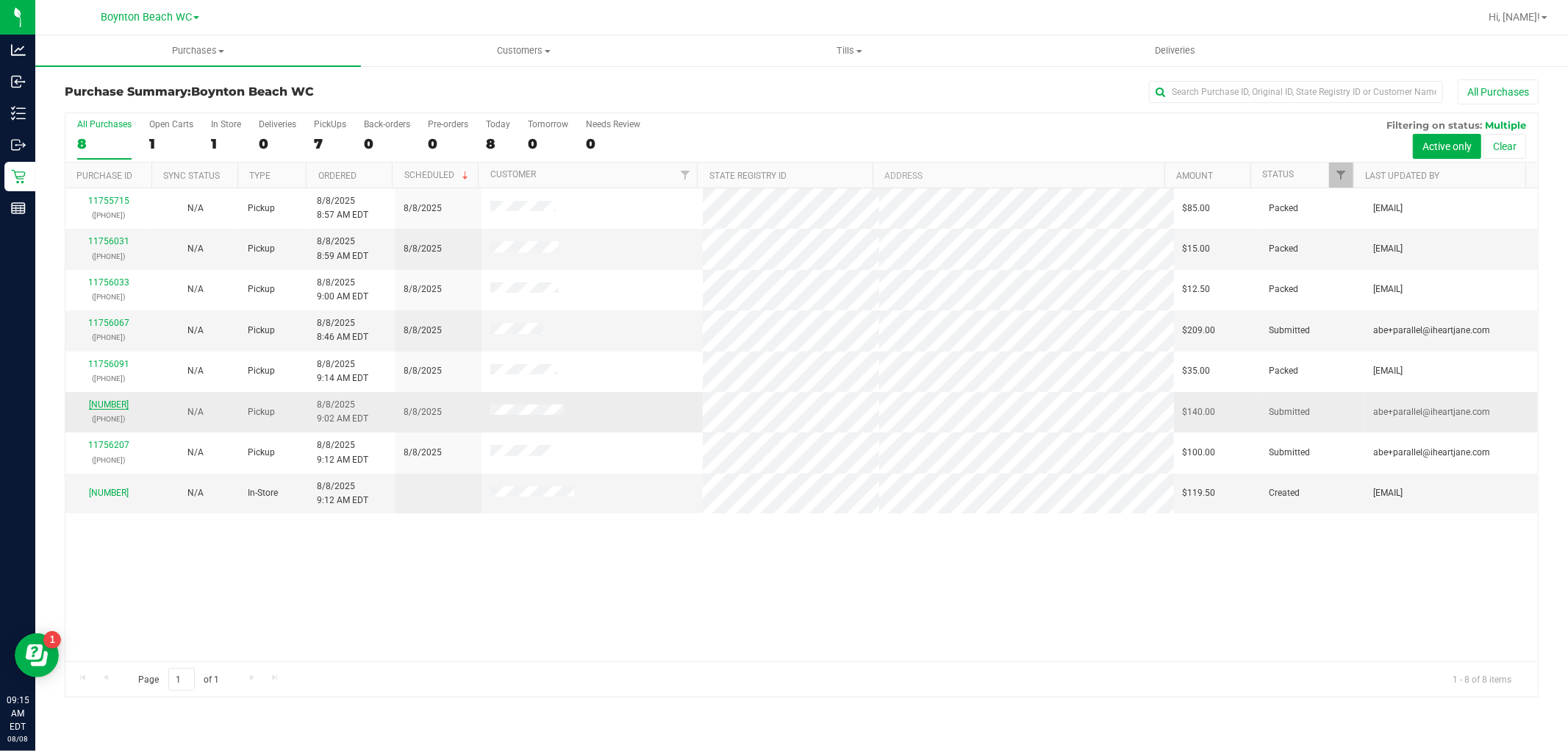 click on "[NUMBER]" at bounding box center [109, 405] 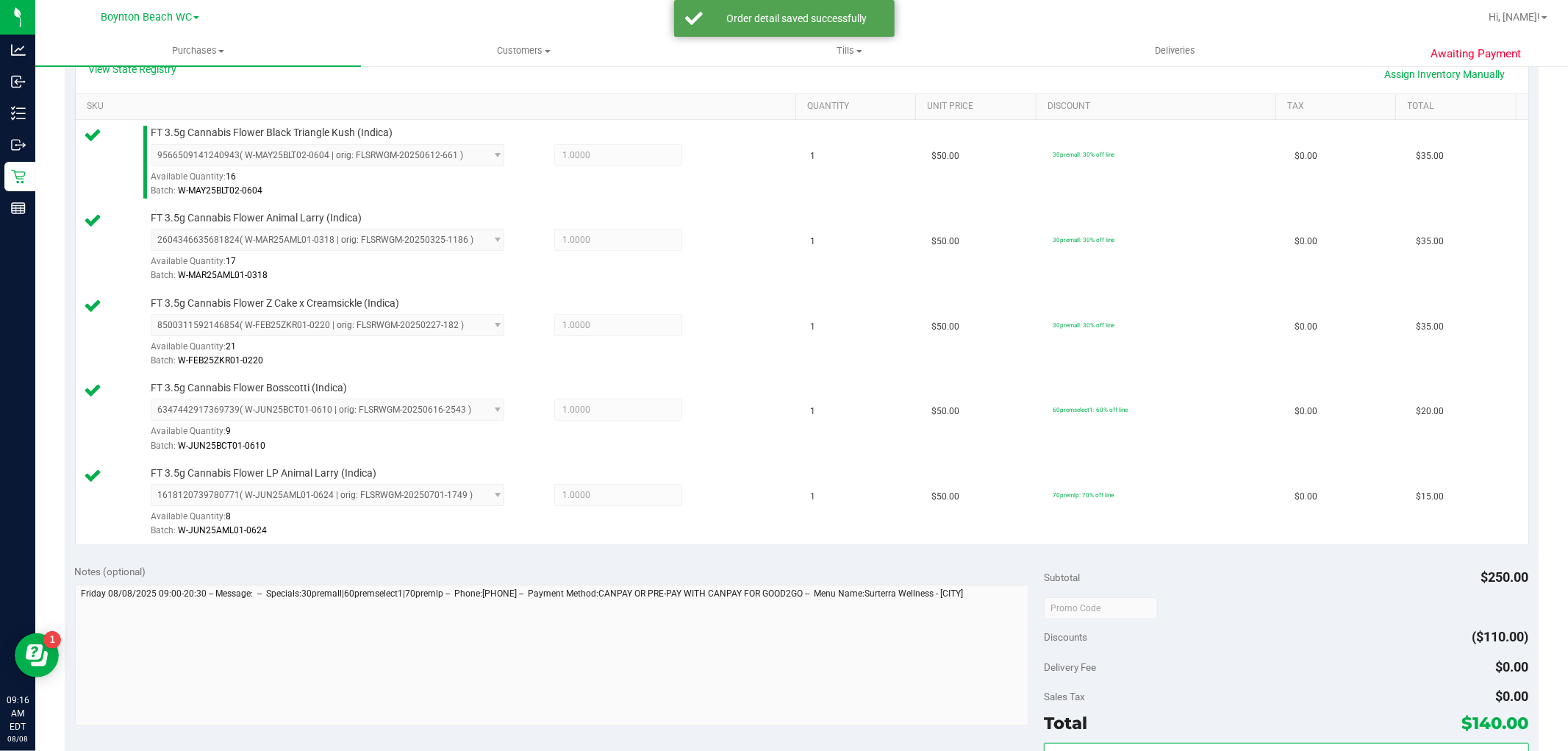 scroll, scrollTop: 572, scrollLeft: 0, axis: vertical 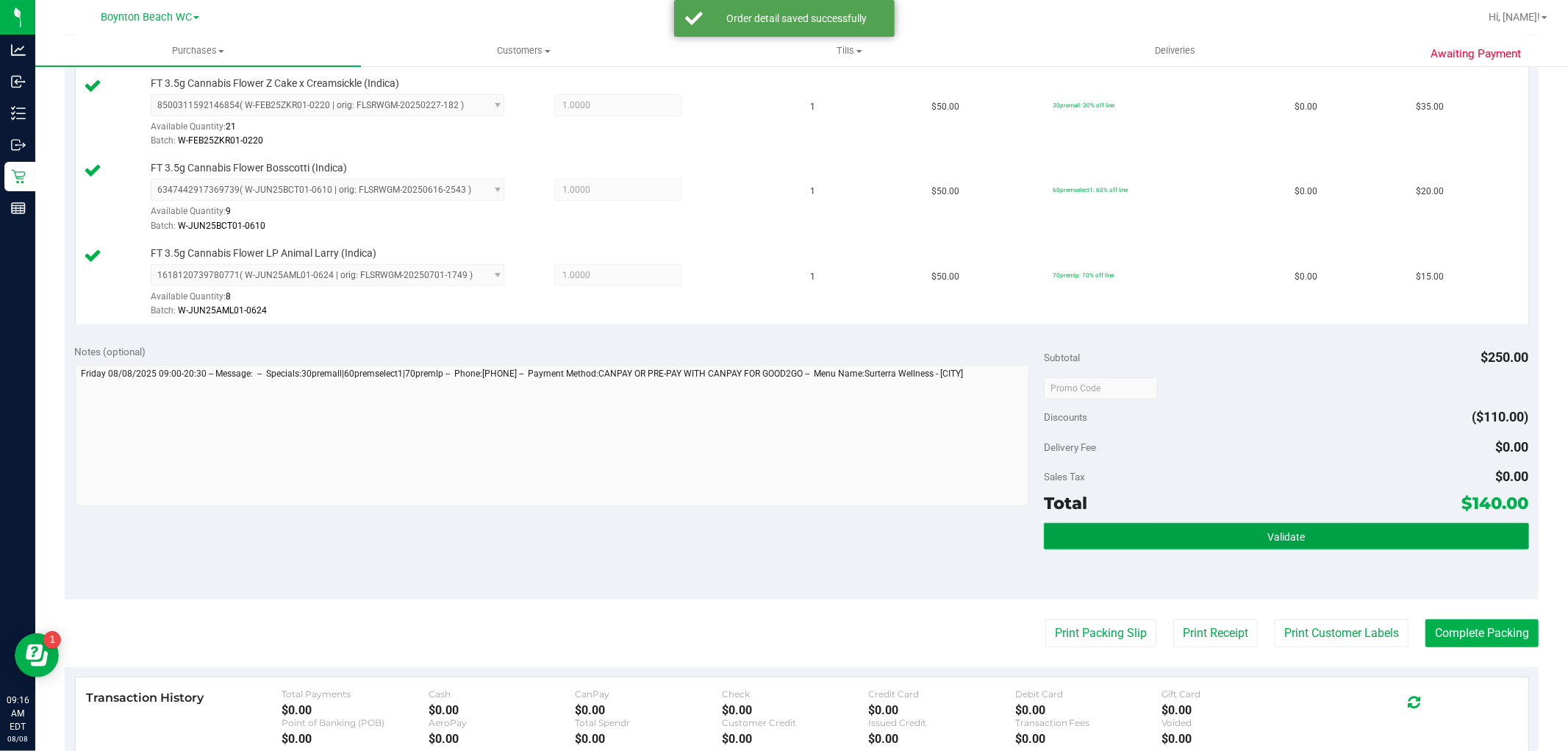 click on "Validate" at bounding box center [1286, 536] 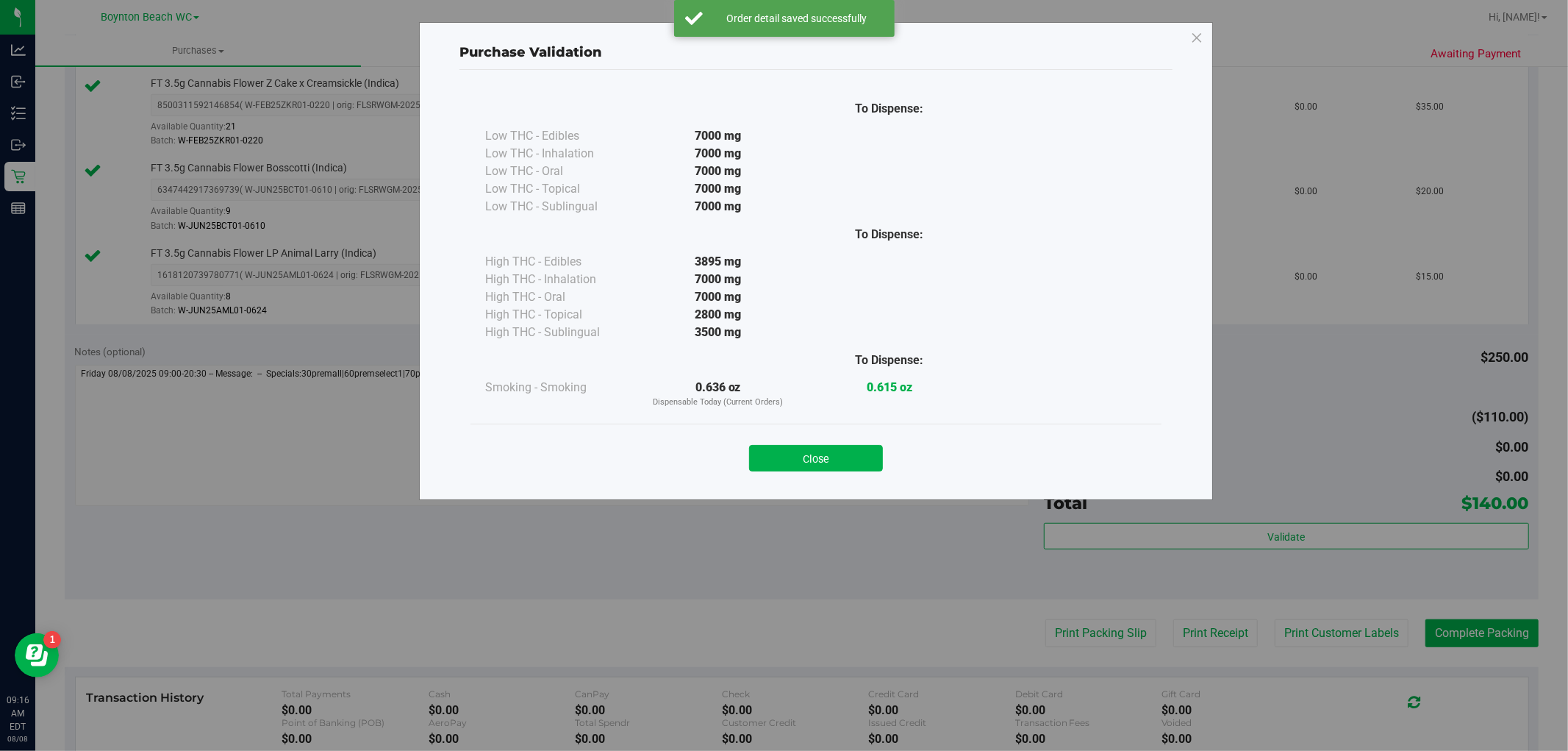 click on "Close" at bounding box center [816, 458] 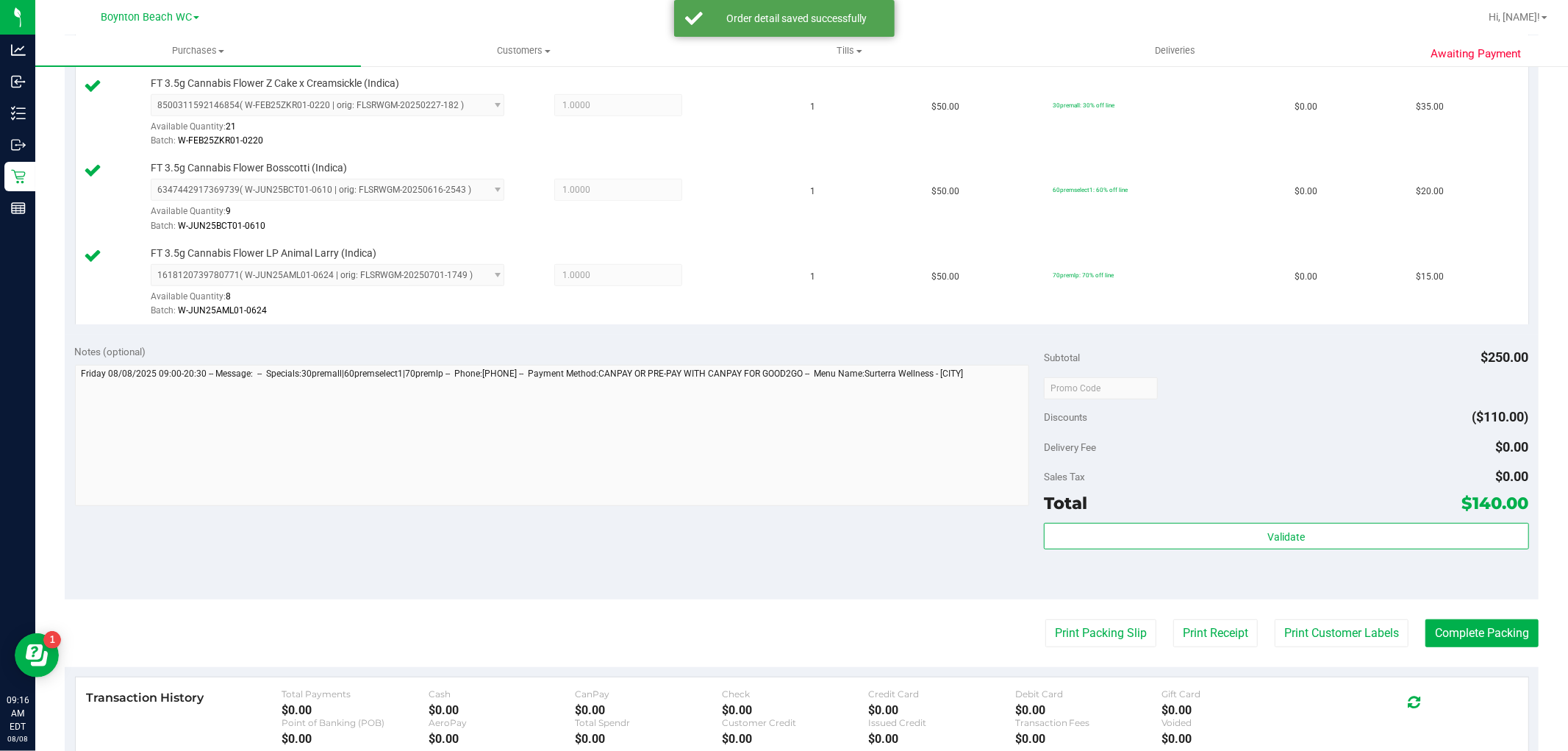 click on "Back
Edit Purchase
Cancel Purchase
View Profile
# 11756136
BioTrack ID:
-
Submitted
Needs review
Last Modified
[NAME]
Aug 8, 2025 9:02:56 AM EDT" at bounding box center (801, 225) 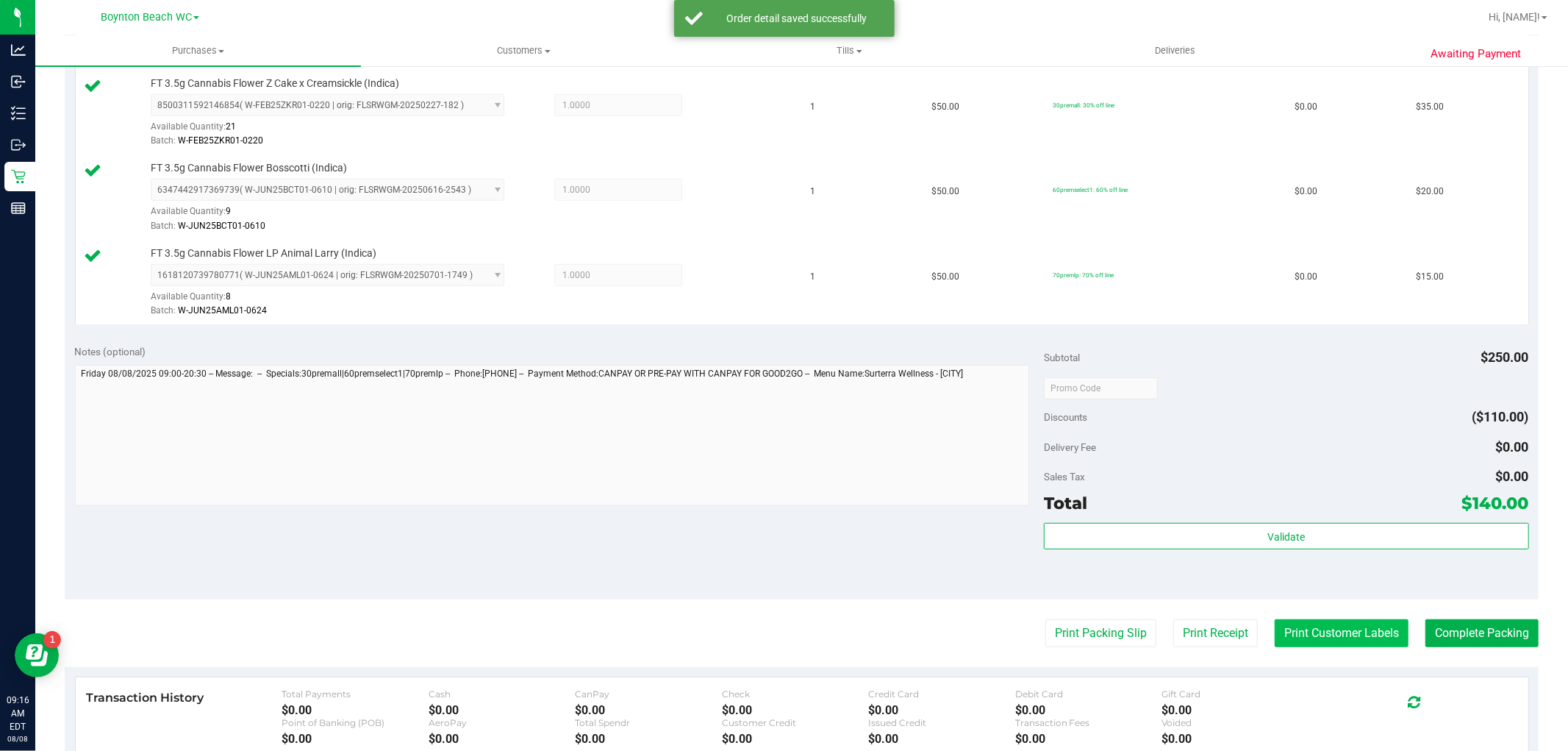 click on "Print Customer Labels" at bounding box center [1342, 633] 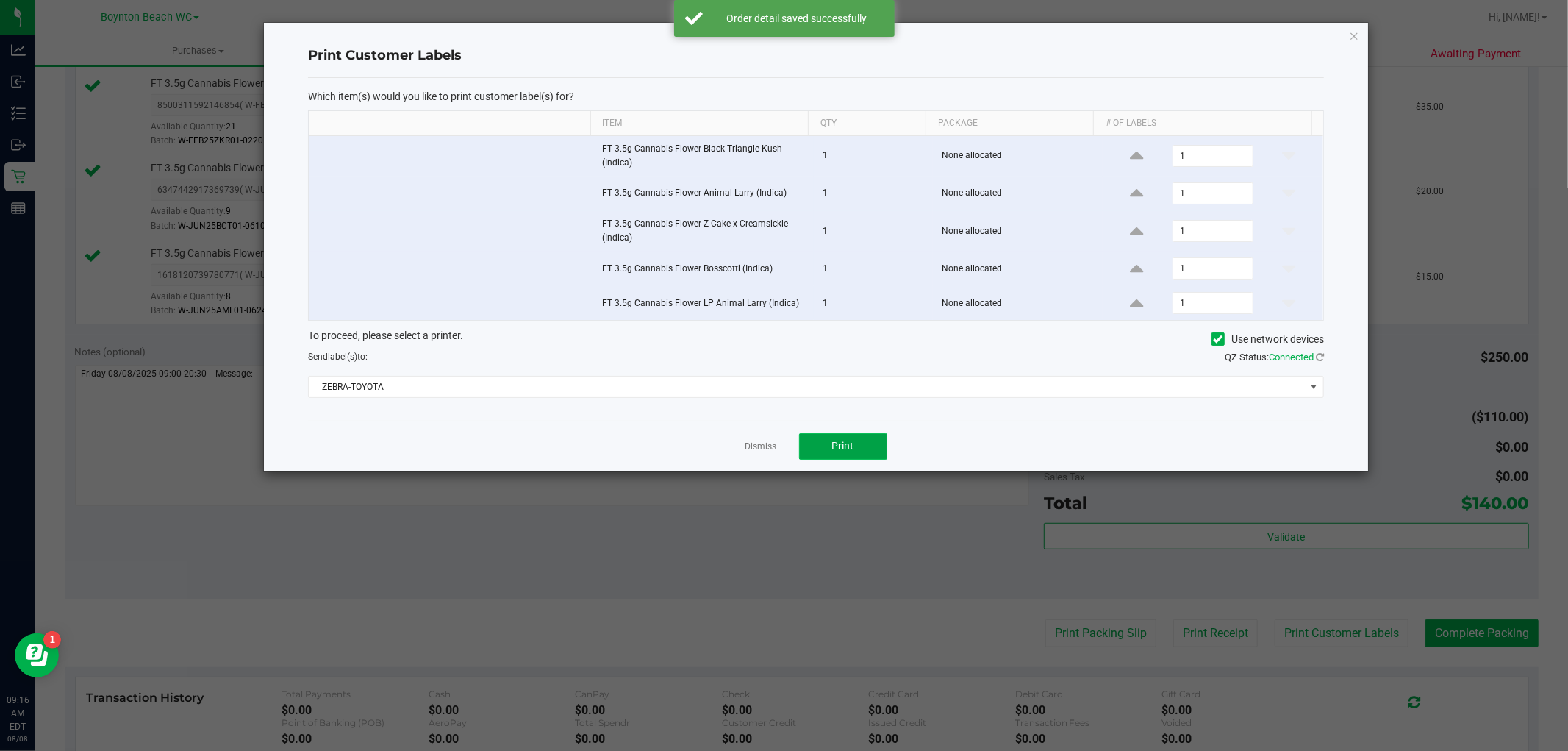 click on "Print" 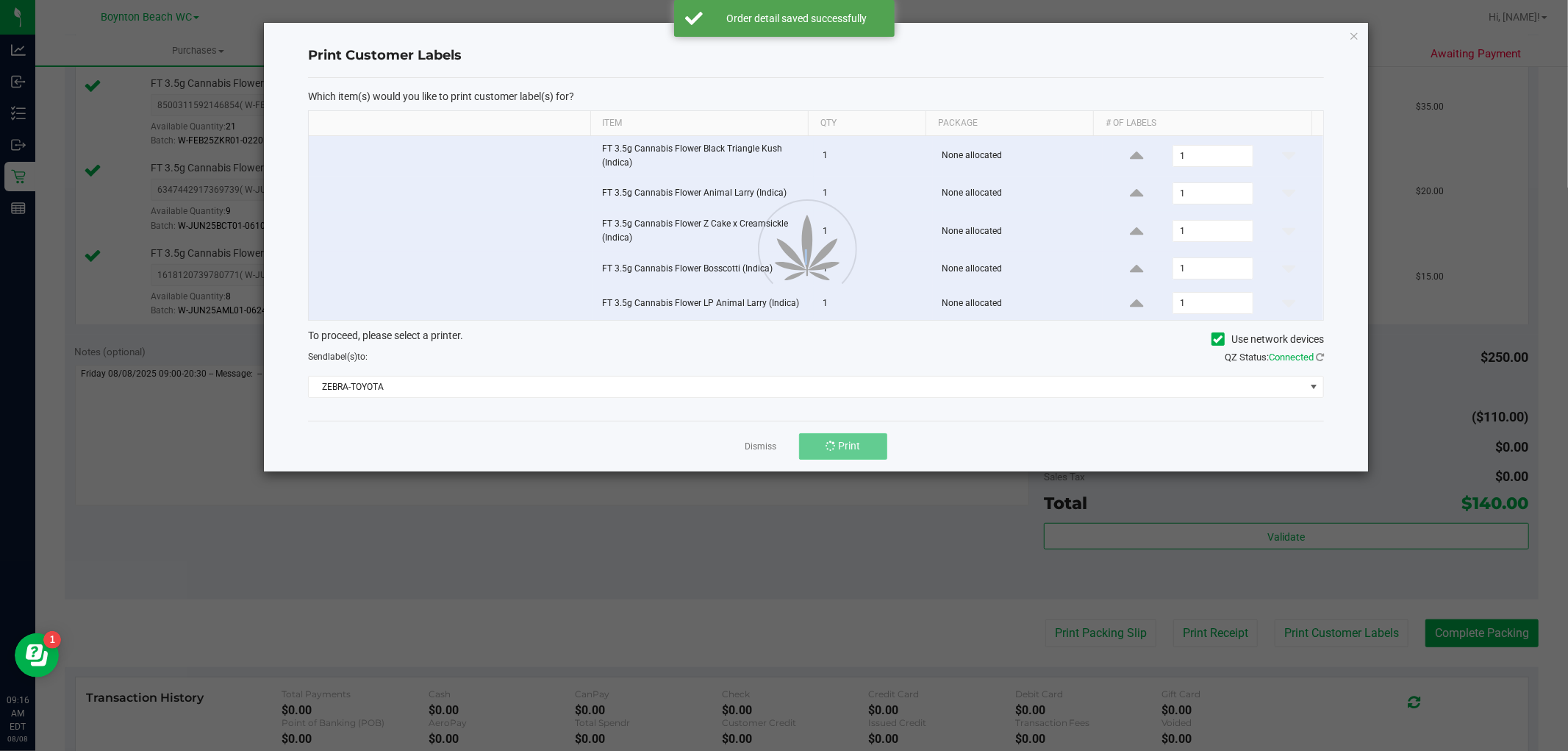 click 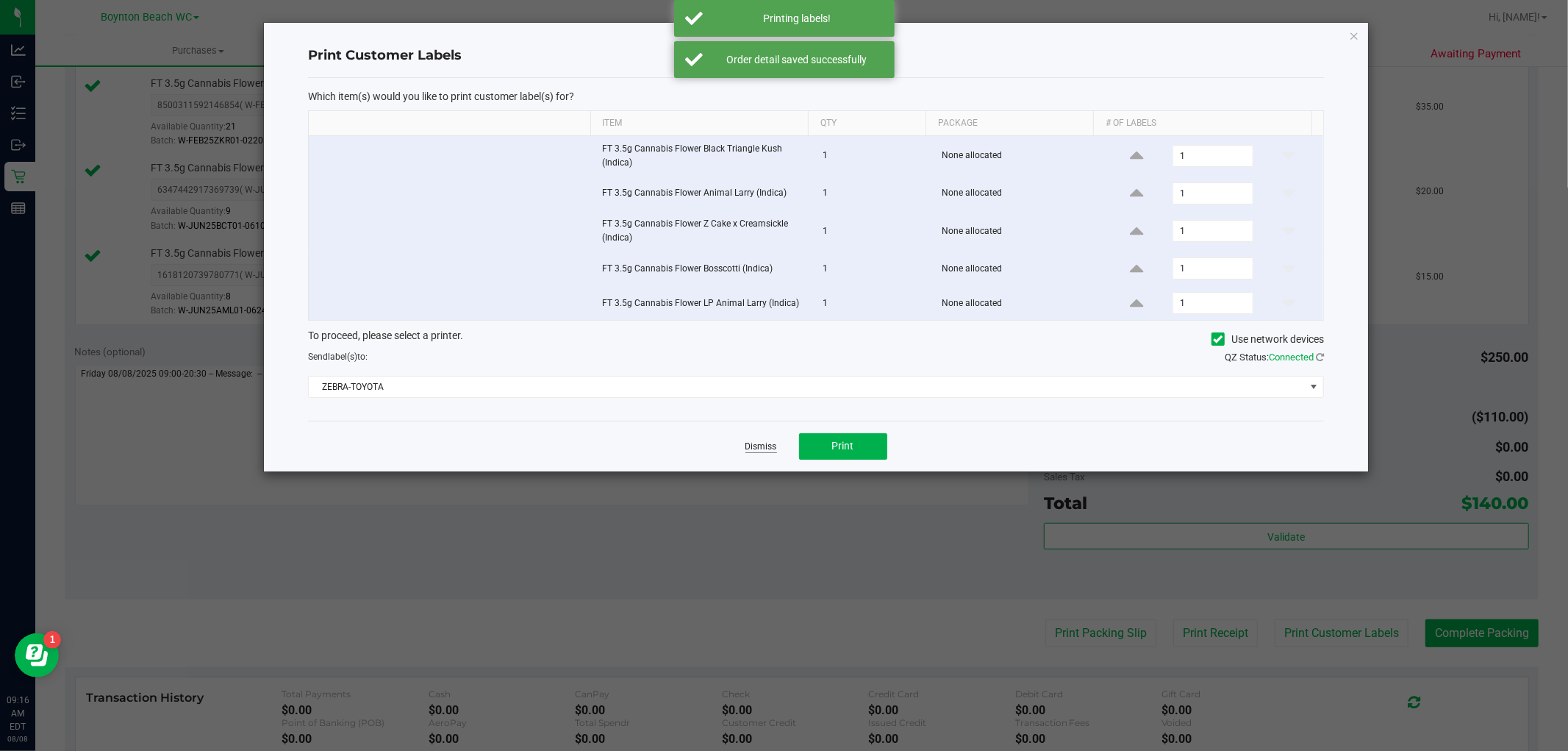 click on "Dismiss" 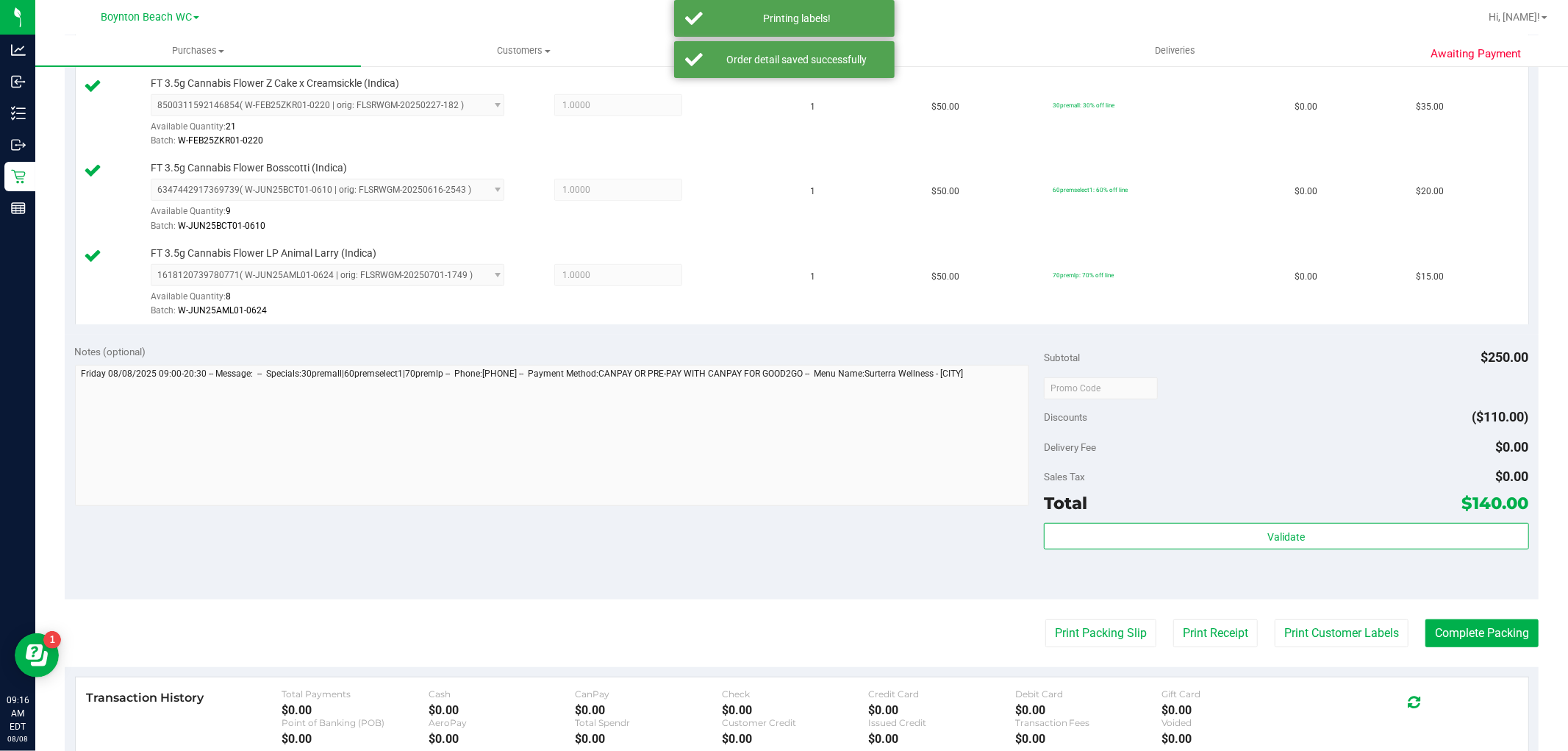 click on "Back
Edit Purchase
Cancel Purchase
View Profile
# 11756136
BioTrack ID:
-
Submitted
Needs review
Last Modified
[NAME]
Aug 8, 2025 9:02:56 AM EDT" at bounding box center (801, 225) 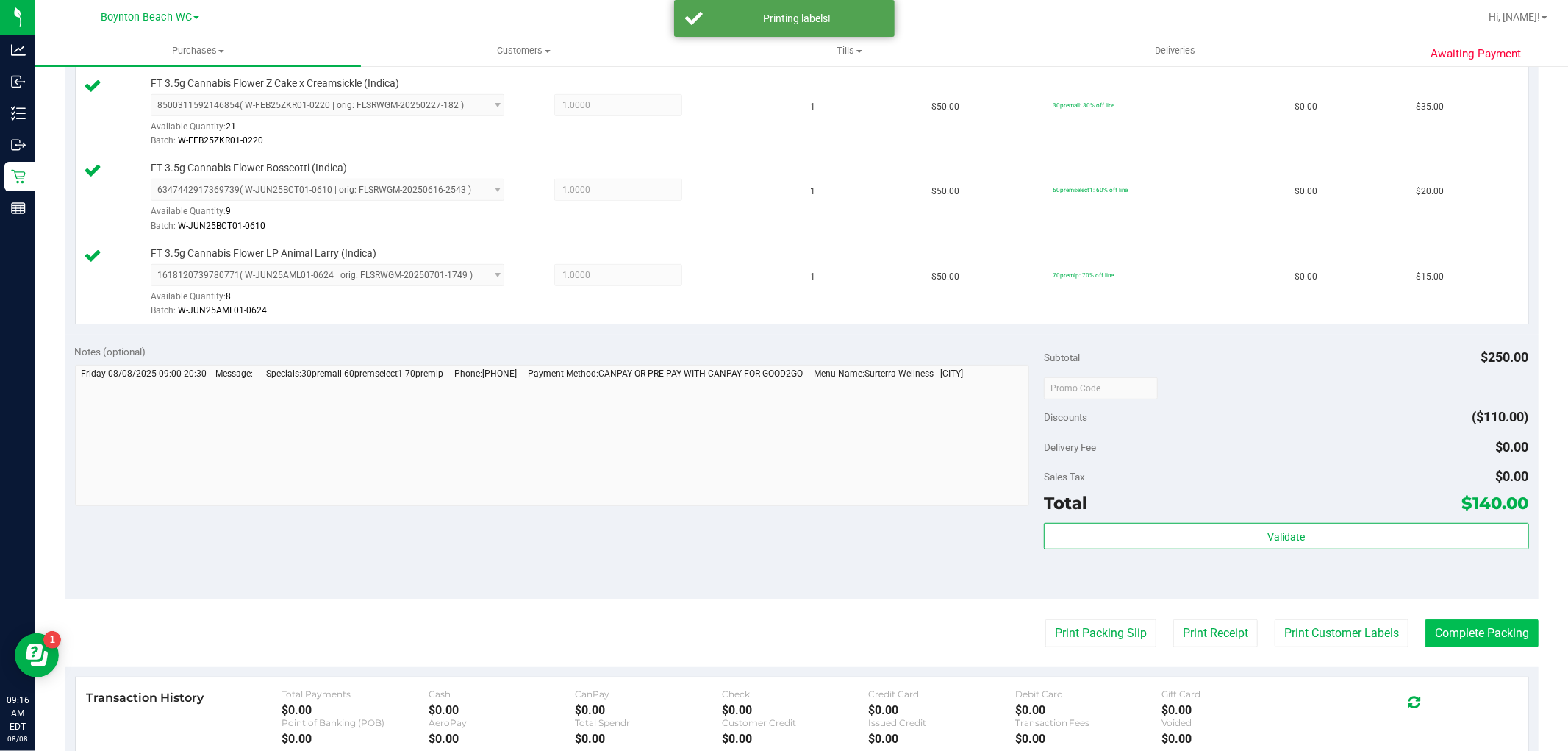 drag, startPoint x: 1469, startPoint y: 608, endPoint x: 1464, endPoint y: 623, distance: 15.811388 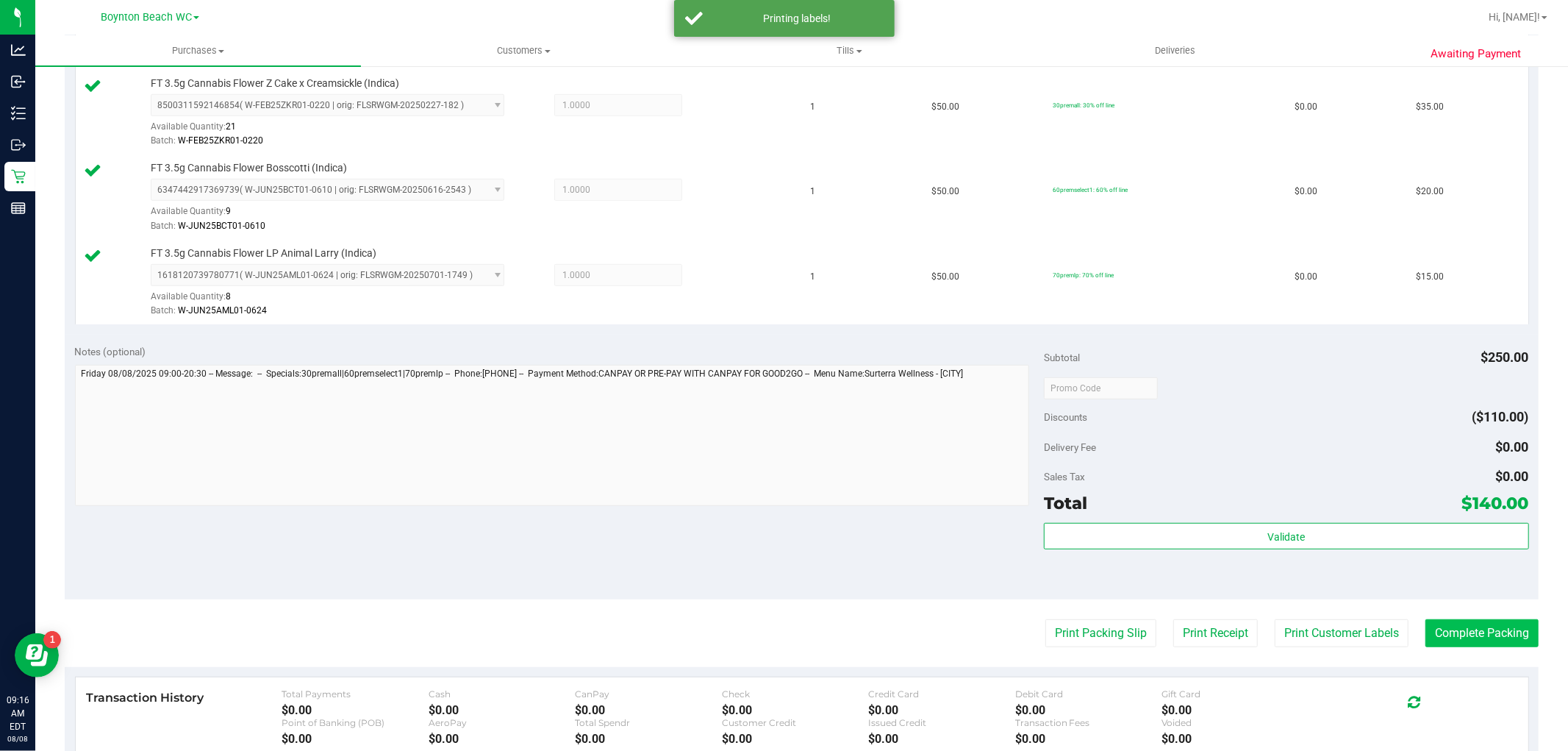 click on "Back
Edit Purchase
Cancel Purchase
View Profile
# 11756136
BioTrack ID:
-
Submitted
Needs review
Last Modified
[NAME]
Aug 8, 2025 9:02:56 AM EDT" at bounding box center [801, 225] 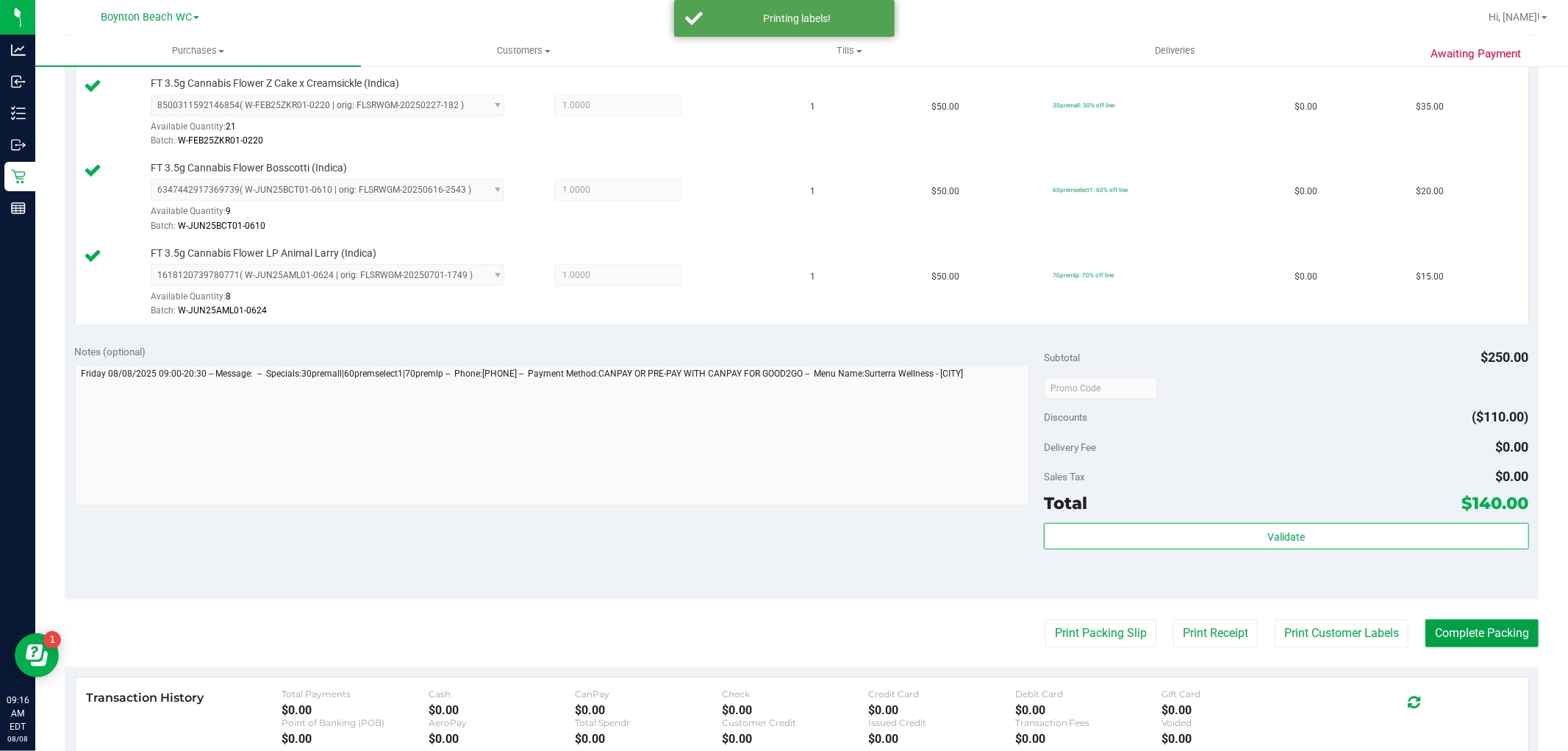click on "Complete Packing" at bounding box center [1482, 633] 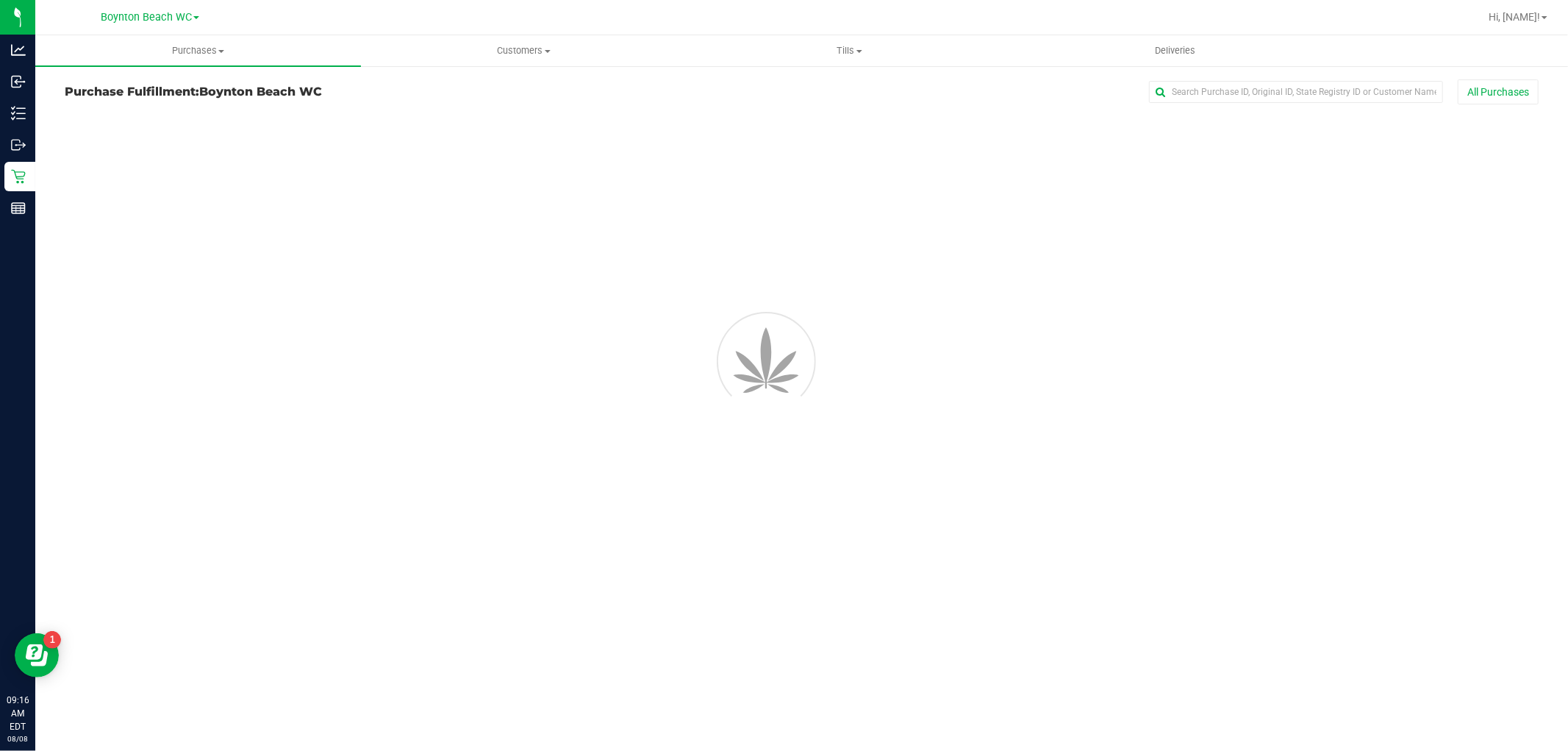 scroll, scrollTop: 0, scrollLeft: 0, axis: both 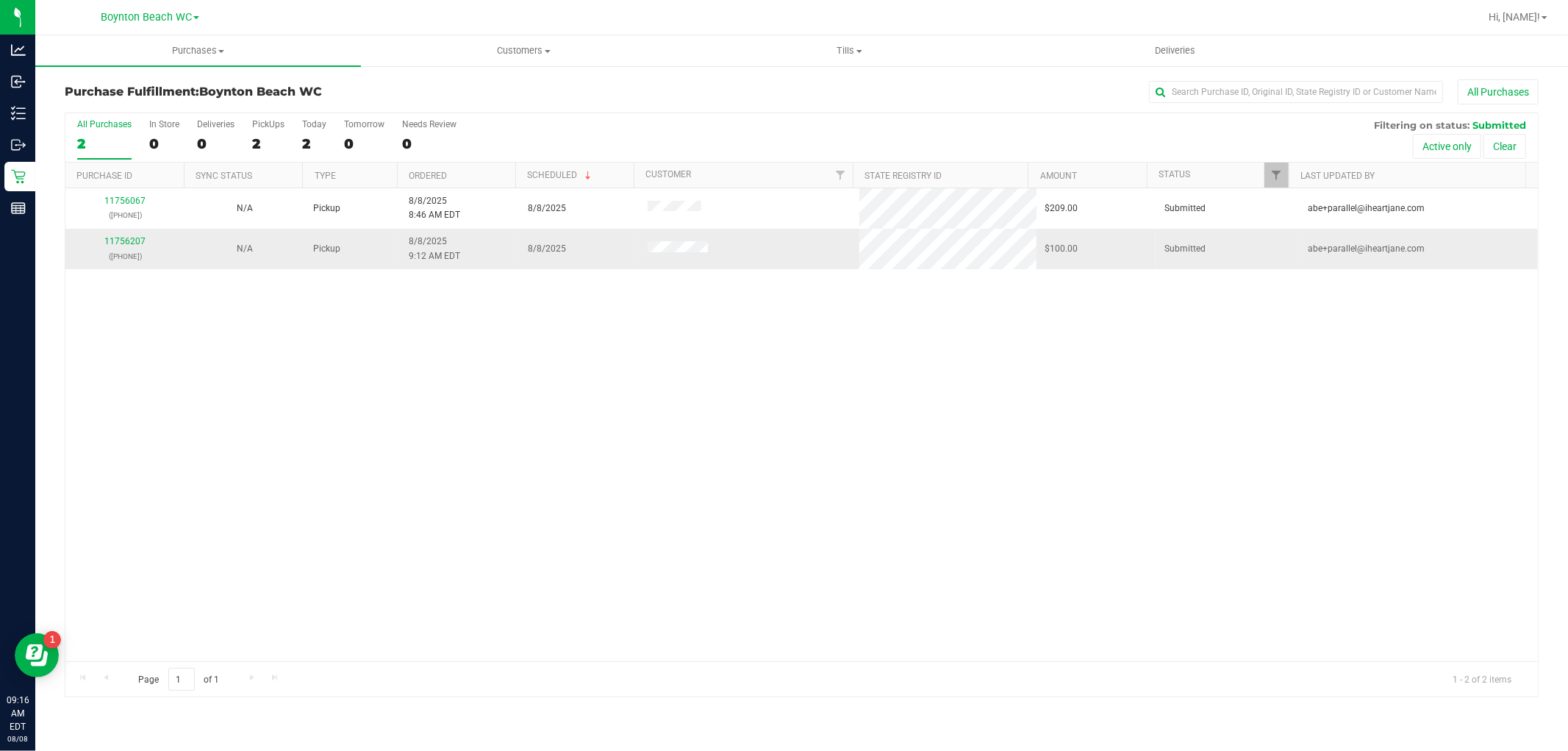 click on "[NUMBER]
([PHONE])" at bounding box center (125, 249) 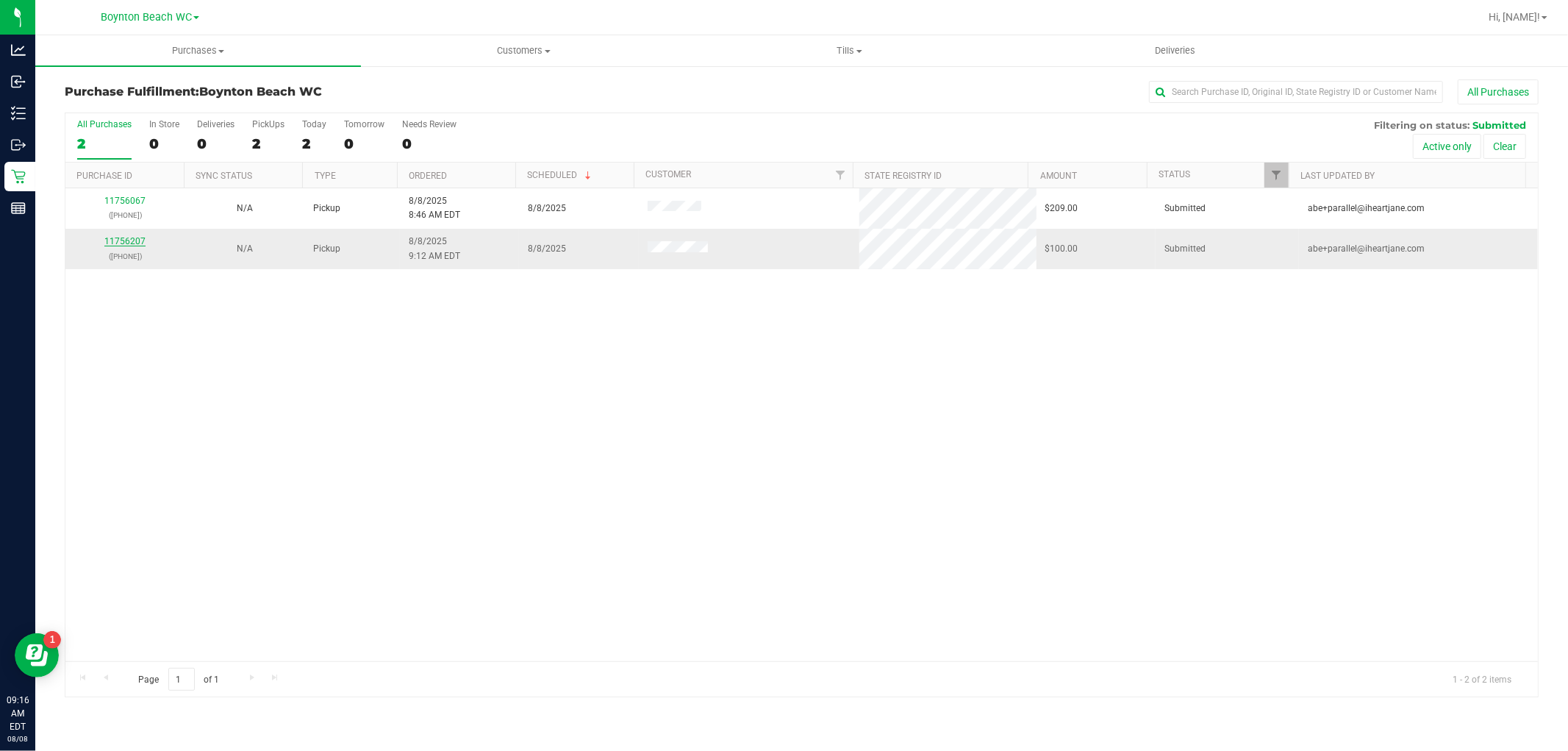 click on "11756207" at bounding box center (125, 241) 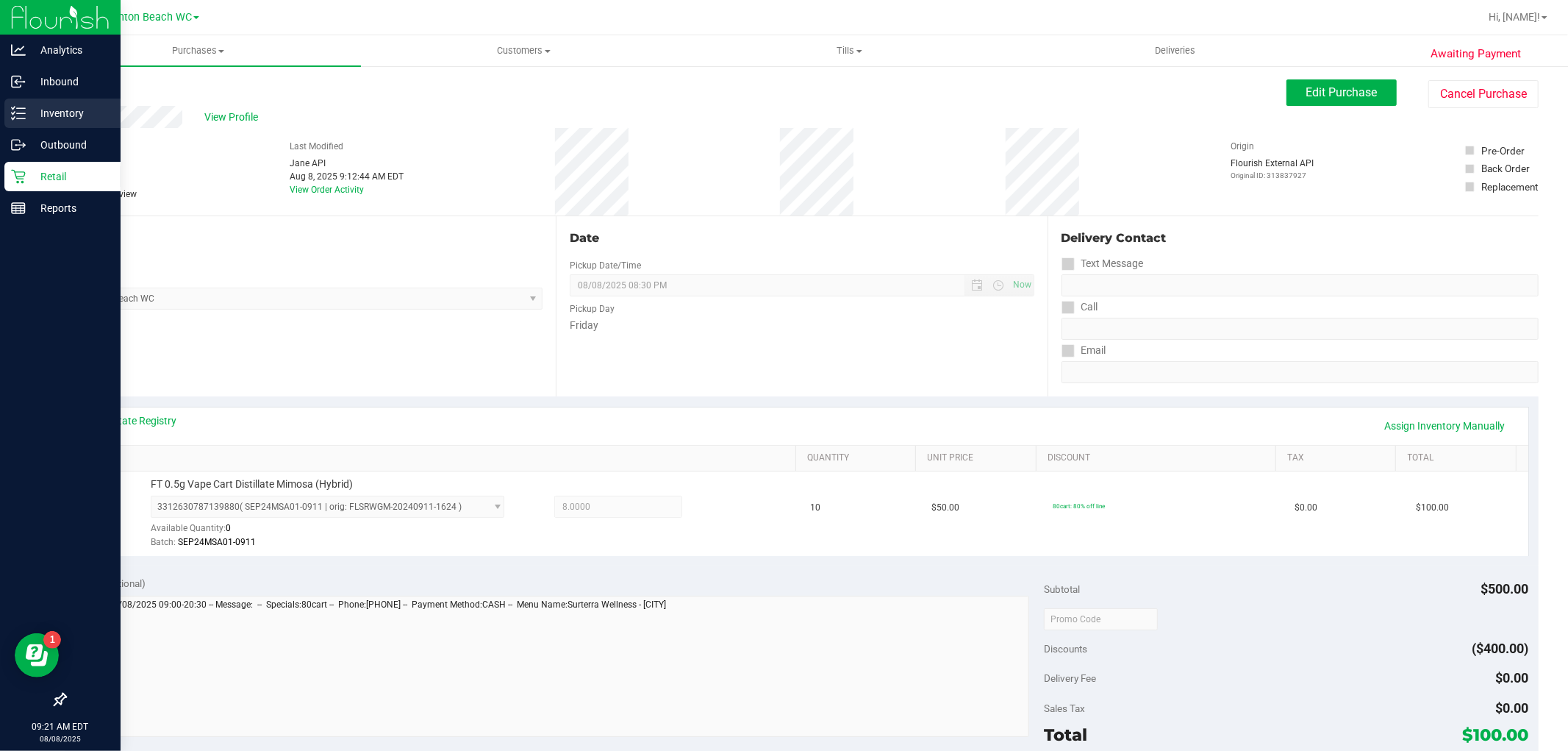 click on "Inventory" at bounding box center [62, 113] 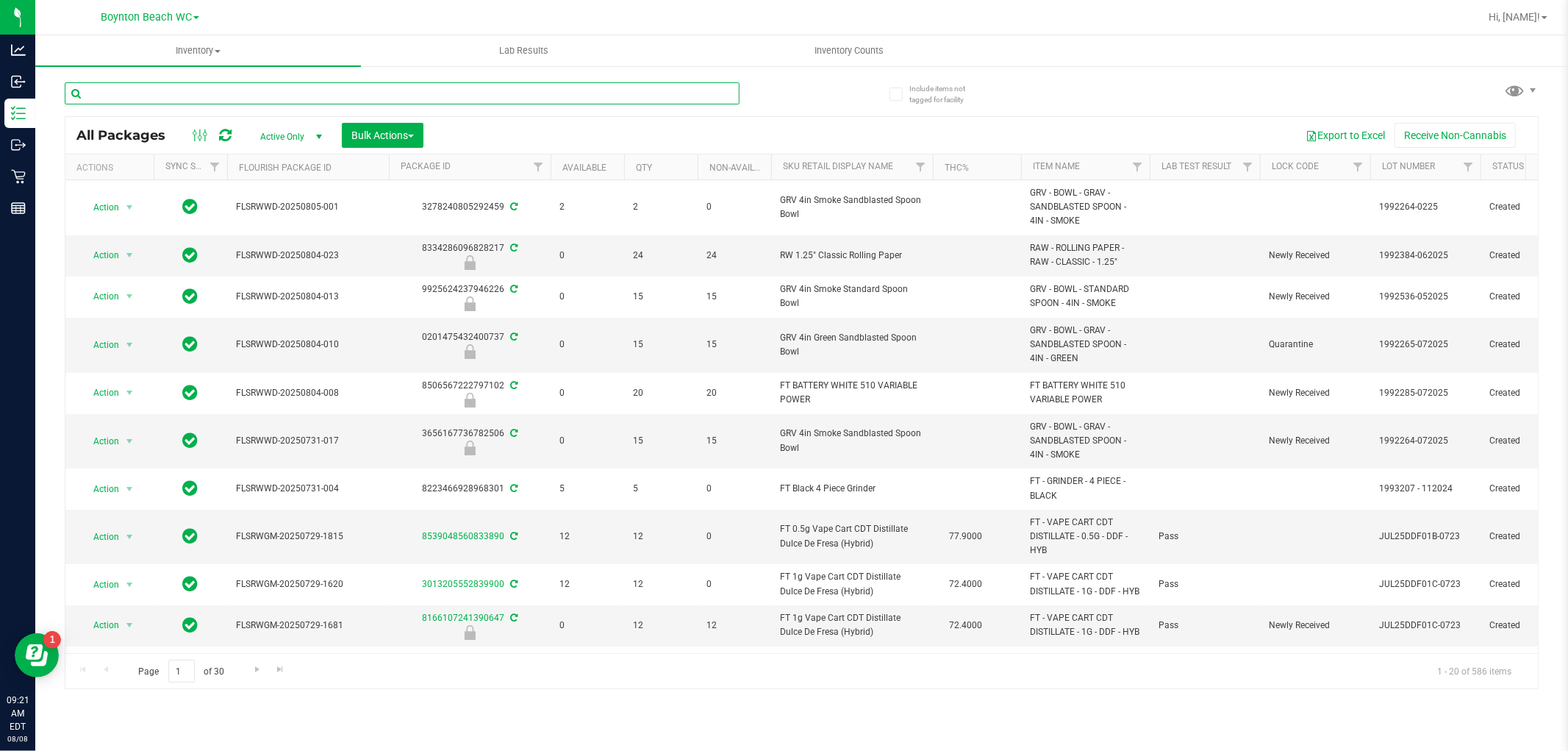 click at bounding box center (402, 93) 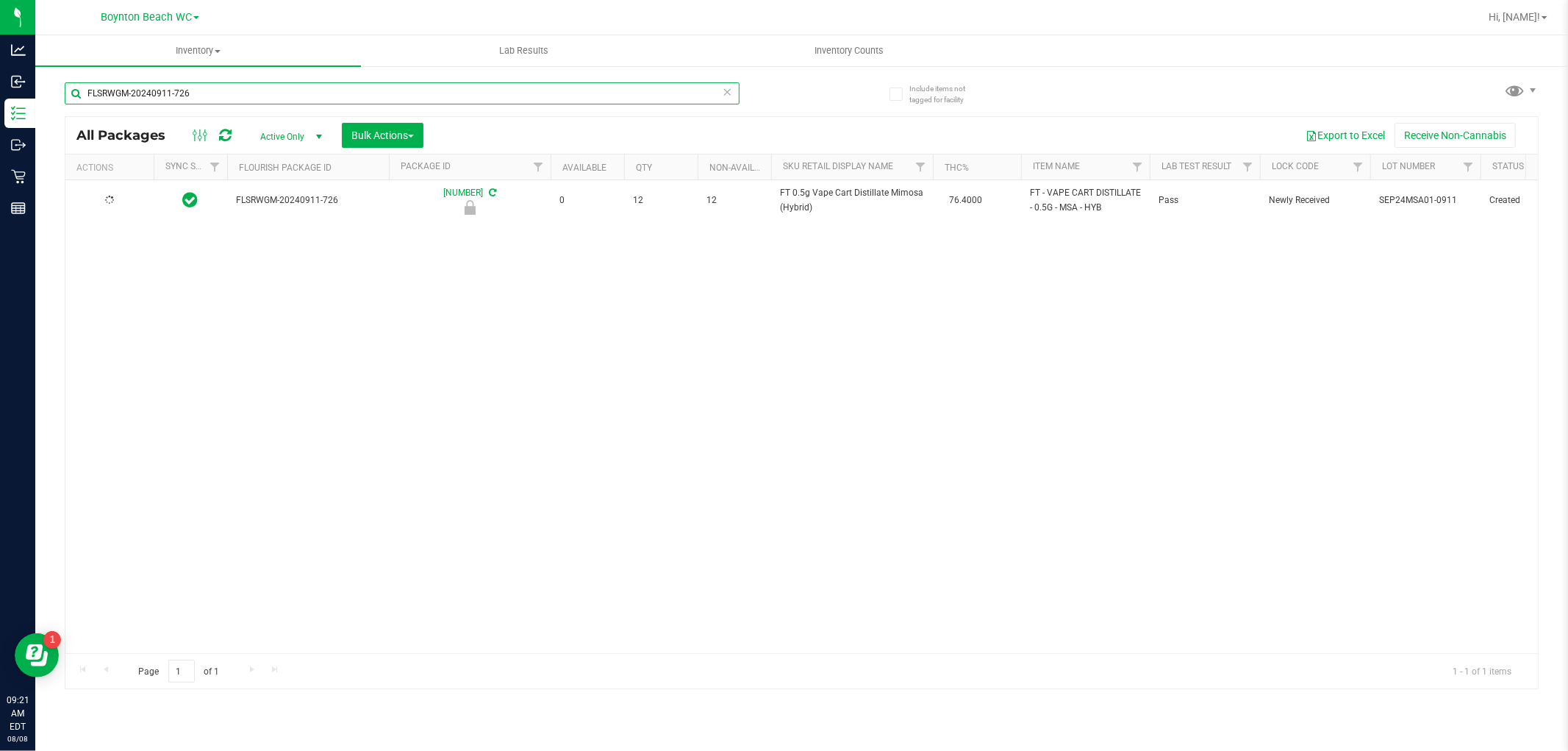type on "FLSRWGM-20240911-726" 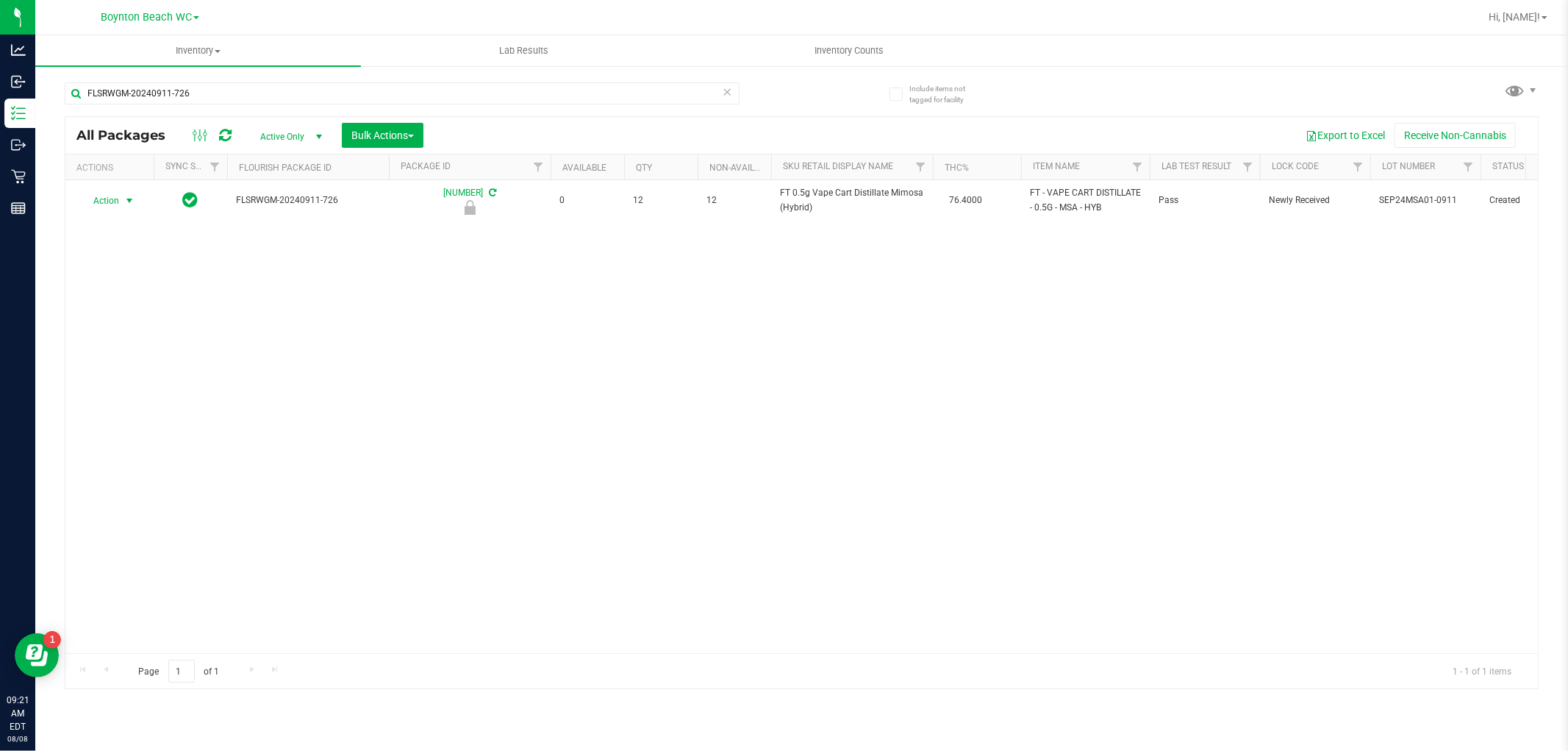 click on "Action" at bounding box center (100, 201) 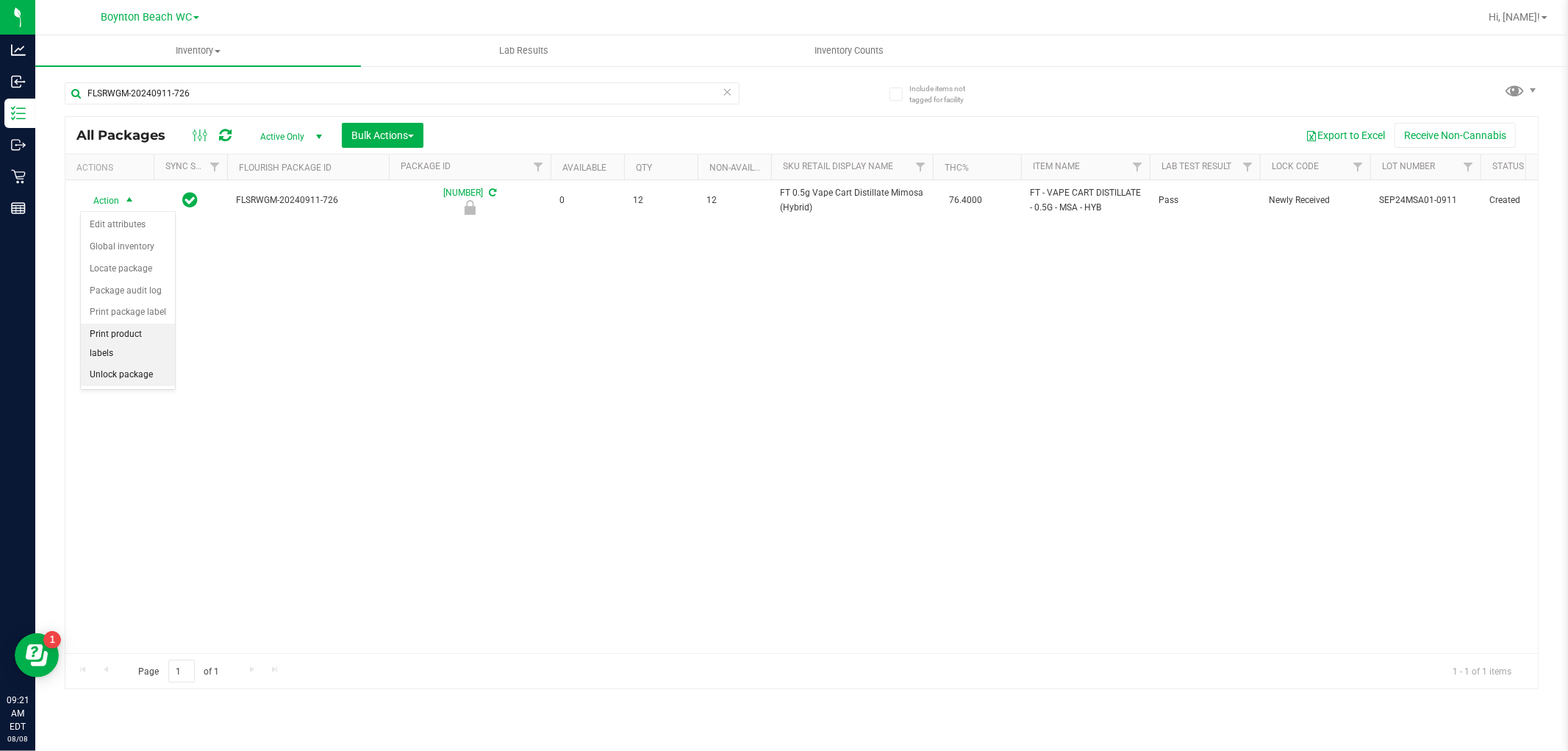 click on "Unlock package" at bounding box center [128, 375] 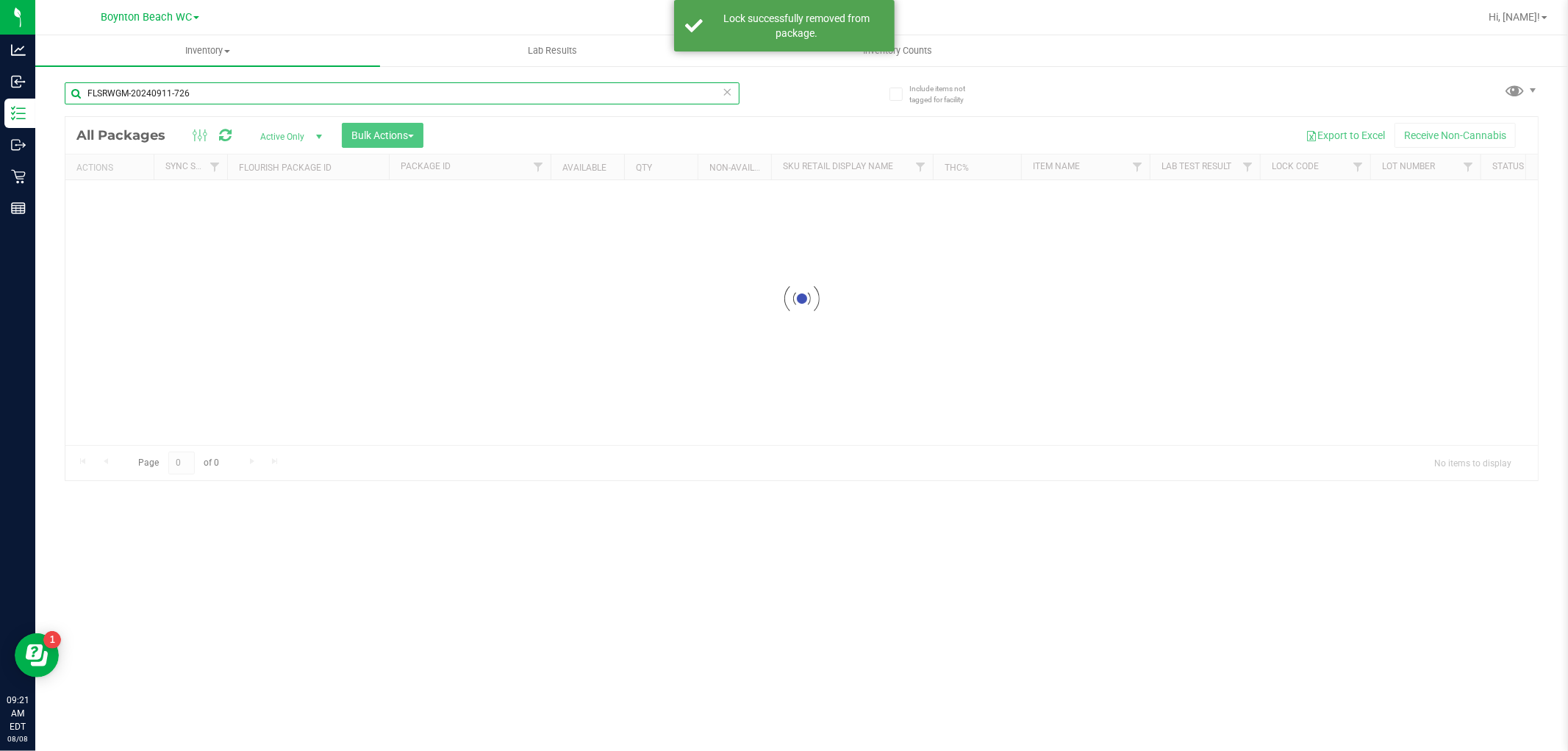 click on "FLSRWGM-20240911-726" at bounding box center [402, 93] 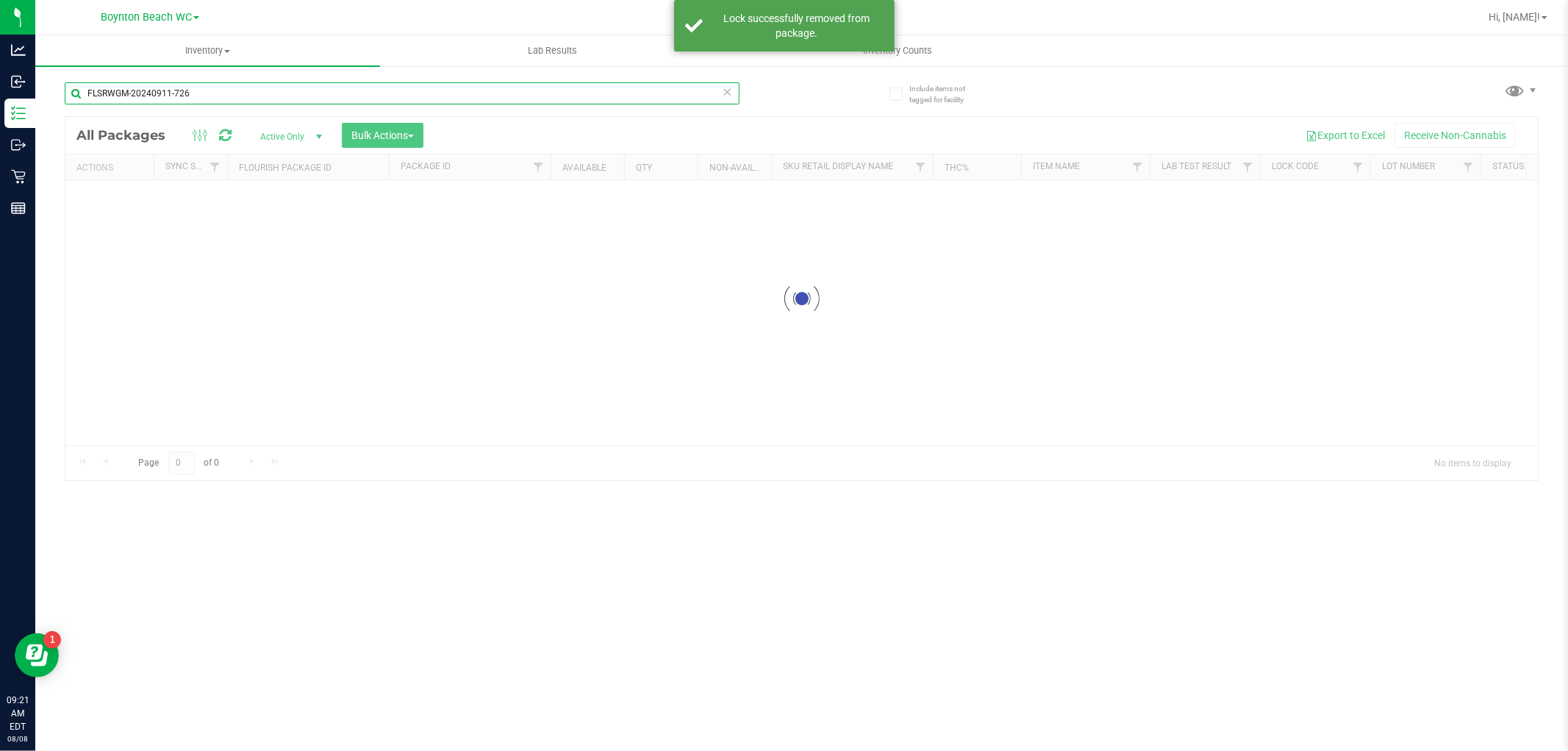 click on "FLSRWGM-20240911-726" at bounding box center (402, 93) 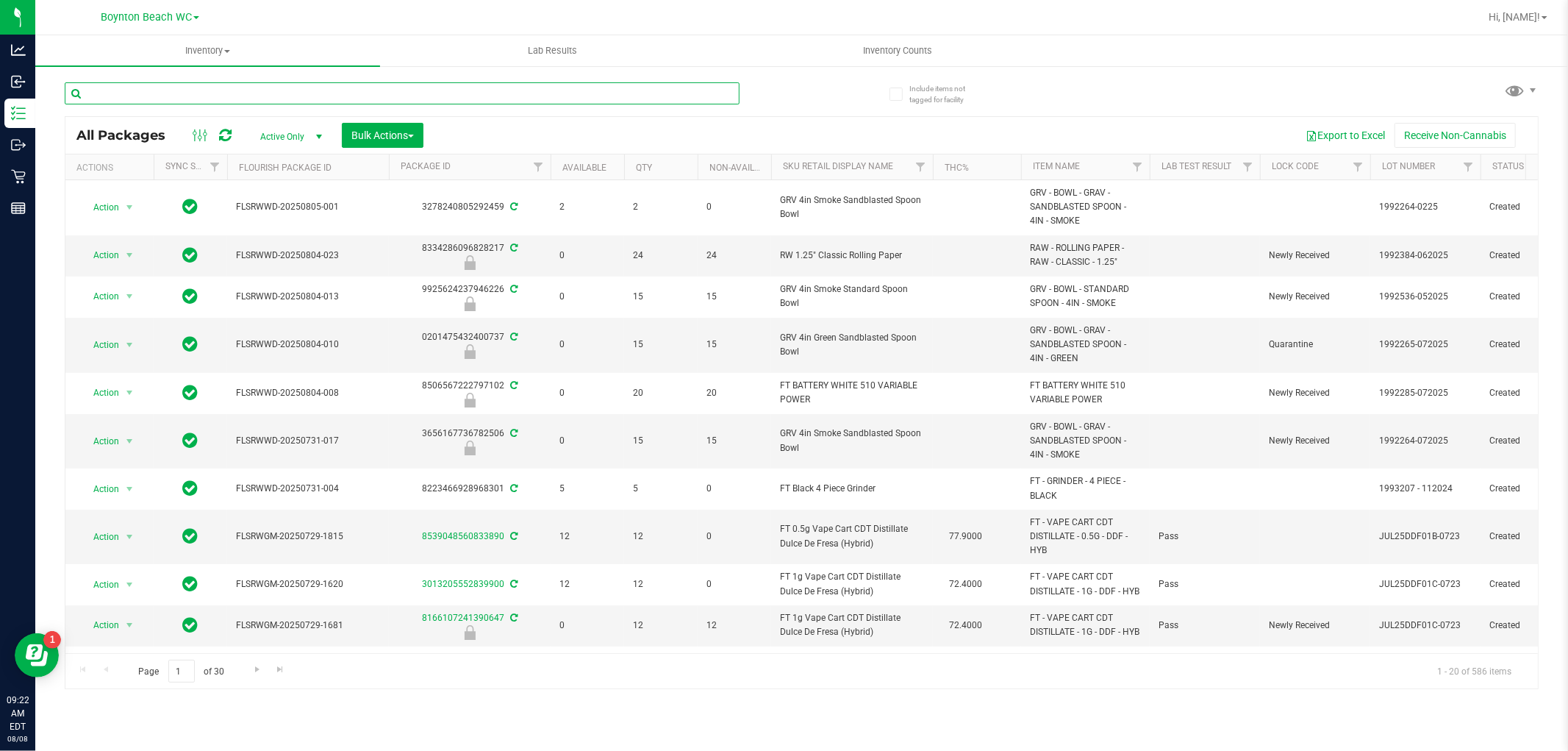 click at bounding box center (402, 93) 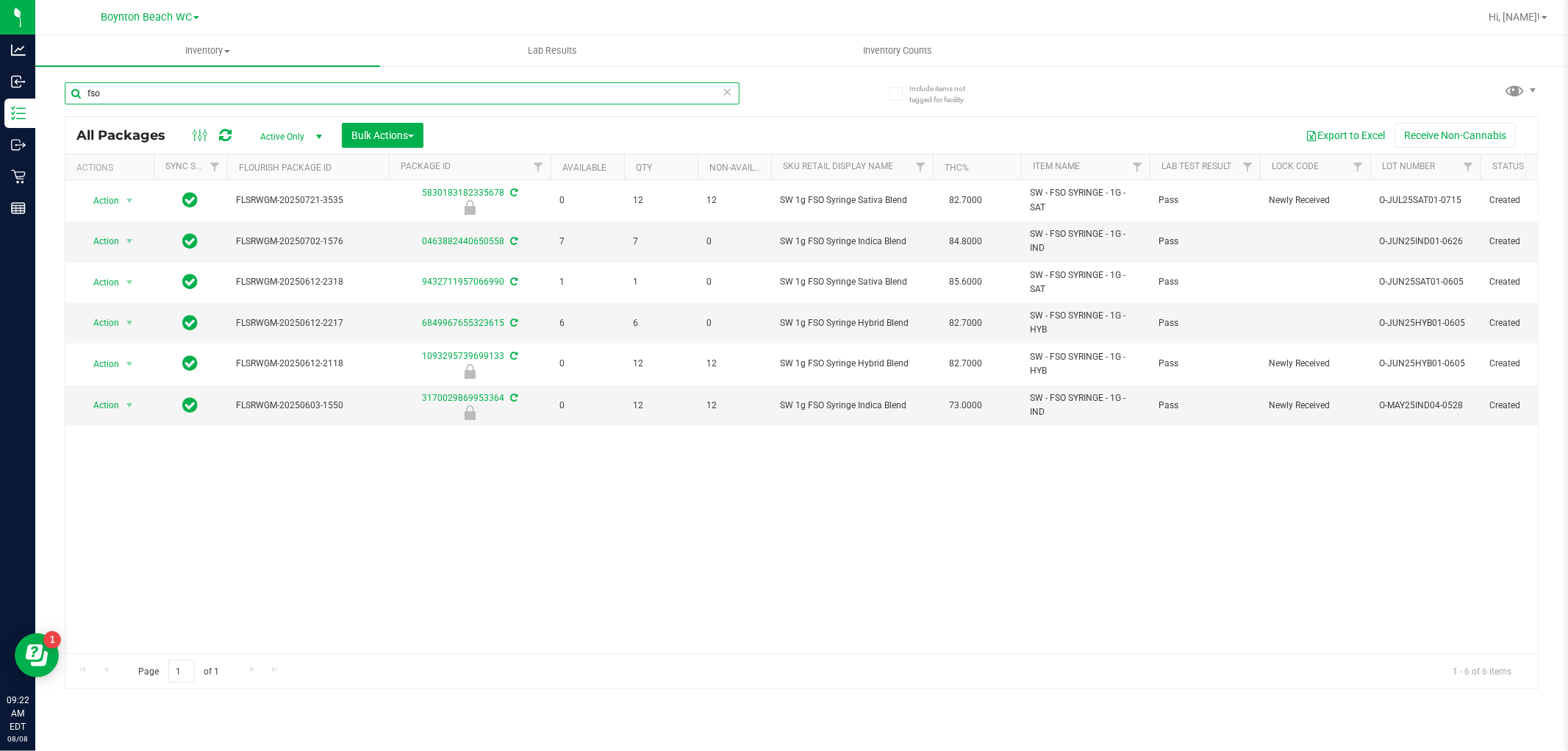 click on "fso" at bounding box center (402, 93) 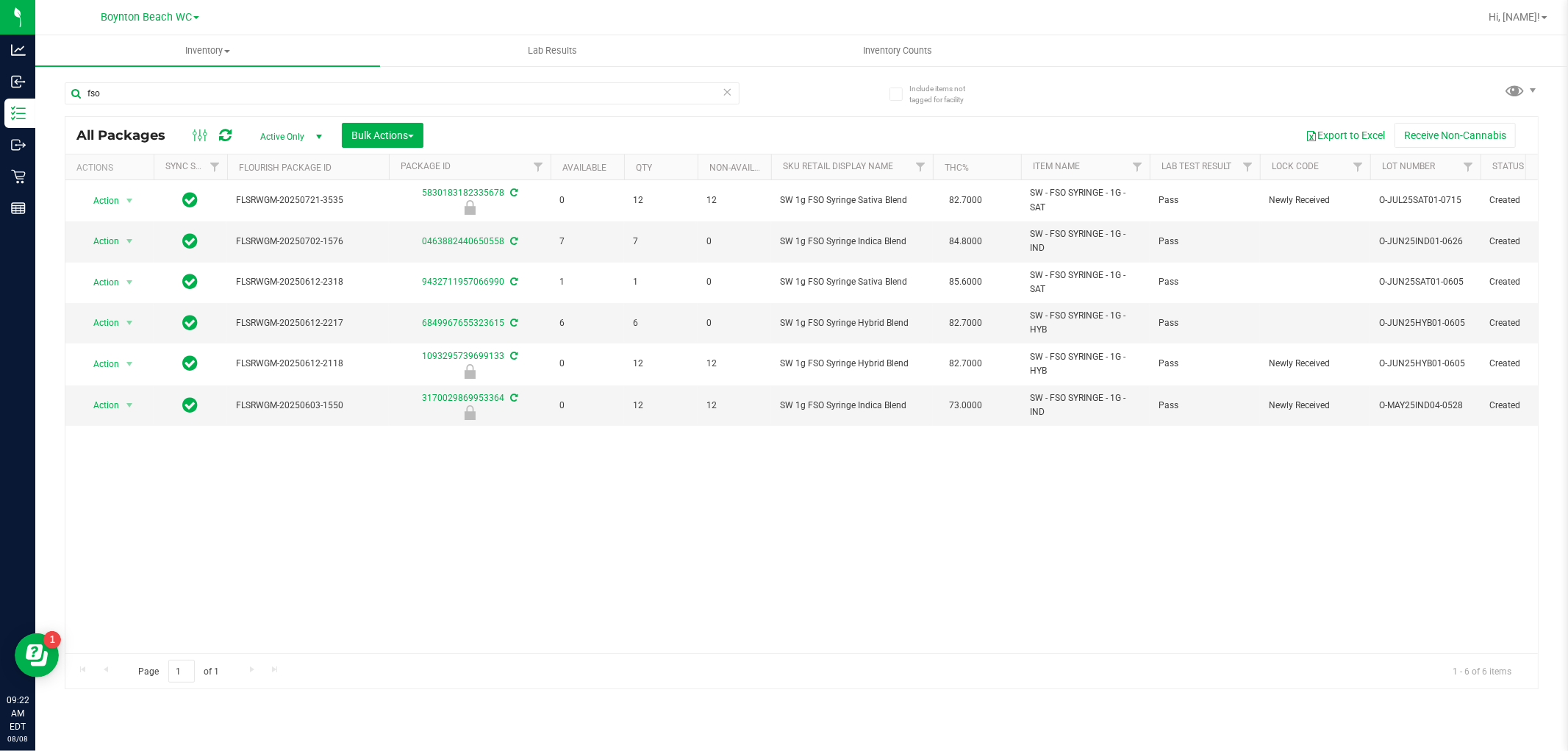 click on "fso" at bounding box center (402, 99) 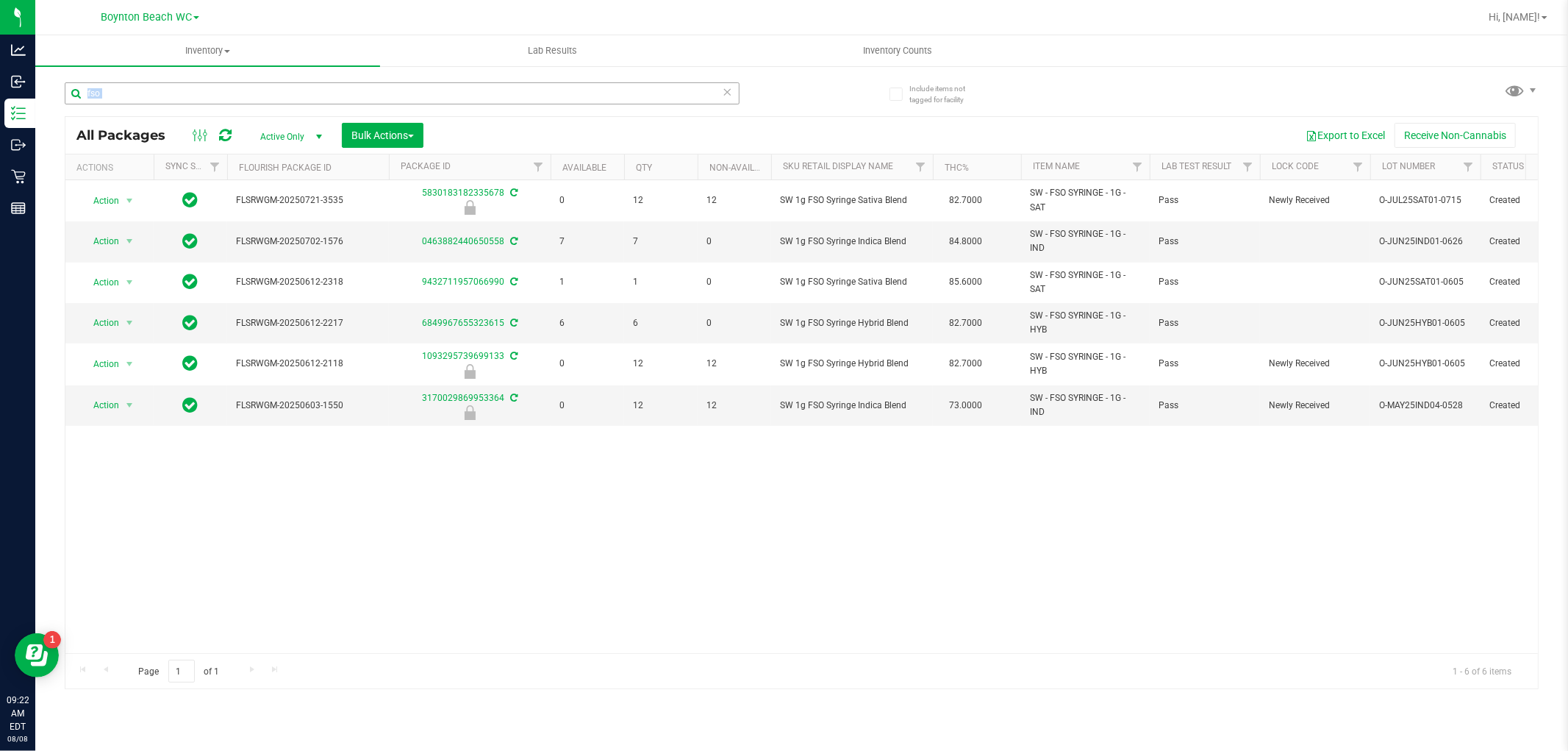drag, startPoint x: 635, startPoint y: 110, endPoint x: 634, endPoint y: 101, distance: 9.055385 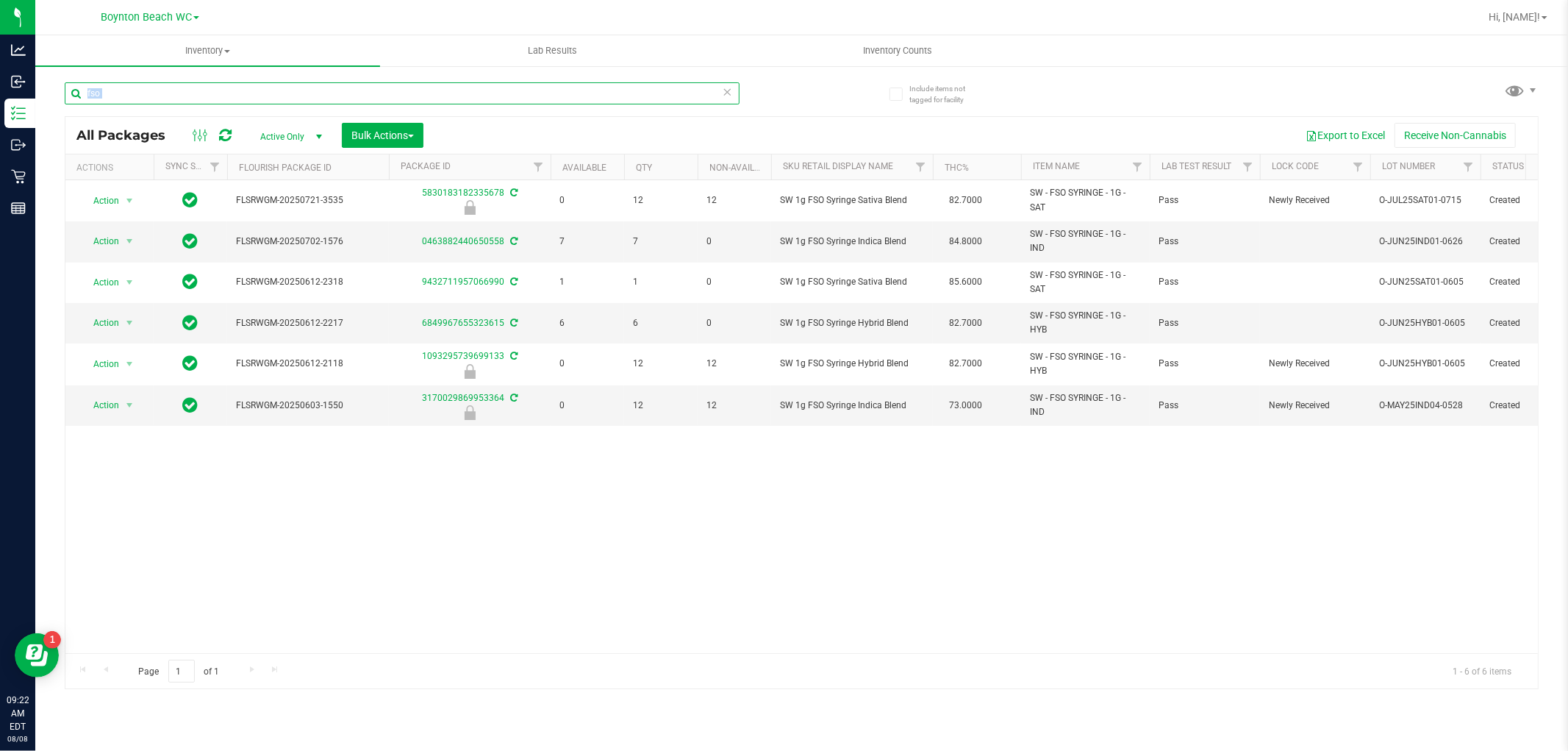 click on "fso" at bounding box center (402, 93) 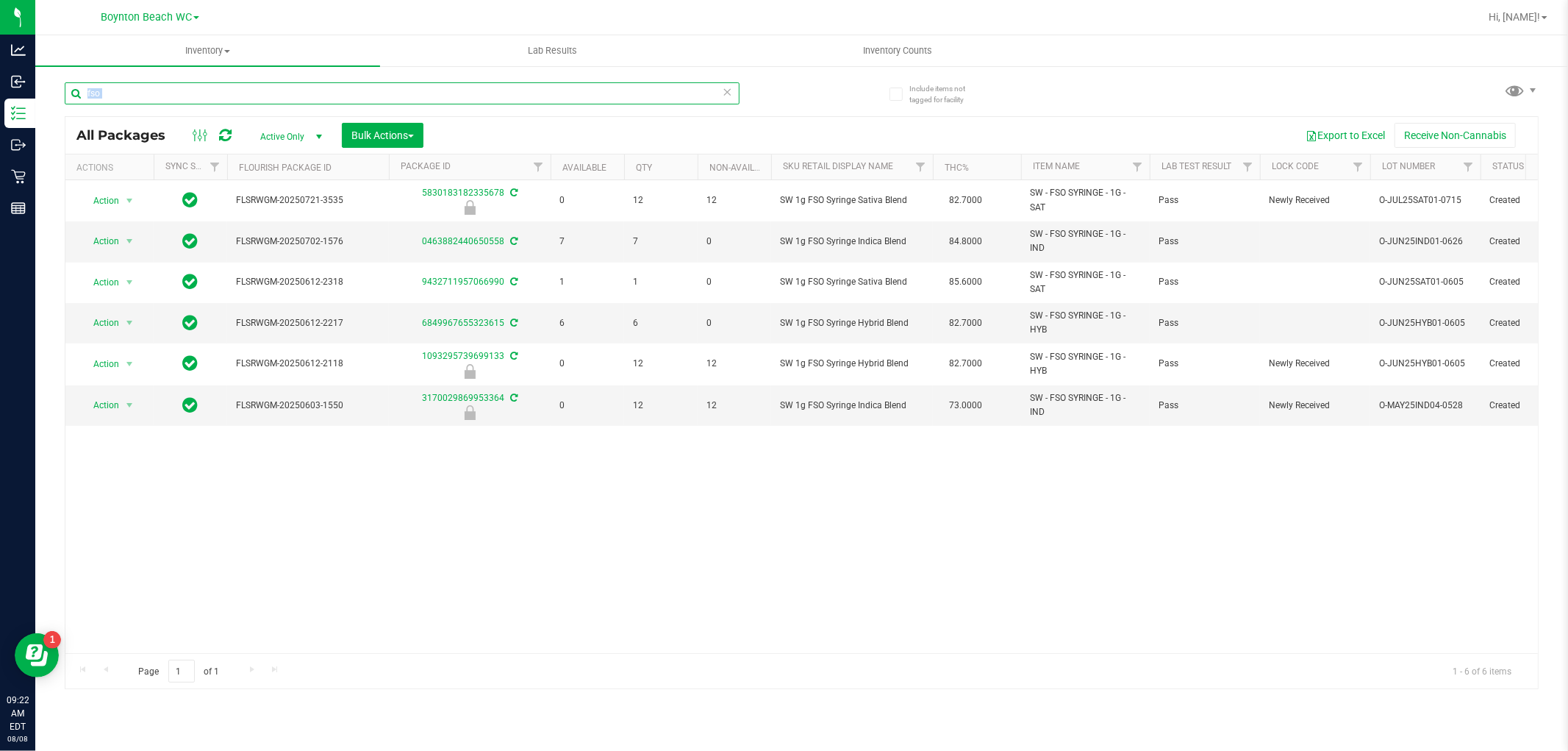click on "fso" at bounding box center [402, 93] 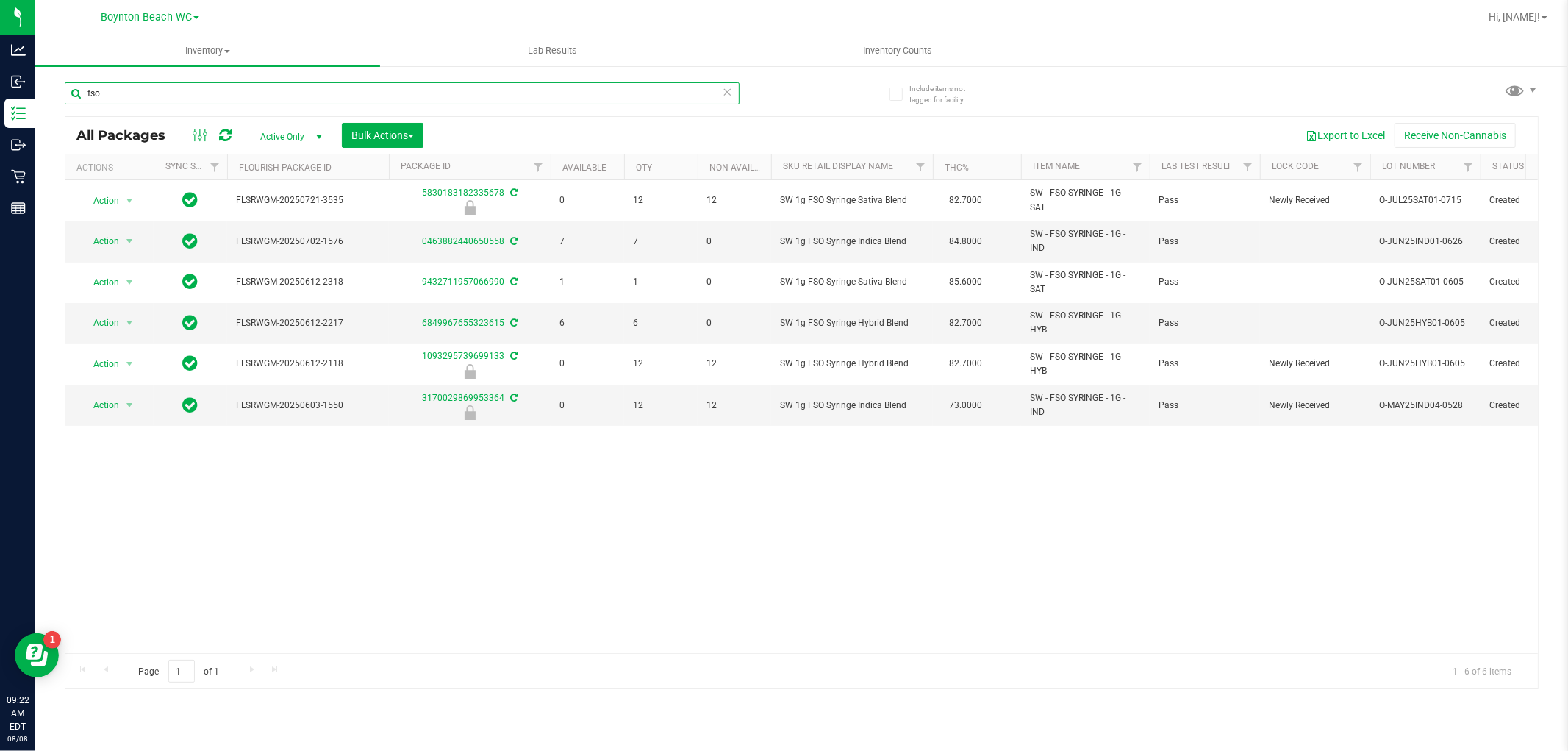 click on "fso" at bounding box center (402, 93) 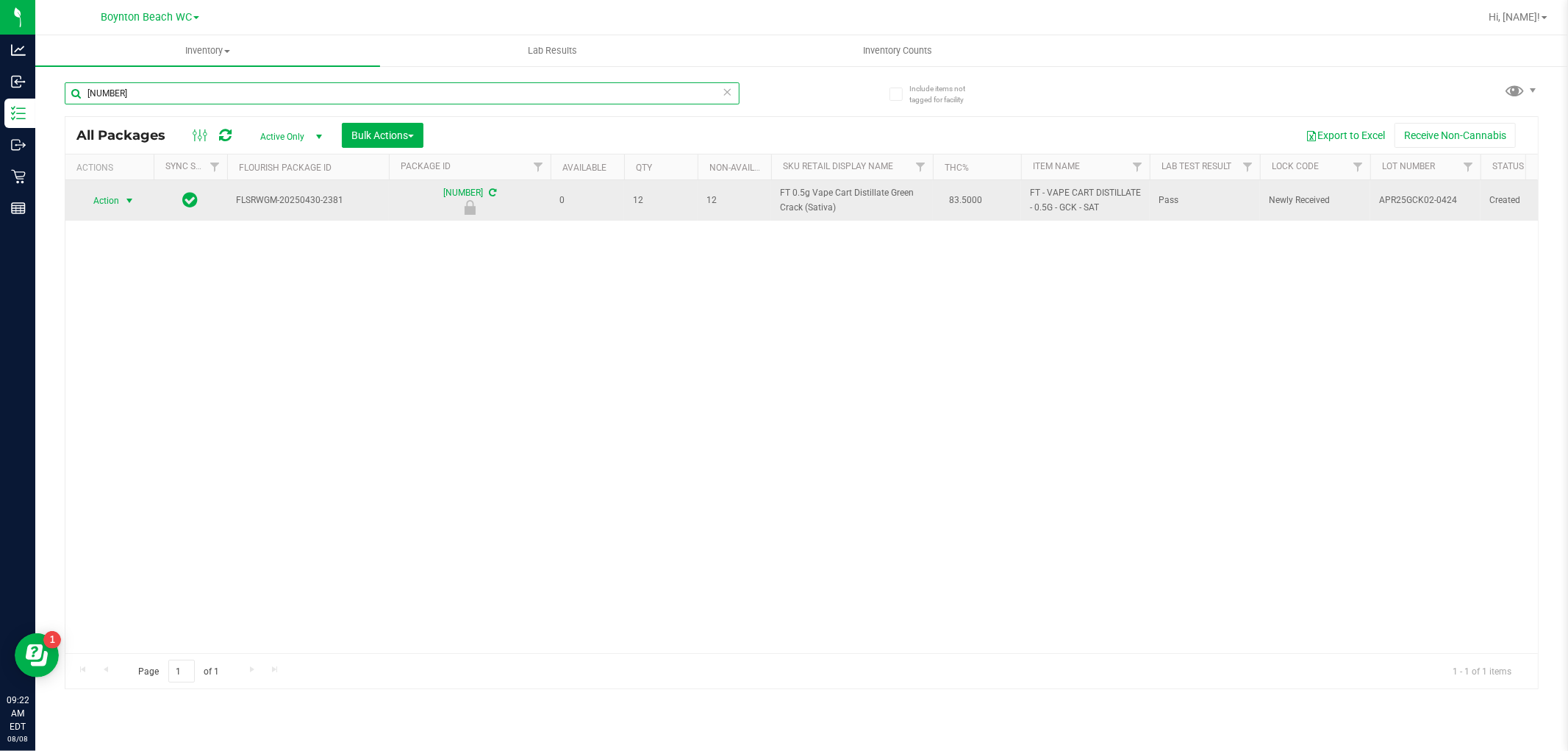 type on "[NUMBER]" 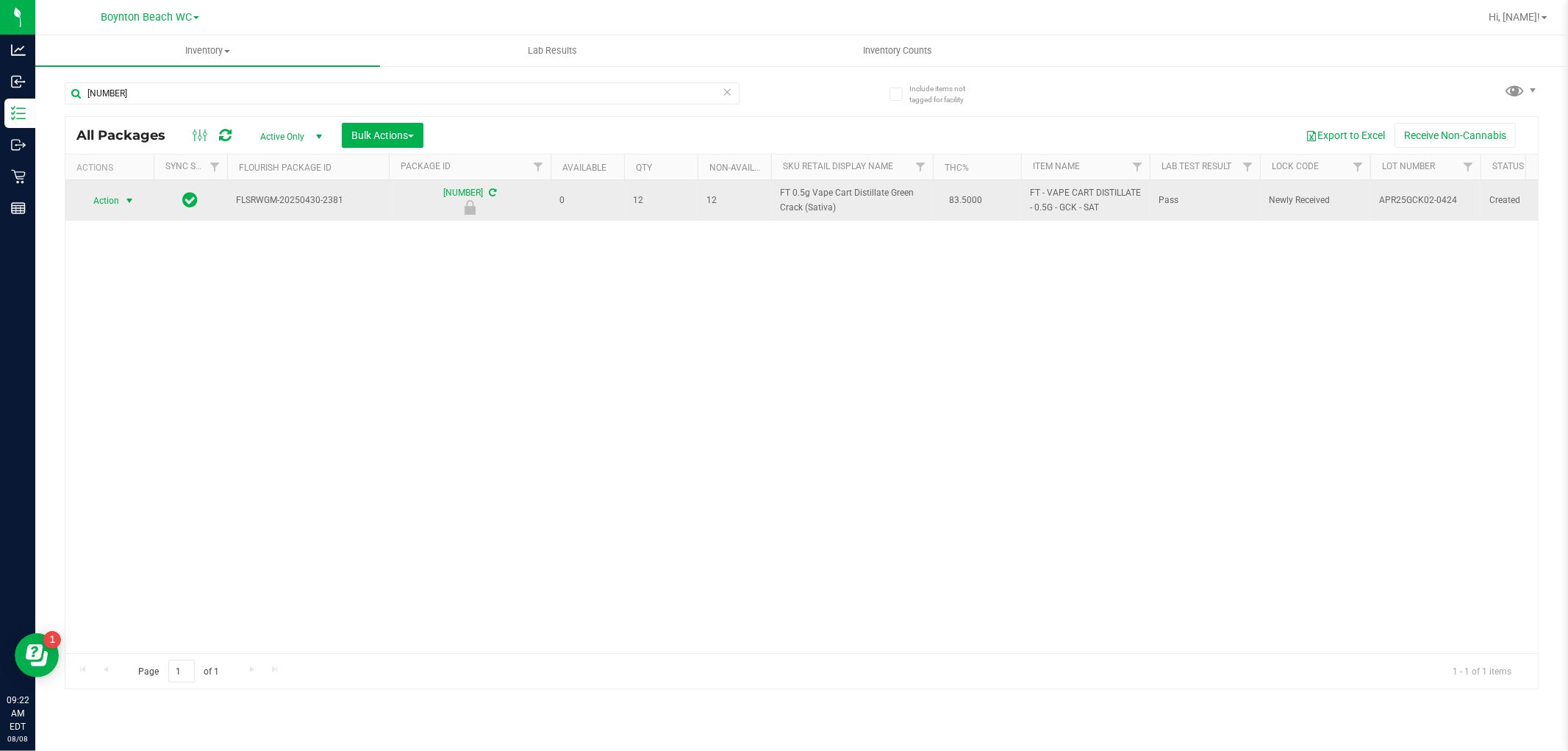 click at bounding box center (129, 201) 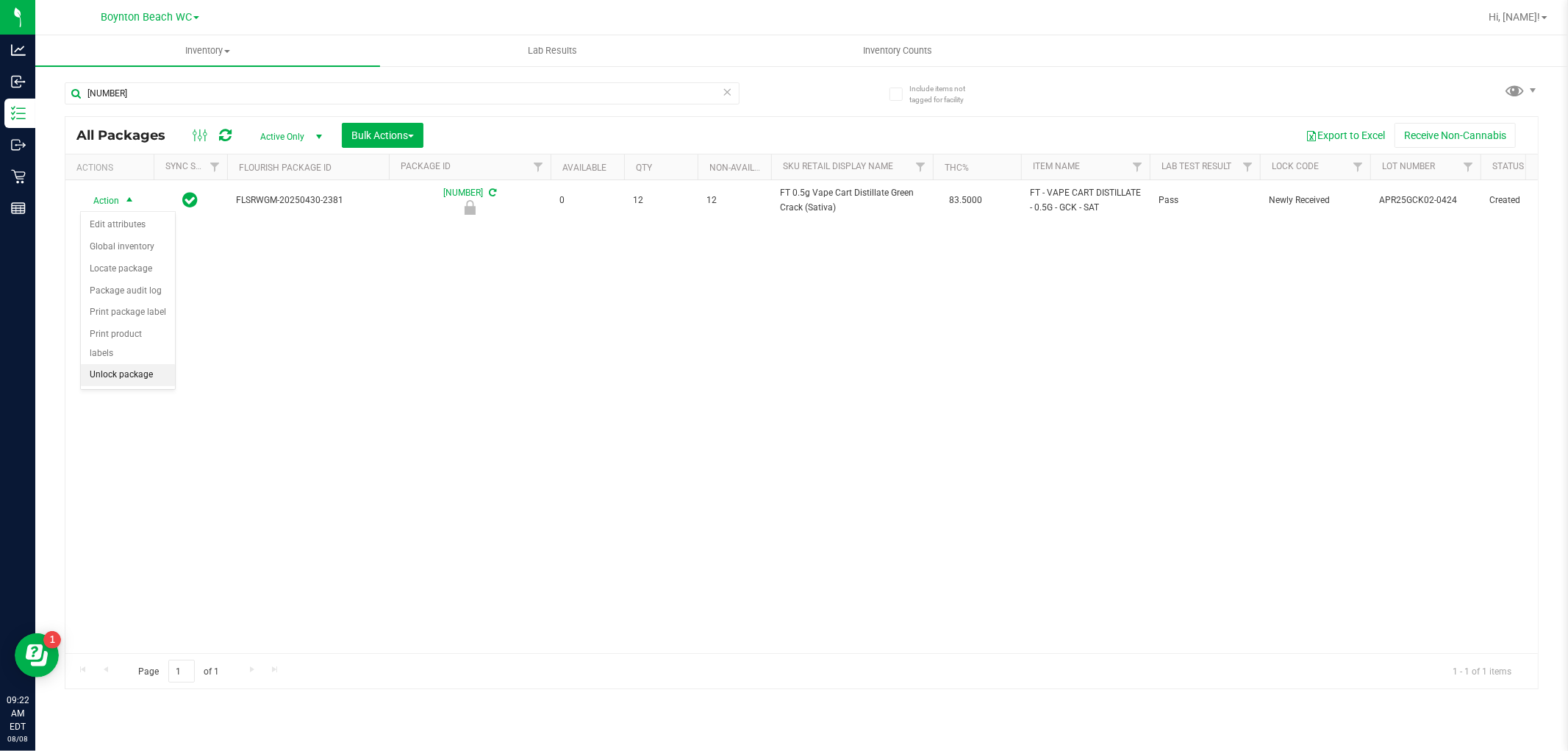 click on "Unlock package" at bounding box center (128, 375) 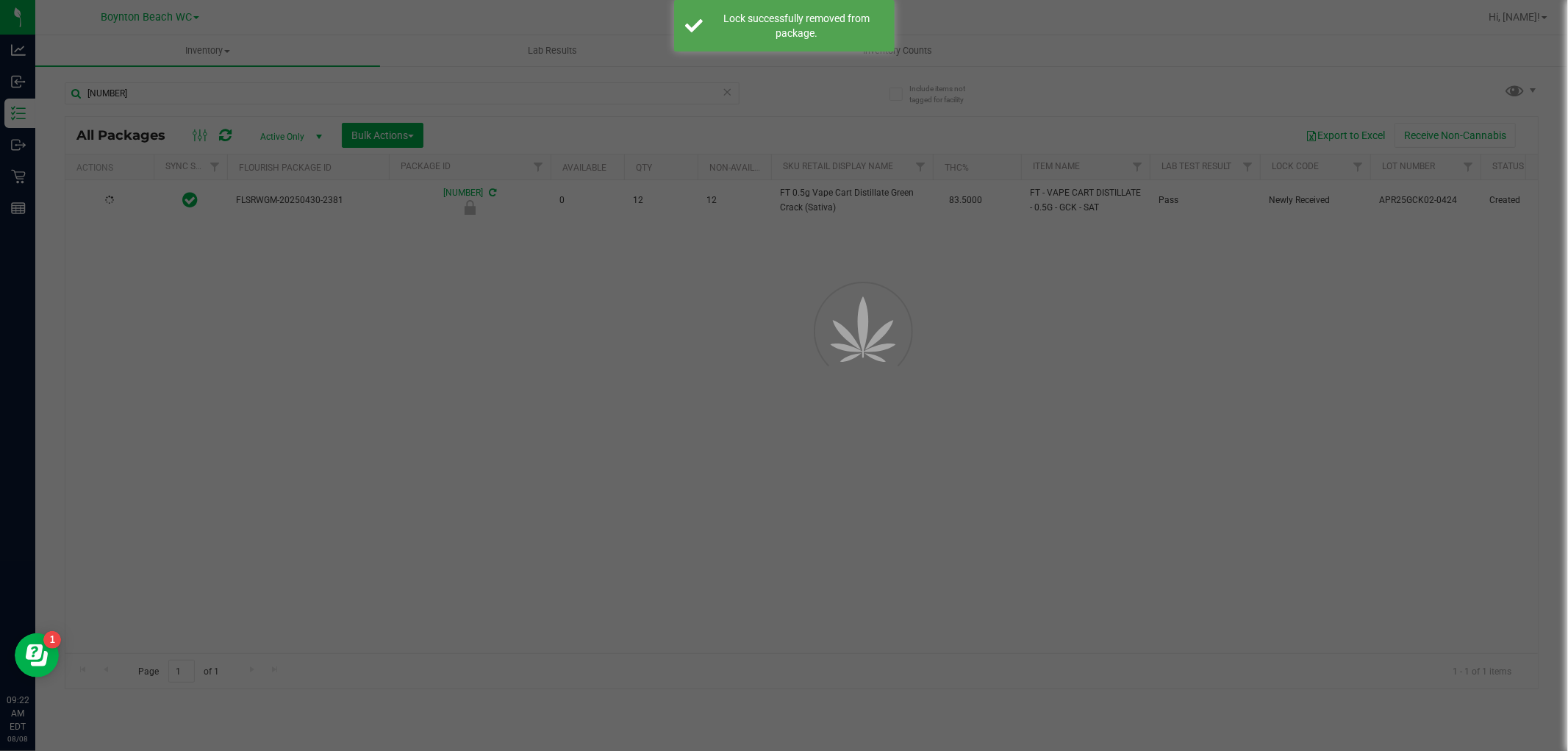 click at bounding box center [784, 375] 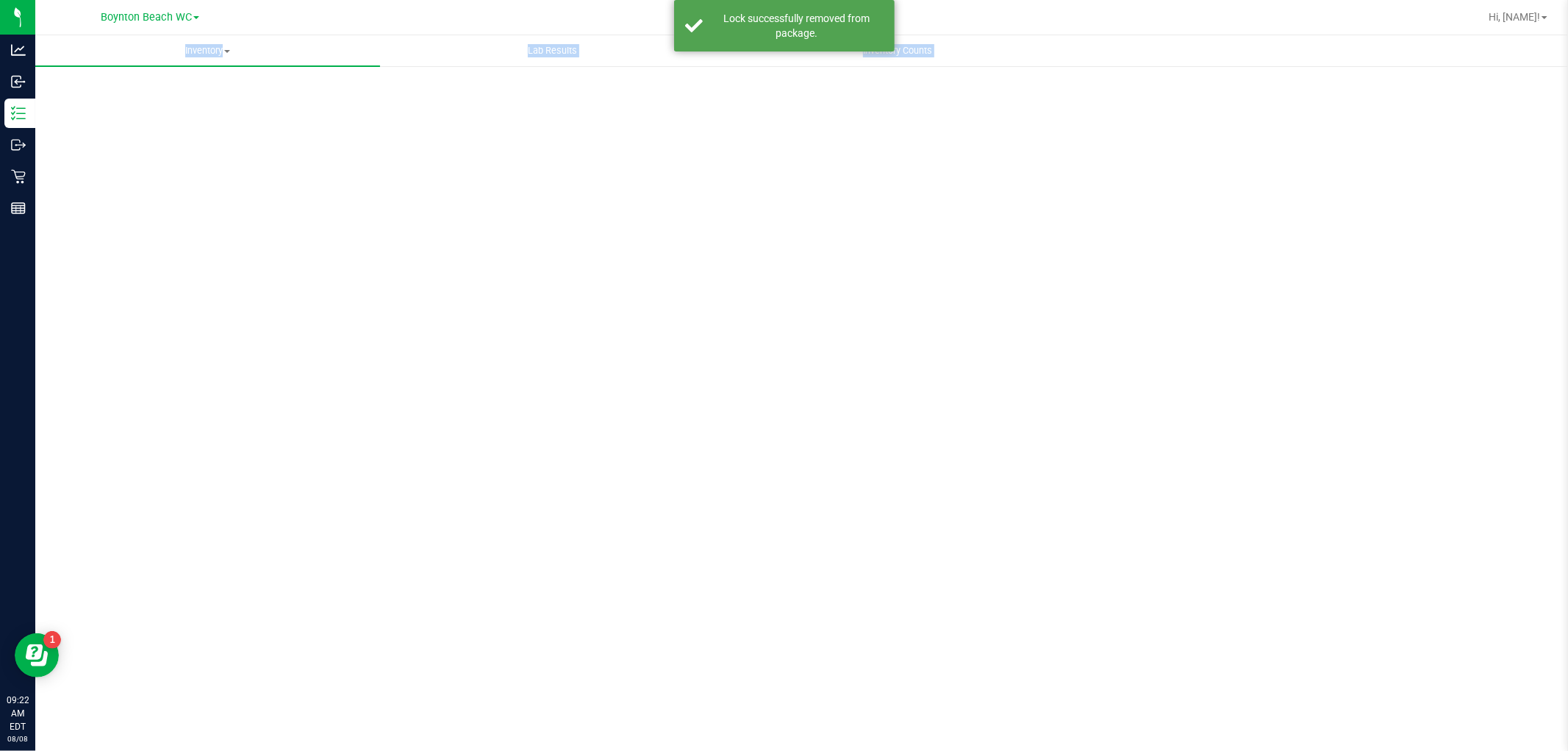 click on "Scan Packages      0" at bounding box center [801, 294] 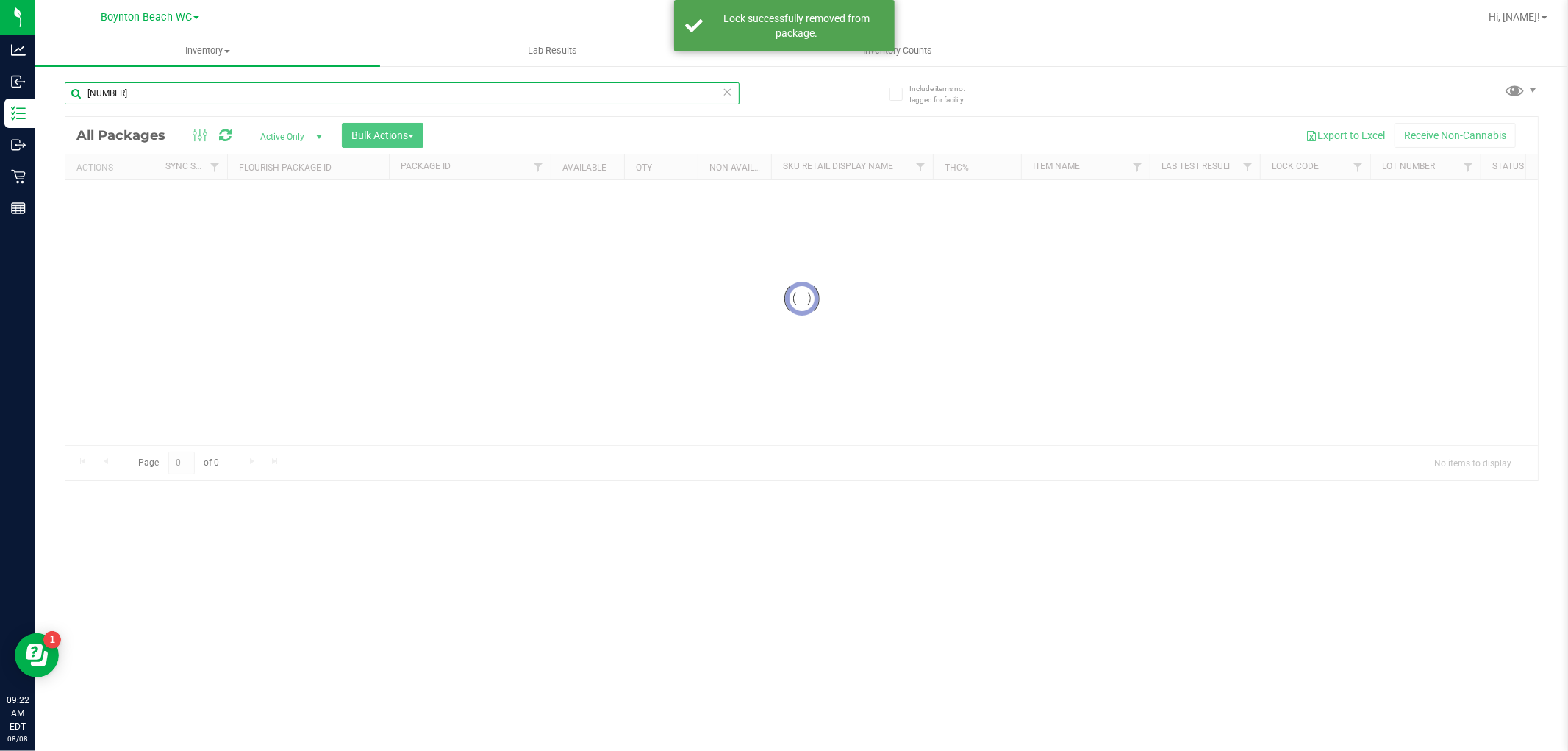 click on "[NUMBER]" at bounding box center (402, 93) 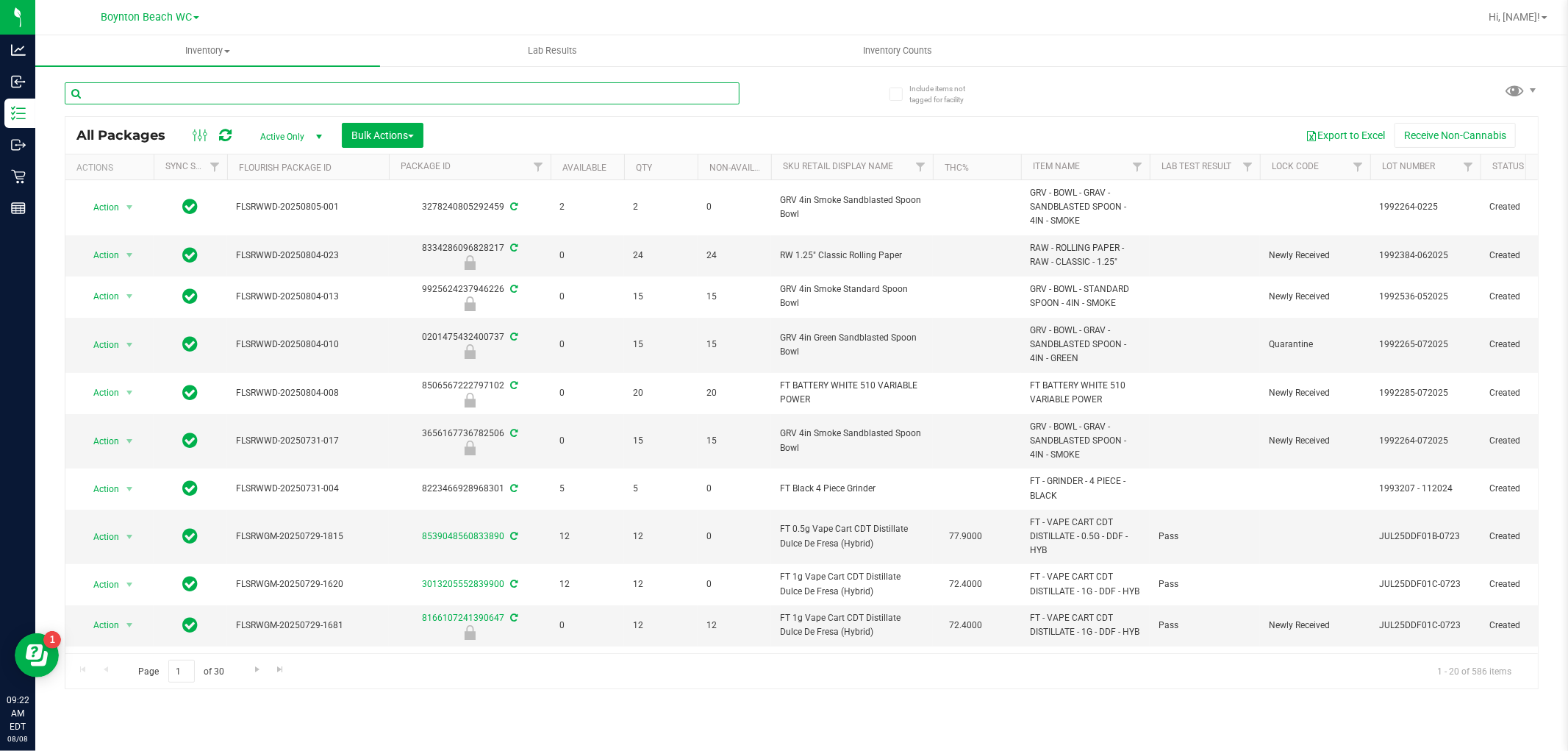 type 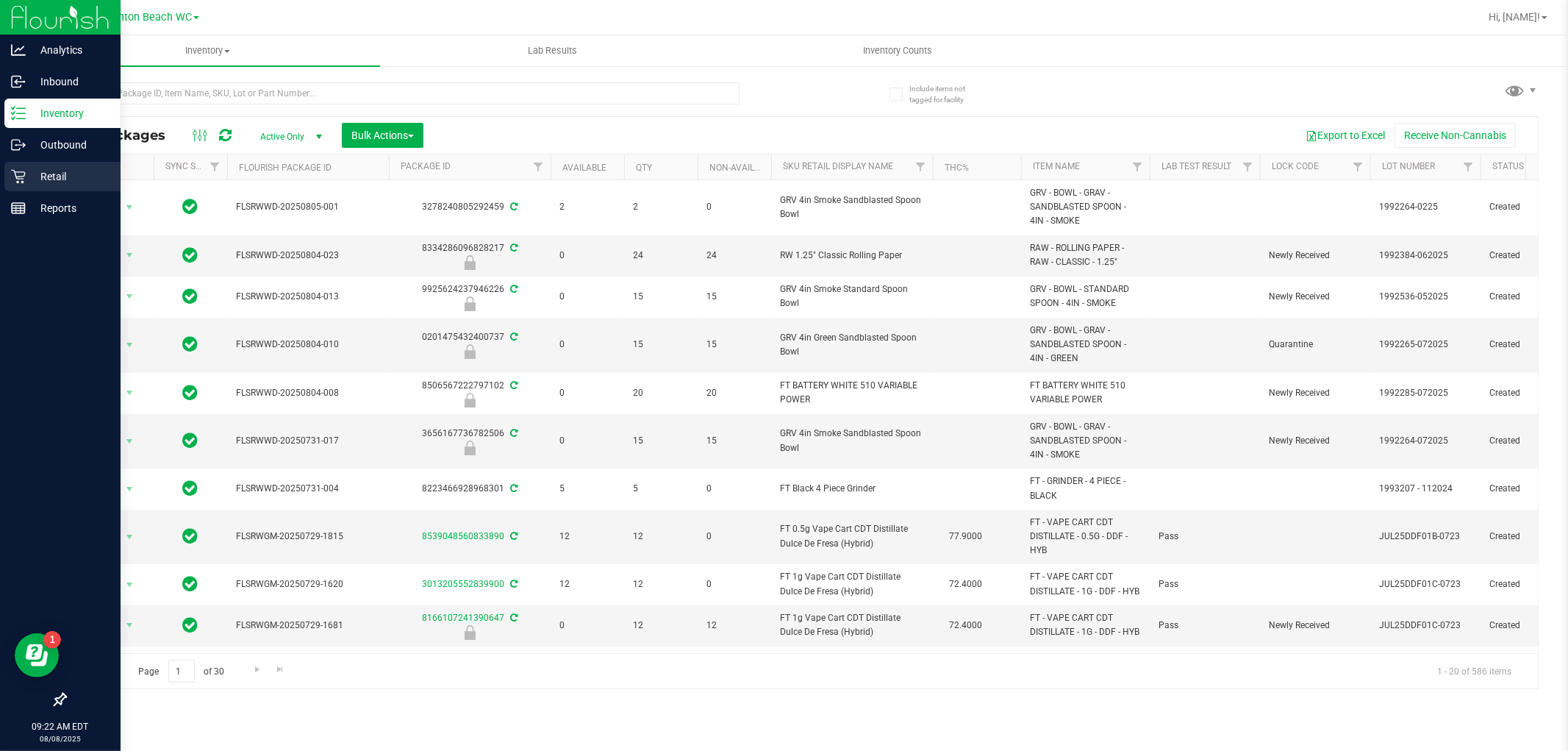 click on "Retail" at bounding box center [70, 177] 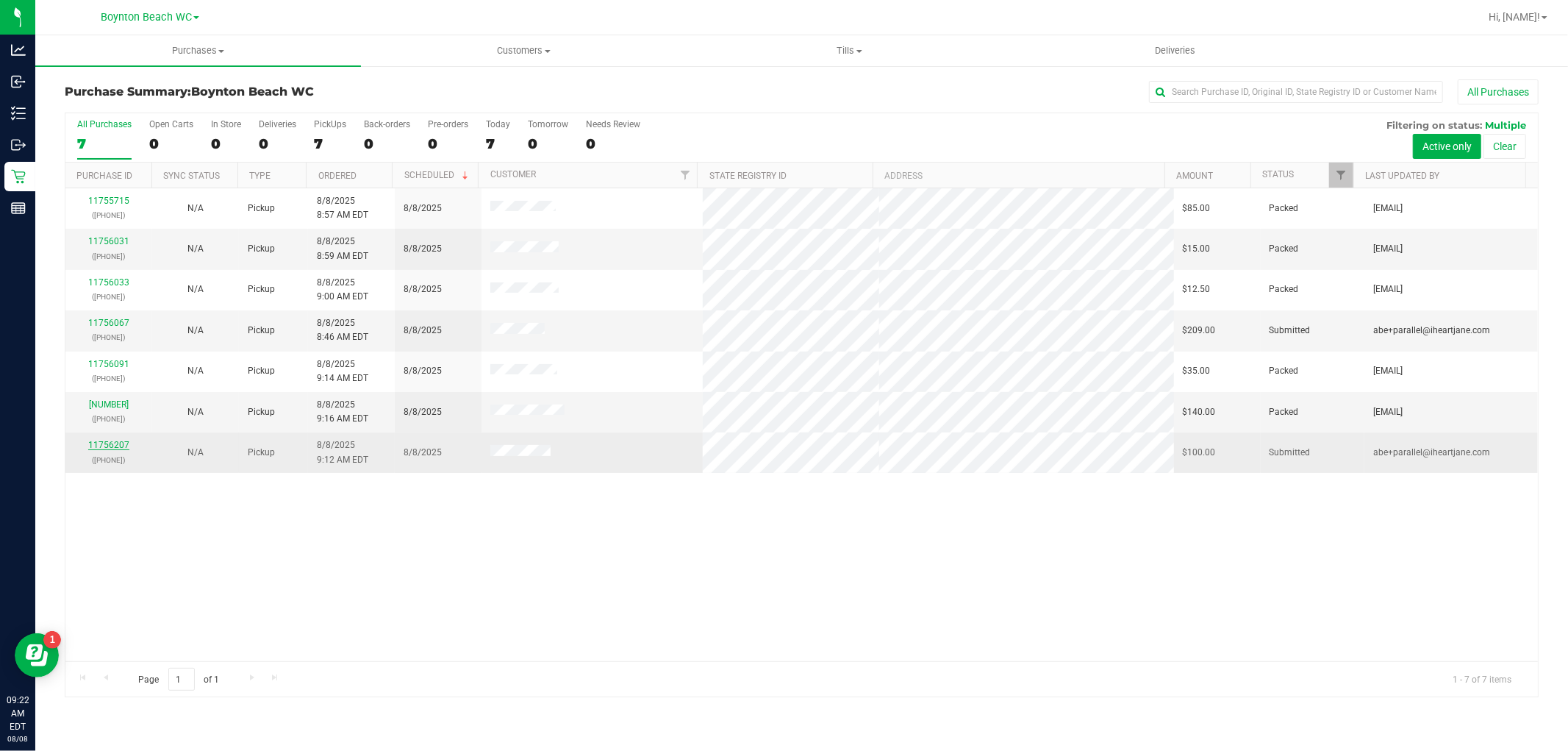 click on "11756207" at bounding box center [109, 445] 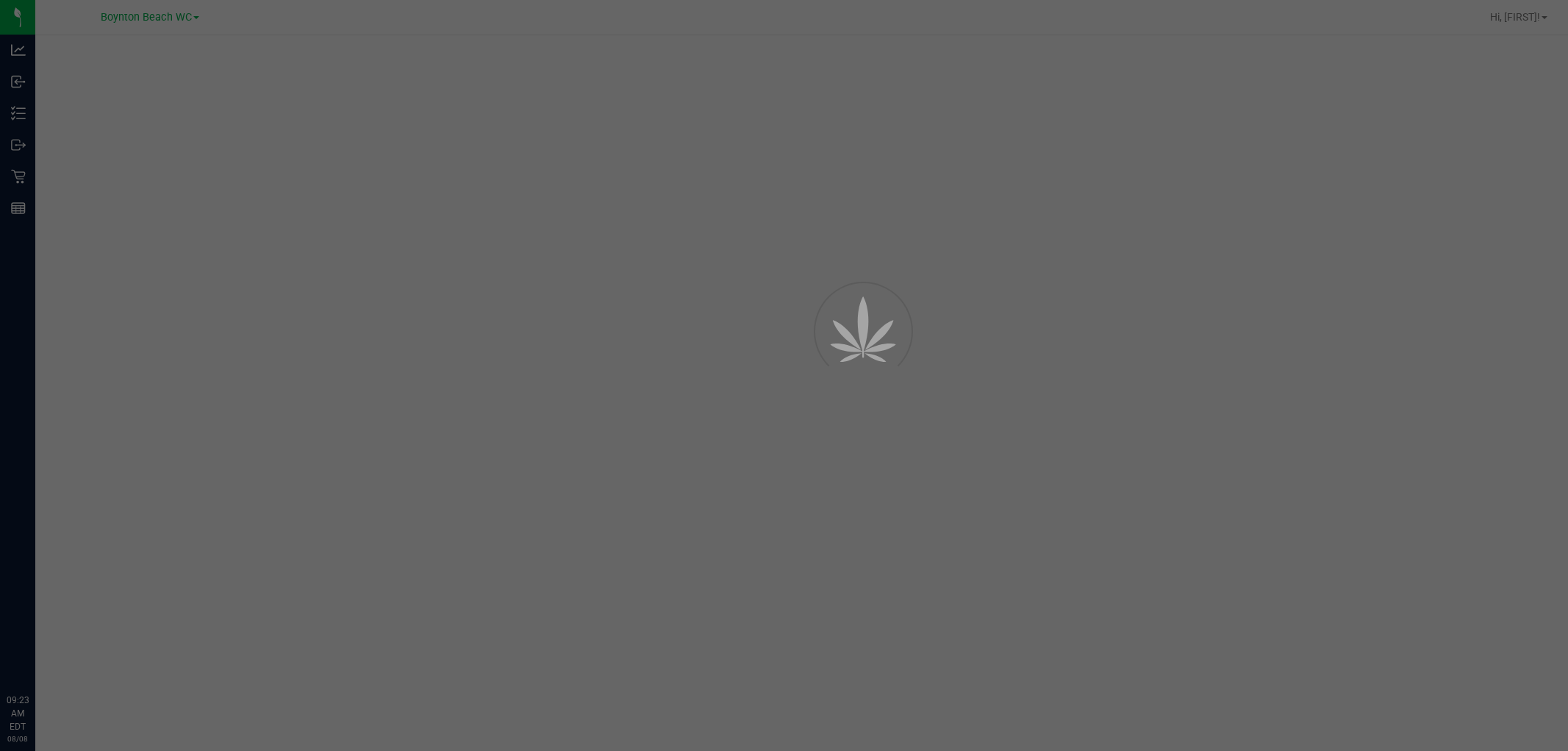 scroll, scrollTop: 0, scrollLeft: 0, axis: both 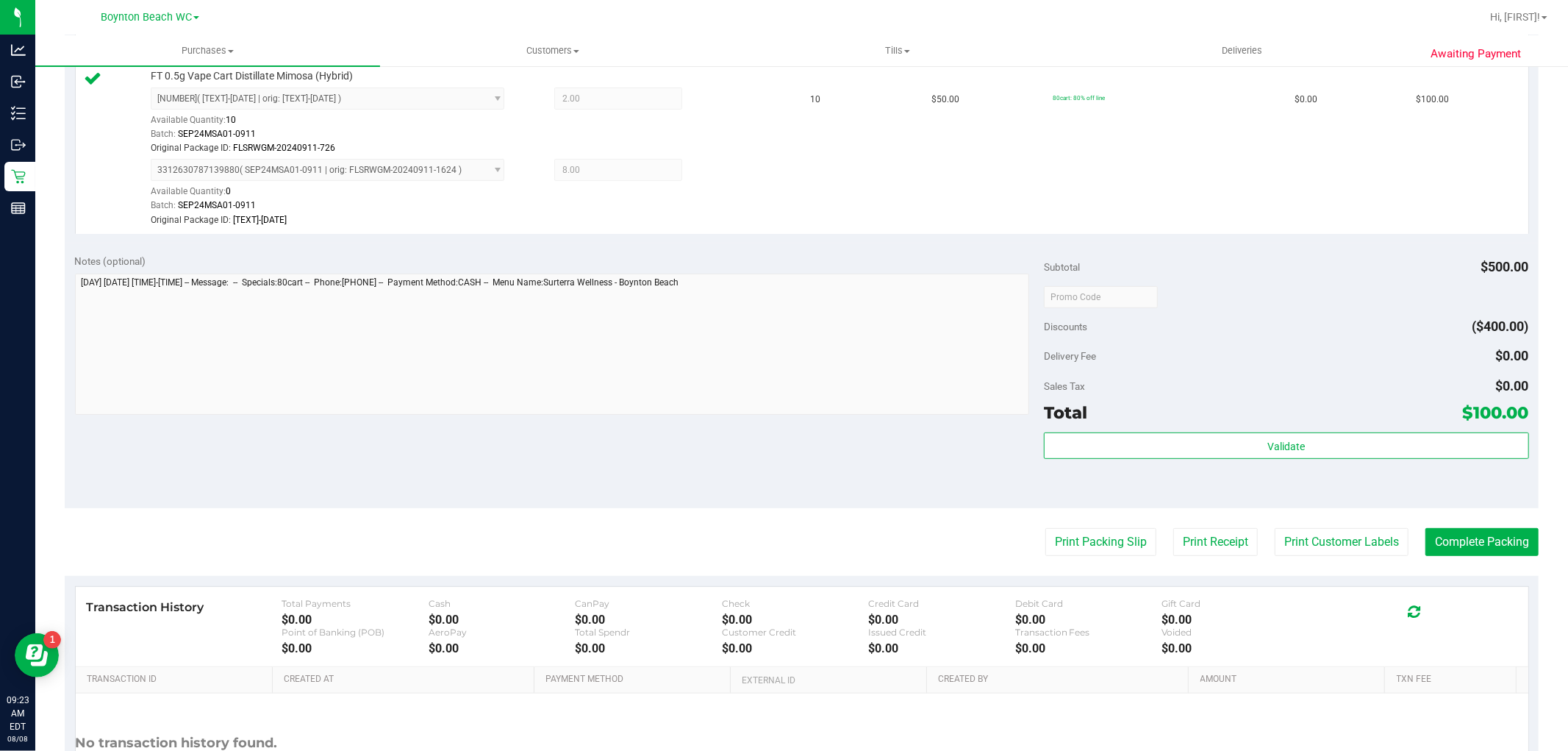 click on "Back
Edit Purchase
Cancel Purchase
View Profile
# [NUMBER]
BioTrack ID:
-
Submitted
Needs review
Last Modified
[FIRST] [LAST]
[DATE] [TIME] [TIMEZONE]" at bounding box center [801, 261] 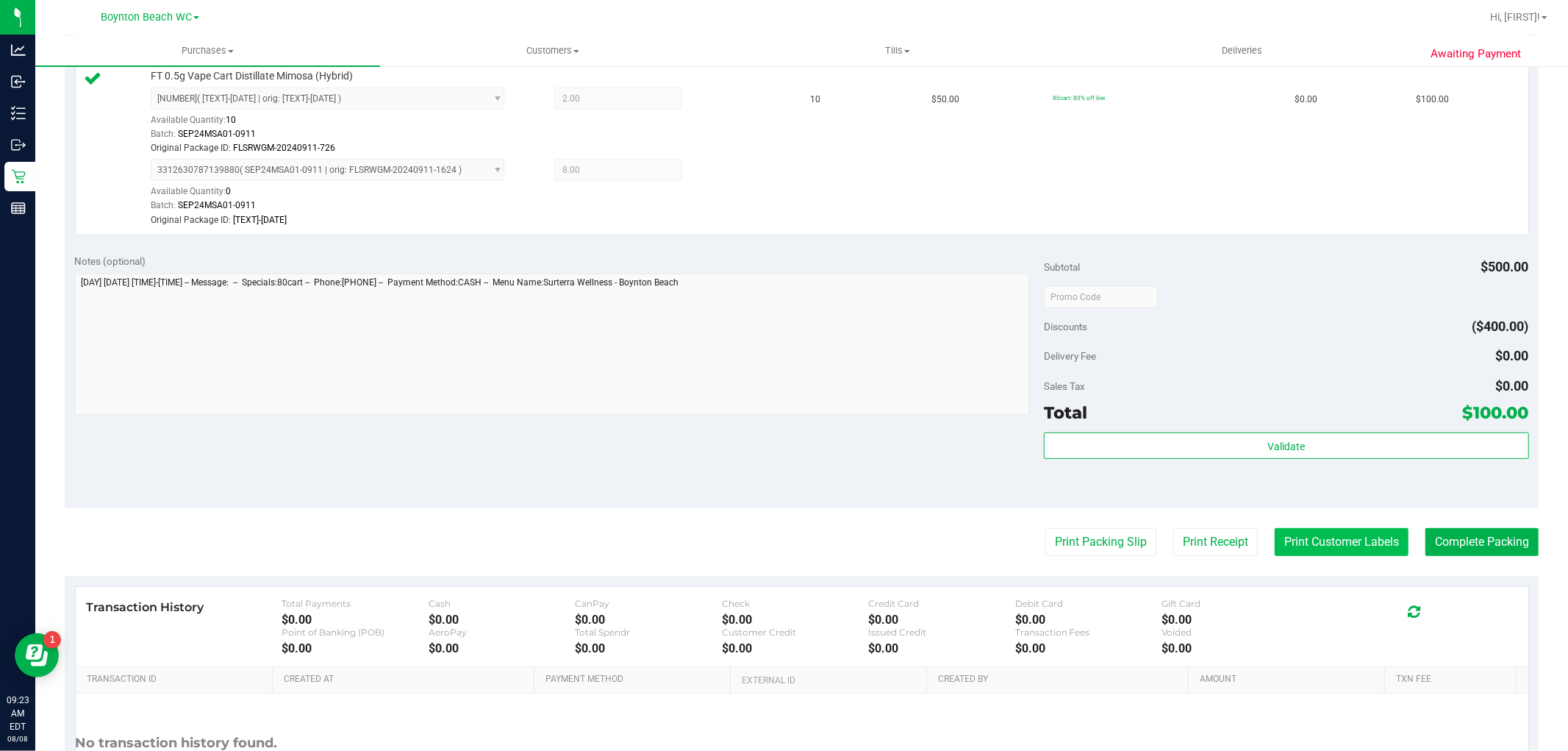 click on "Print Customer Labels" at bounding box center [1342, 542] 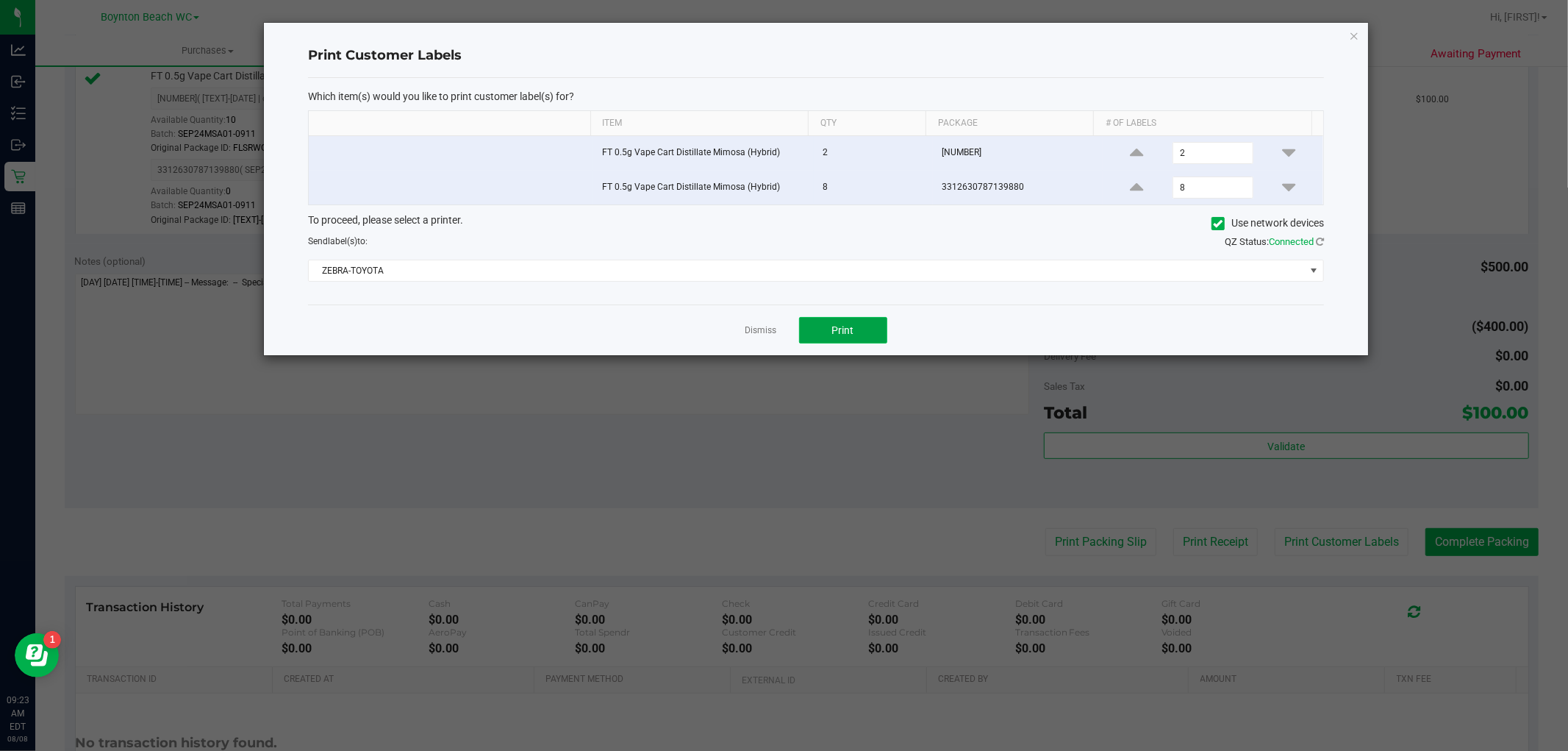 click on "Print" 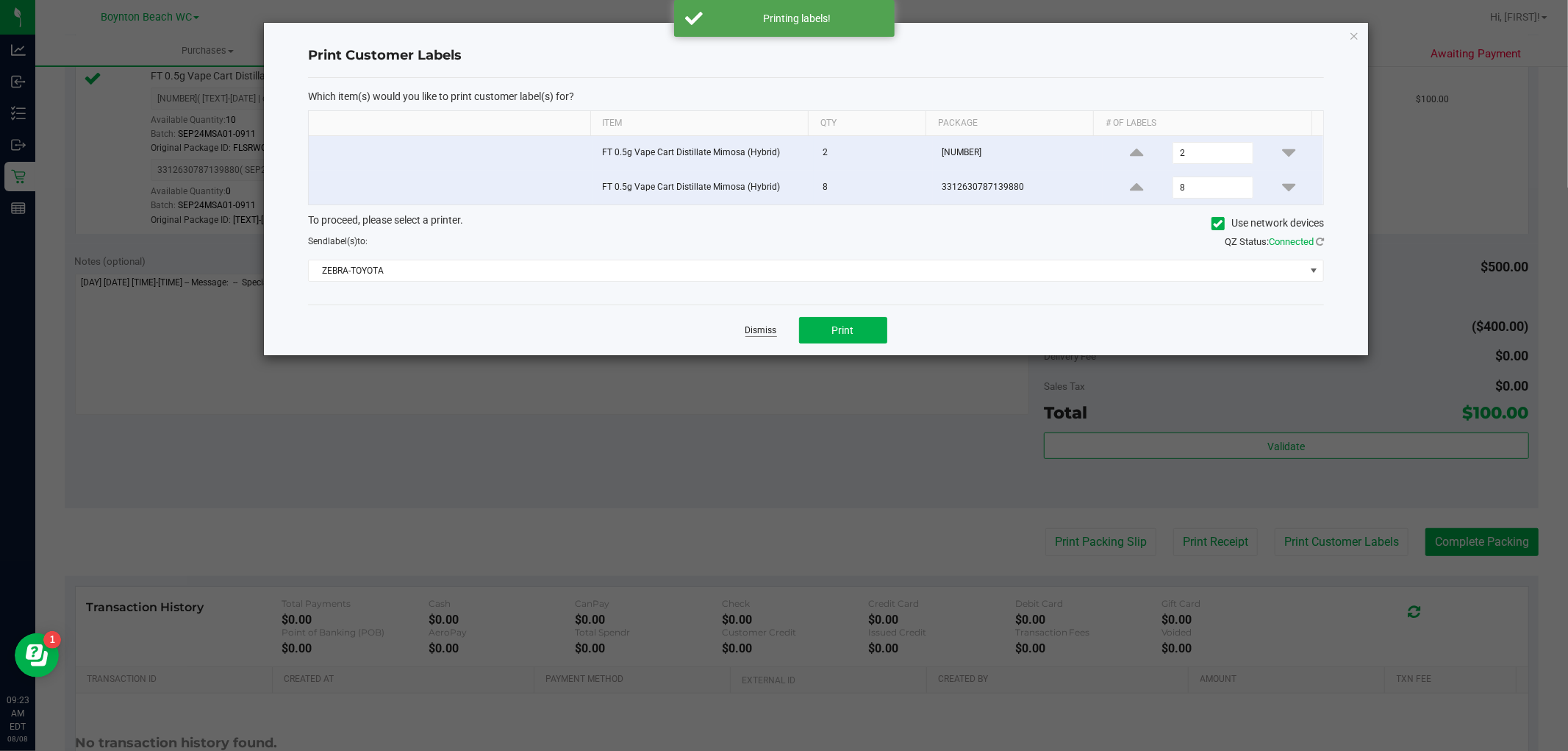 click on "Dismiss" 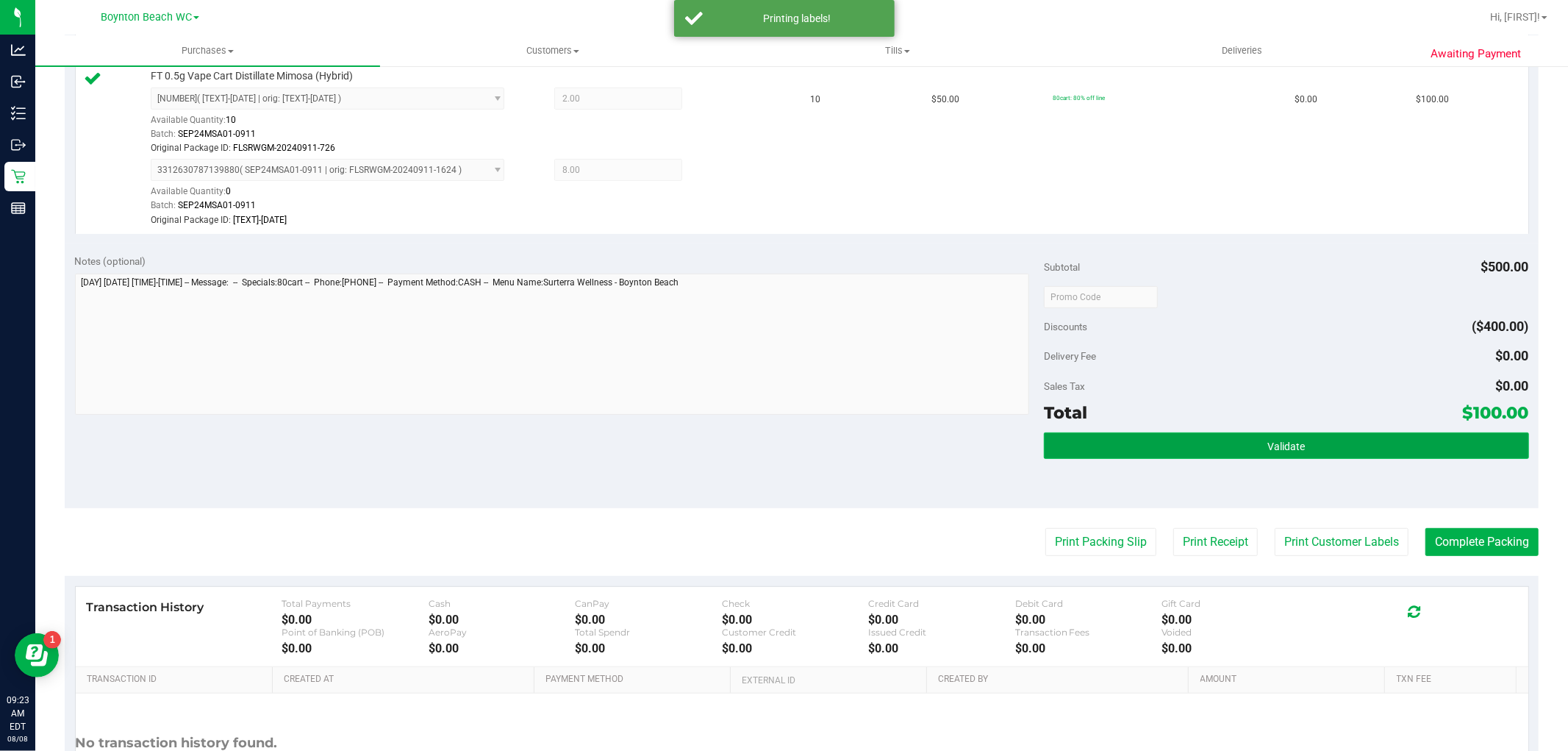 click on "Validate" at bounding box center [1286, 446] 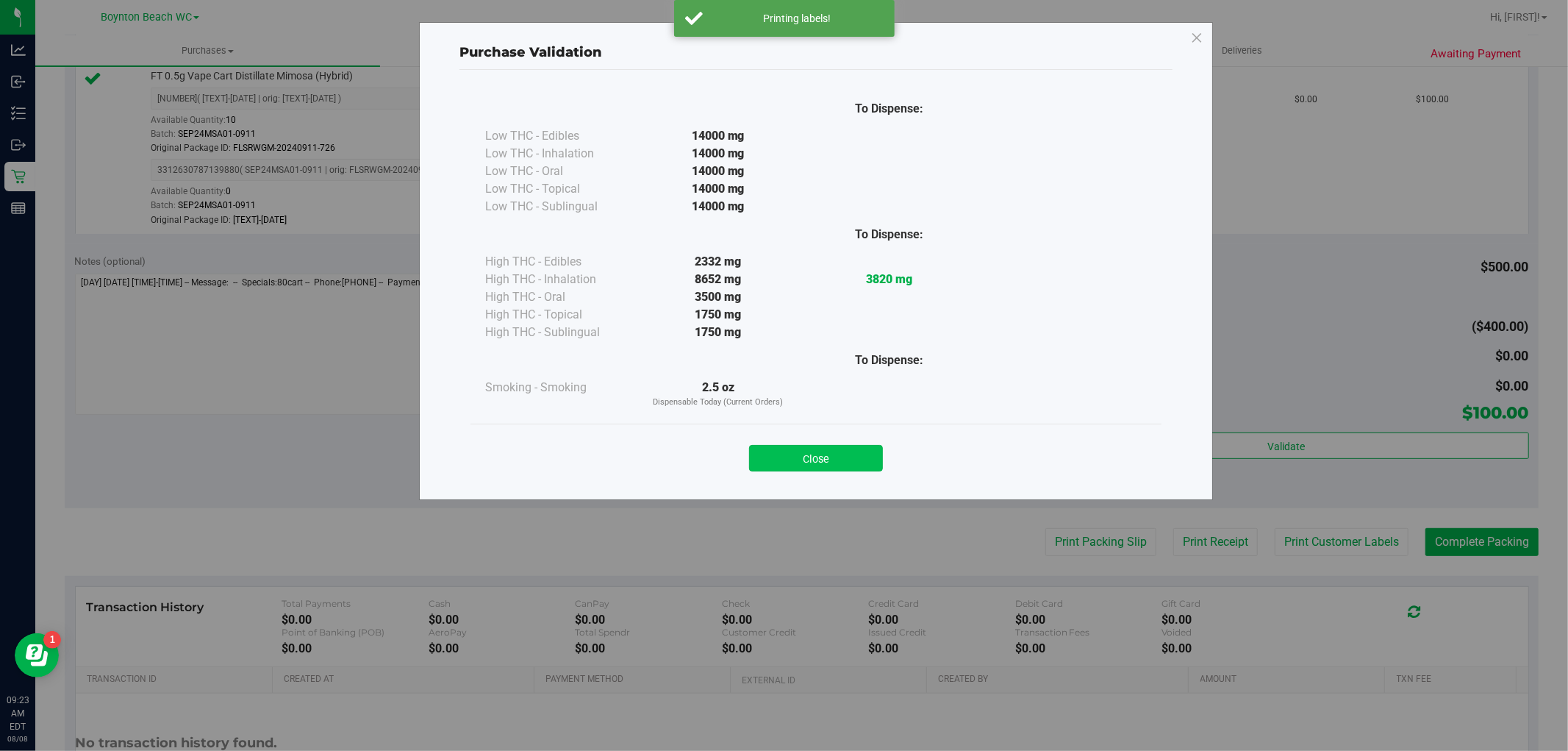 click on "Close" at bounding box center (816, 458) 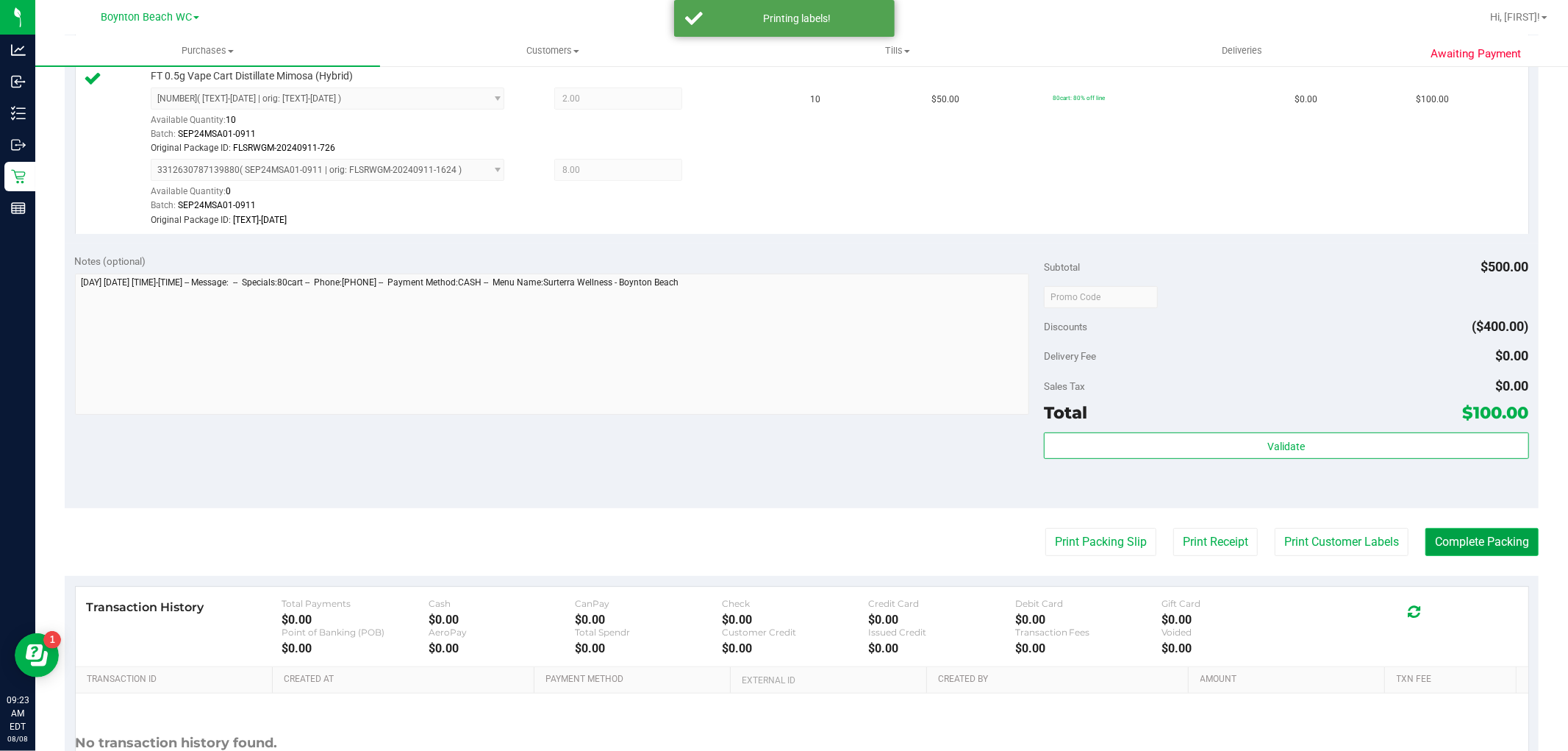 click on "Complete Packing" at bounding box center (1482, 542) 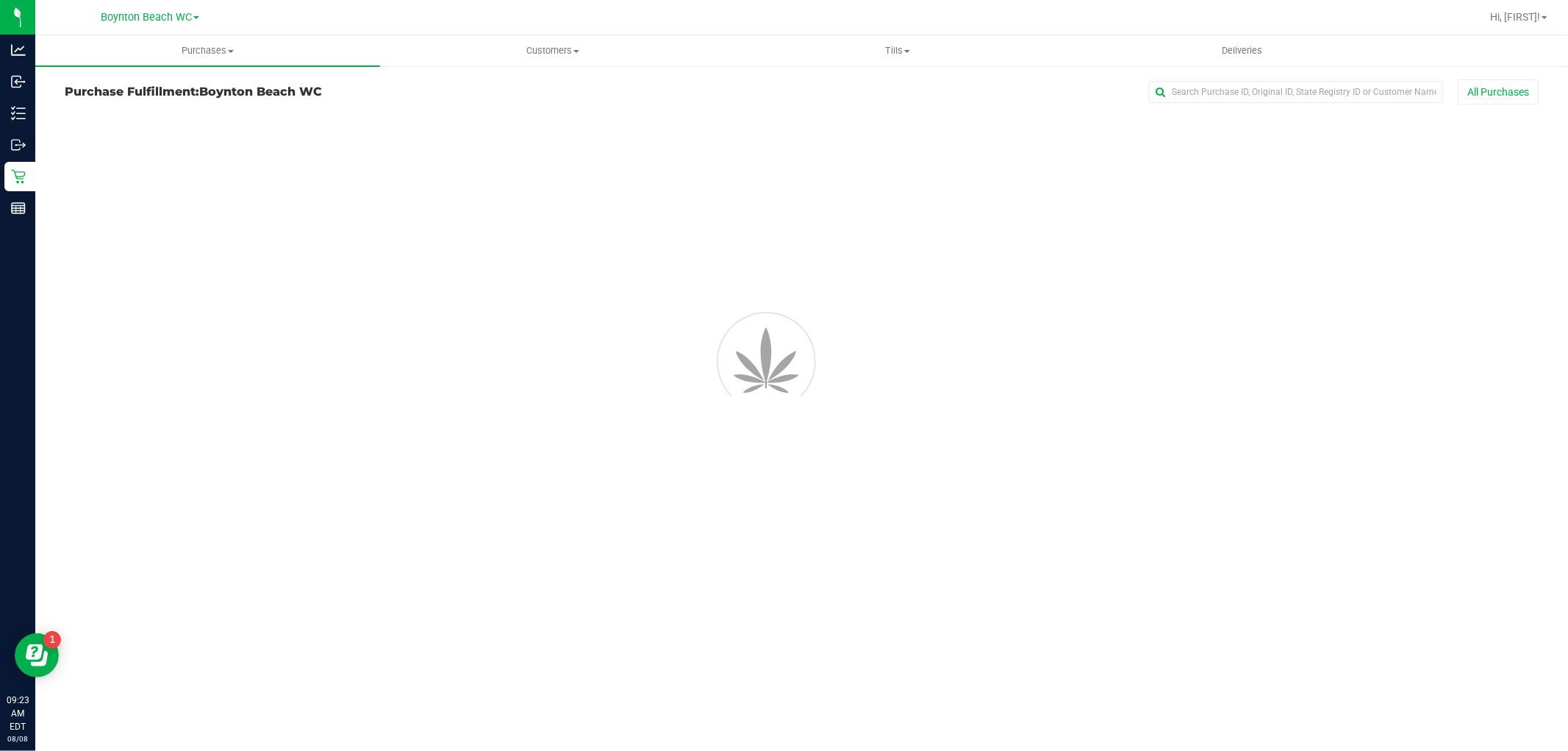scroll, scrollTop: 0, scrollLeft: 0, axis: both 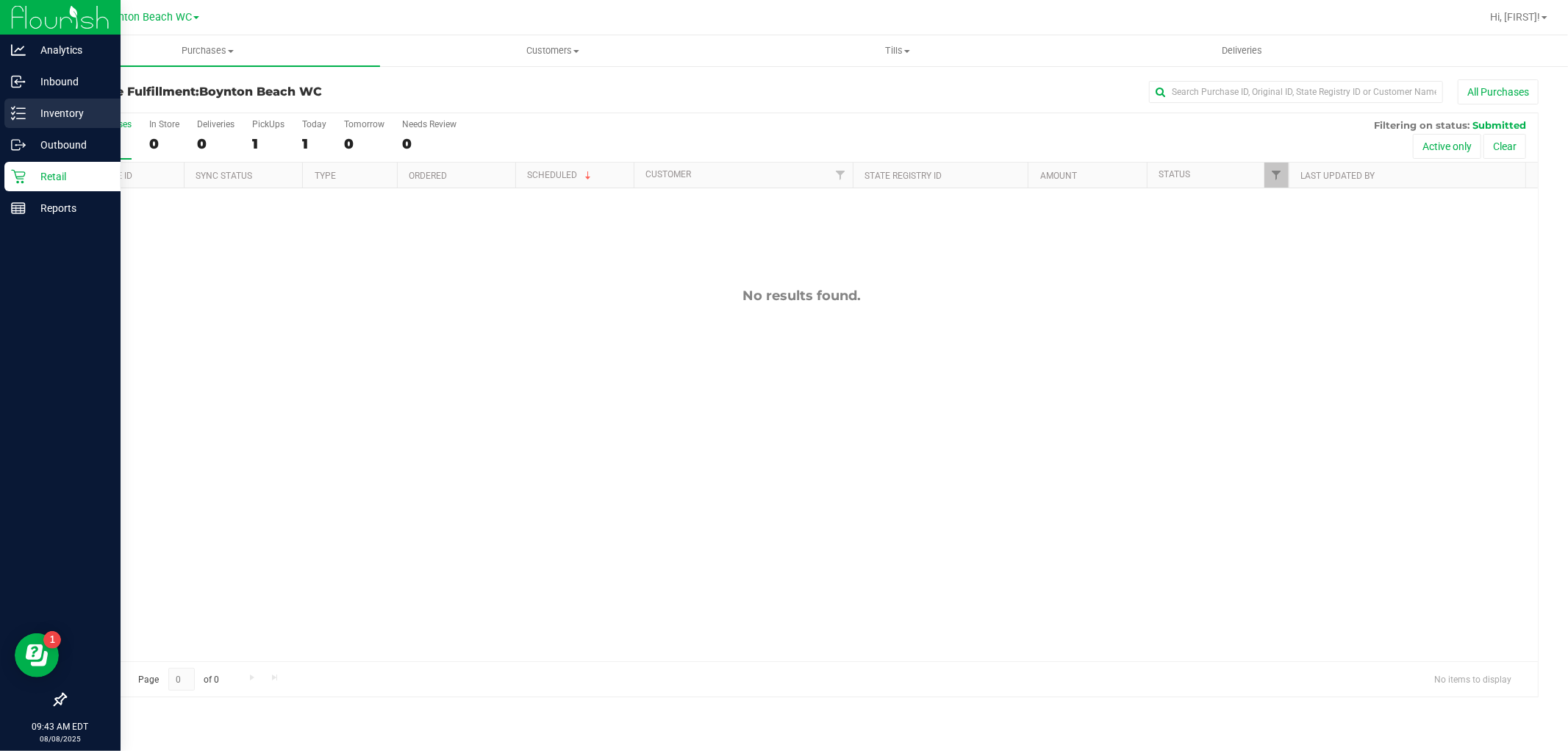 click on "Inventory" at bounding box center (70, 113) 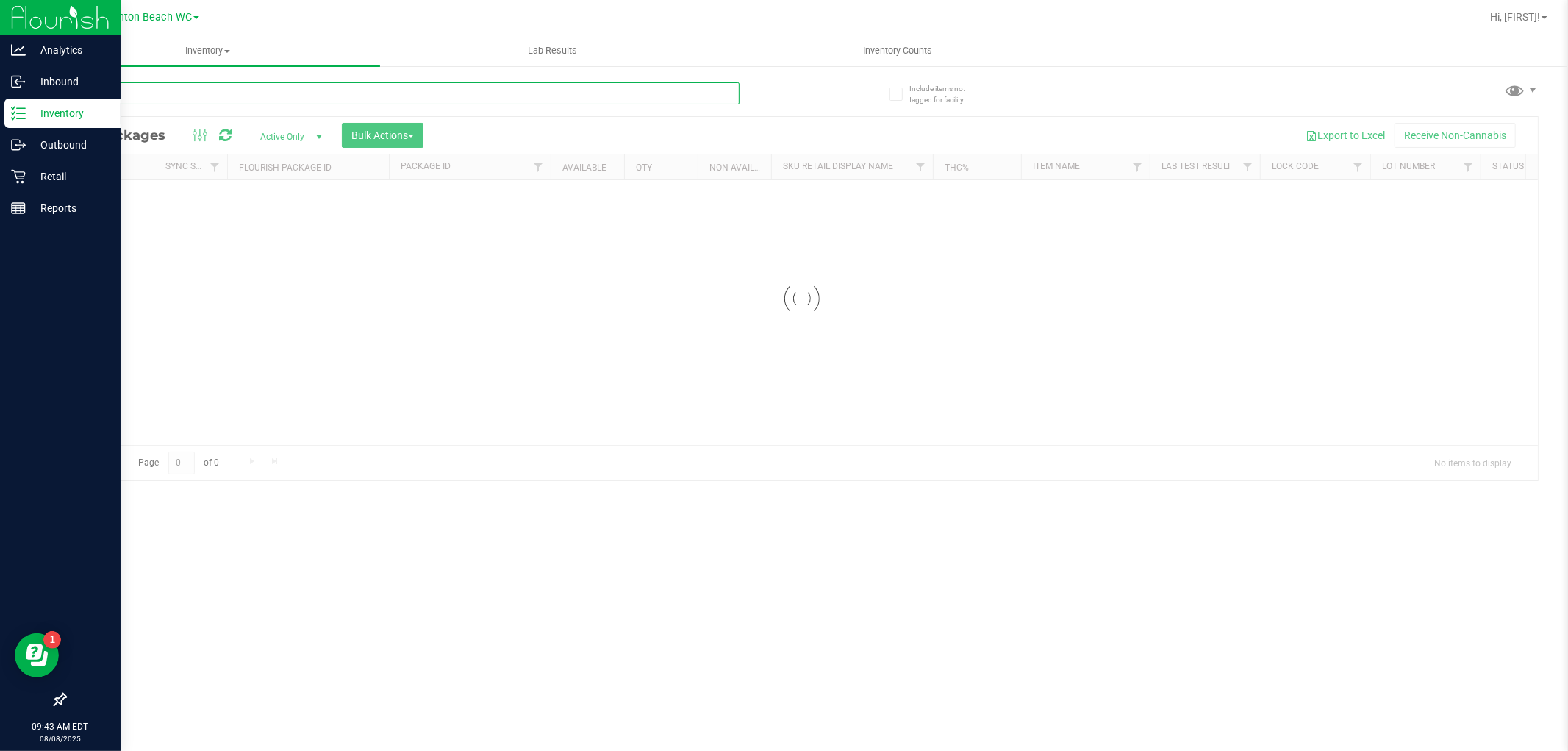 click at bounding box center (402, 93) 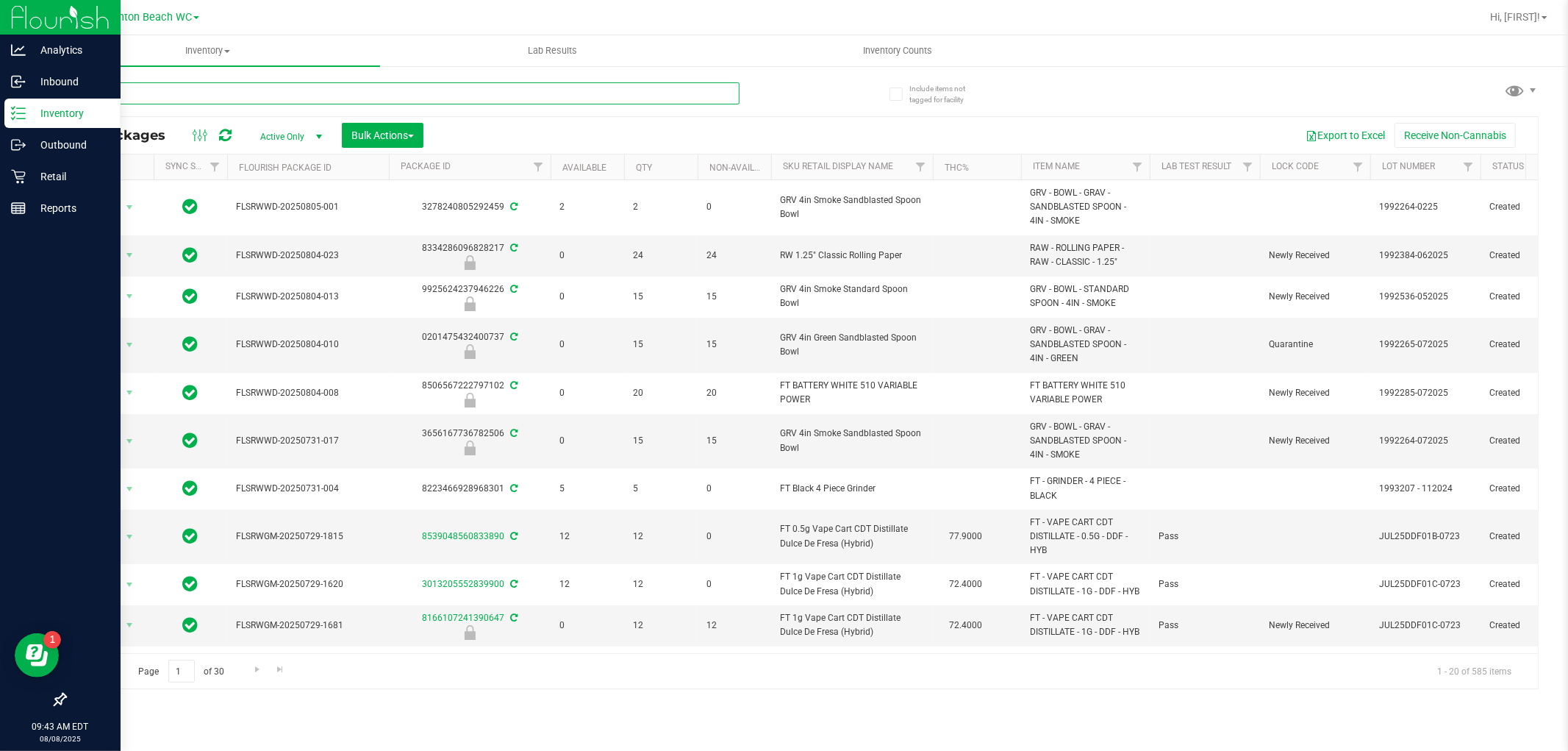 type on "BZK" 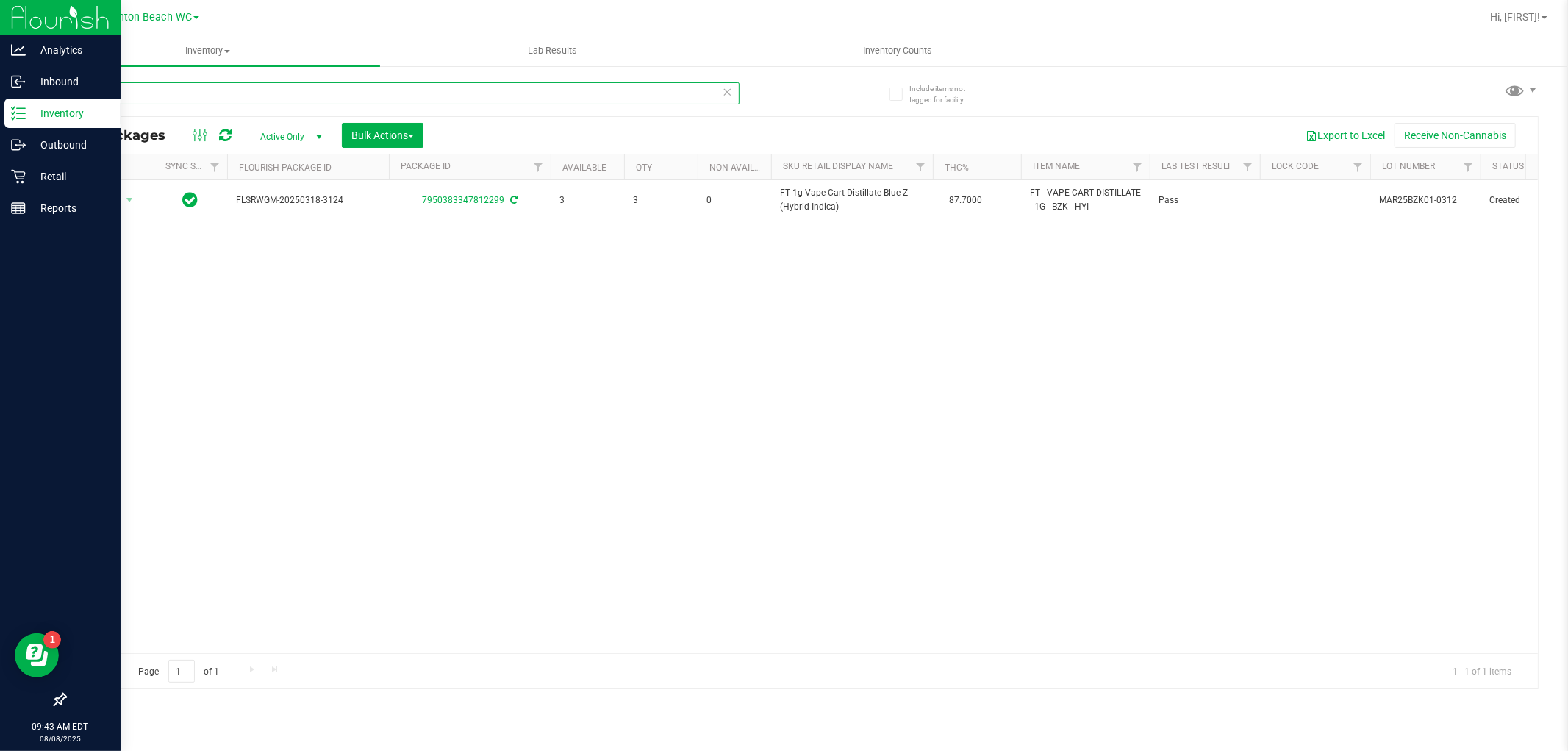 click on "BZK" at bounding box center [402, 93] 